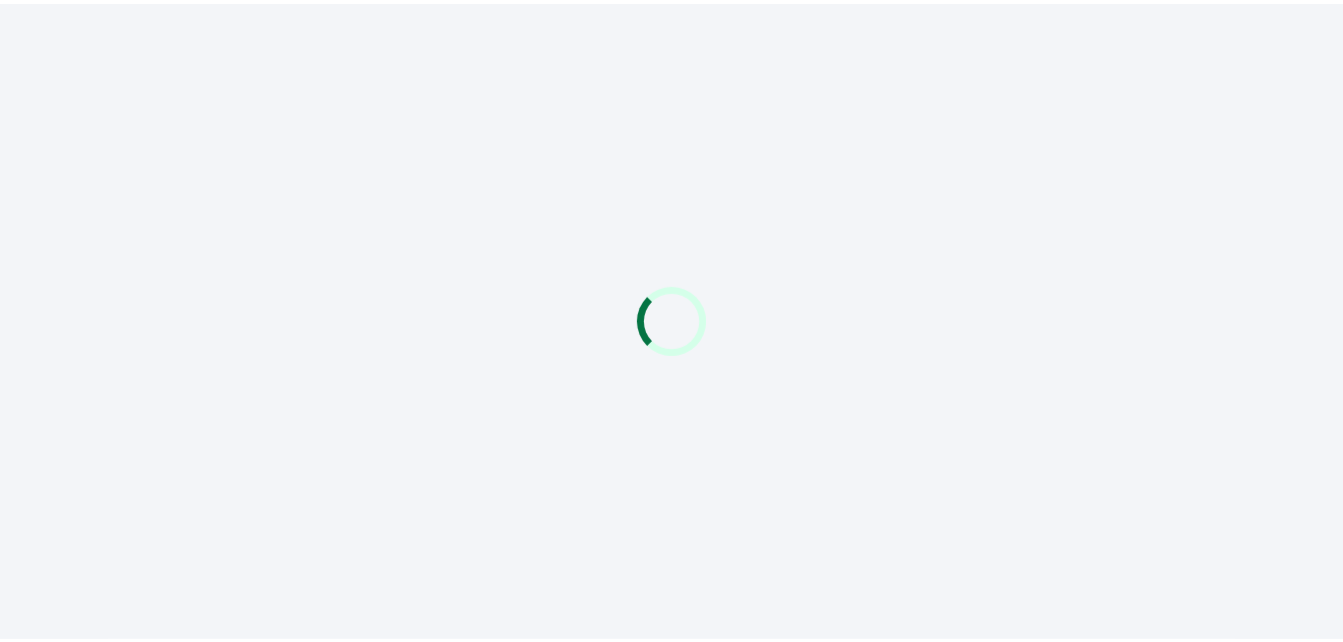 scroll, scrollTop: 0, scrollLeft: 0, axis: both 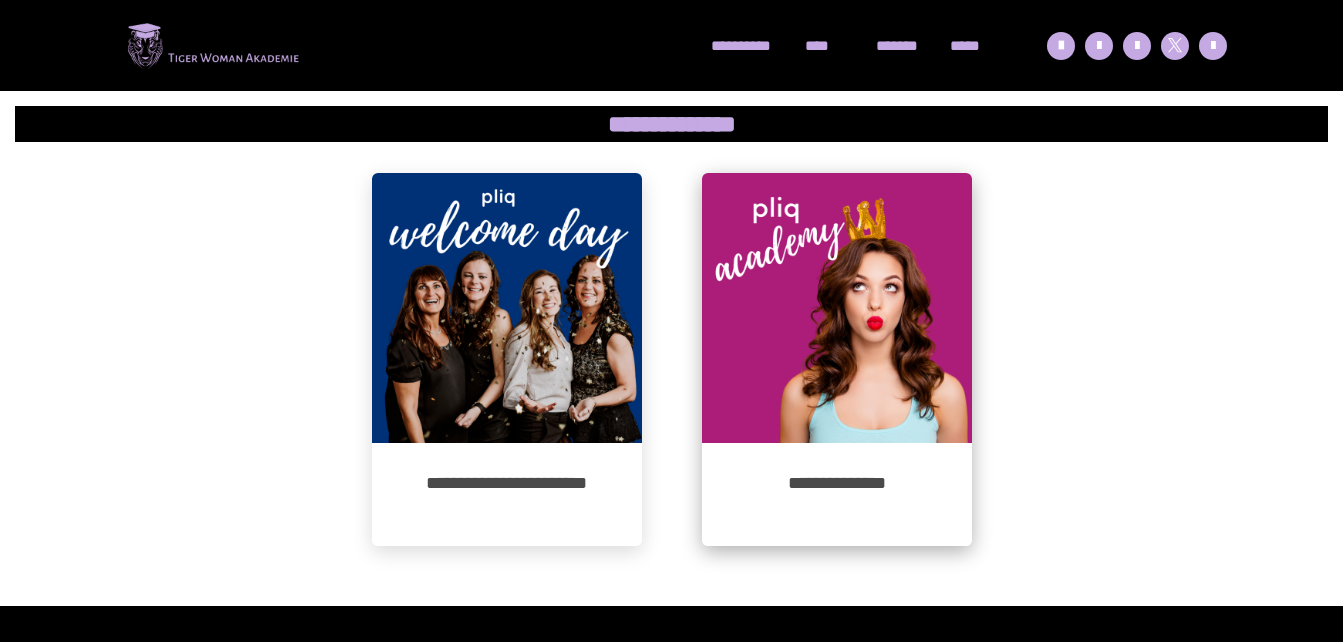 click at bounding box center [837, 308] 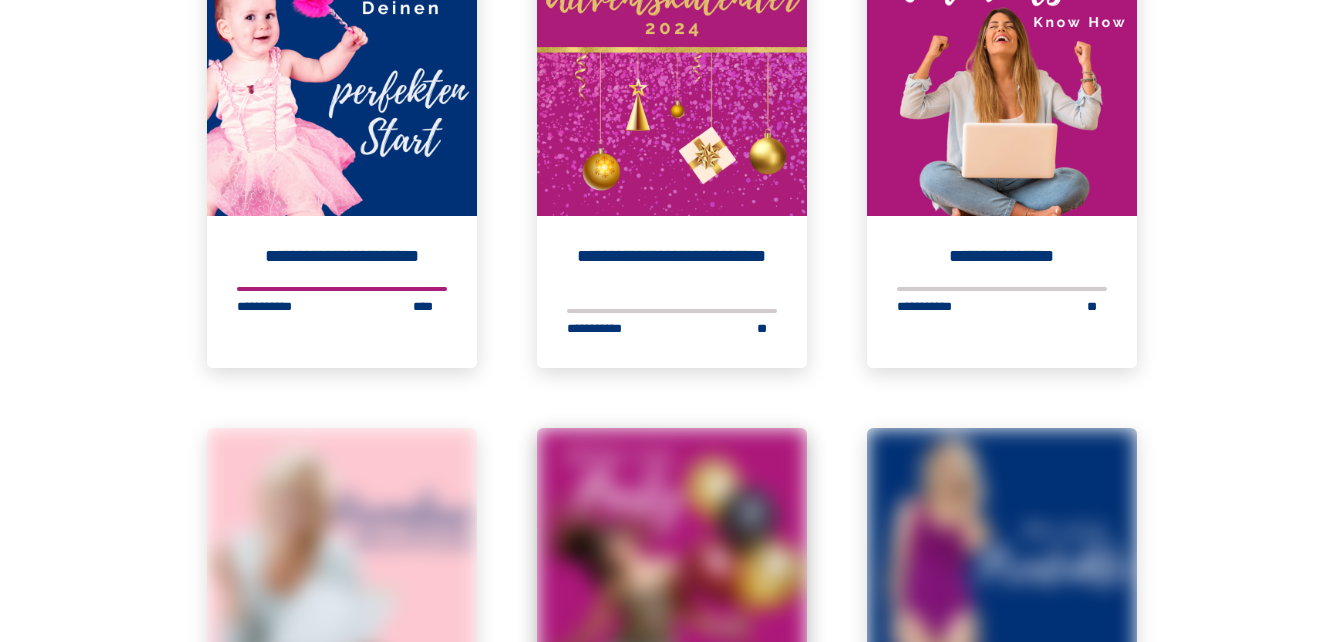 scroll, scrollTop: 4500, scrollLeft: 0, axis: vertical 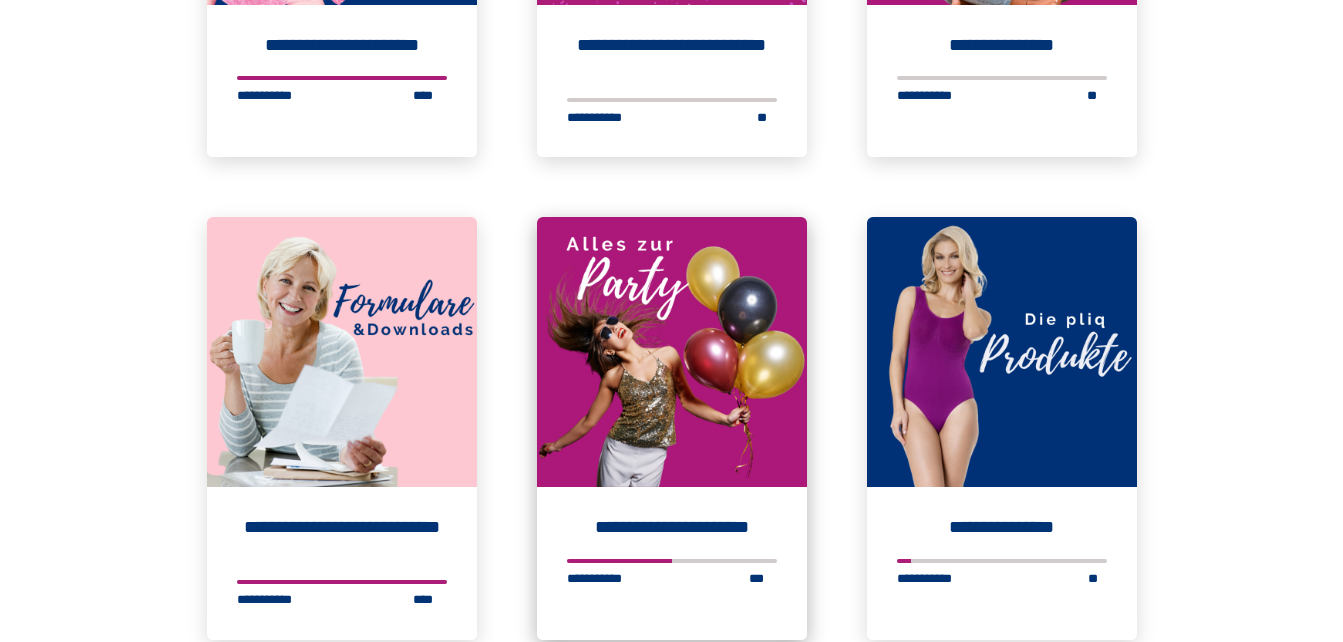 click at bounding box center (672, 352) 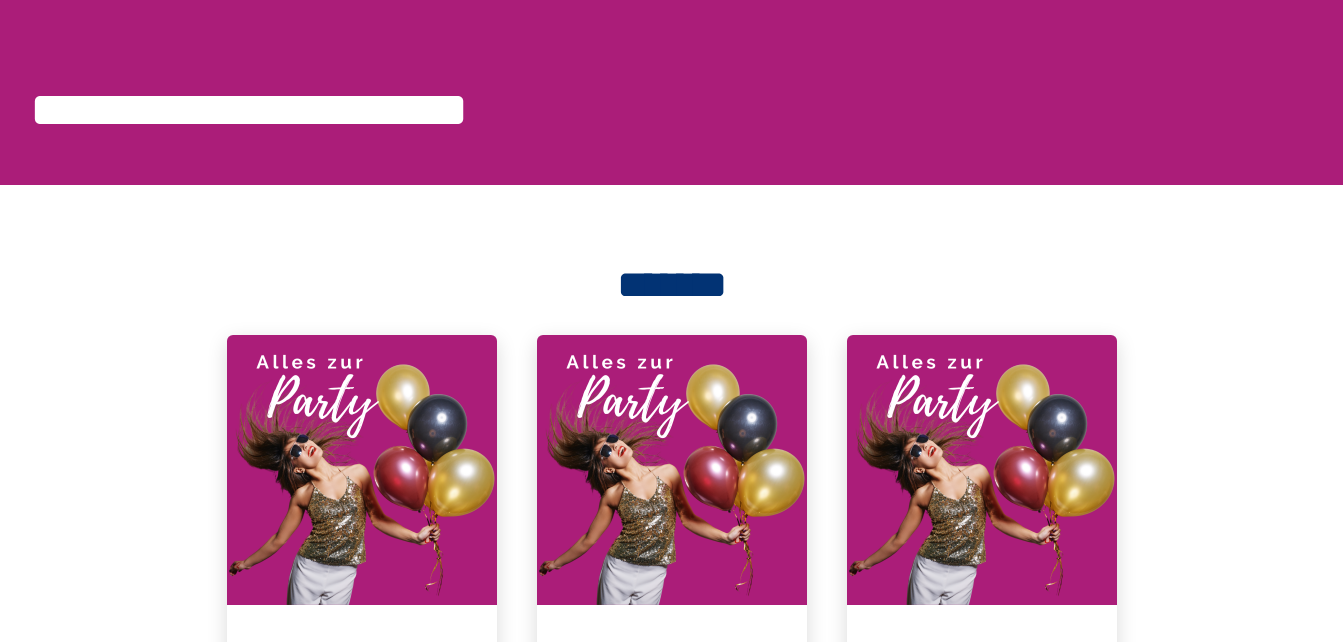 scroll, scrollTop: 300, scrollLeft: 0, axis: vertical 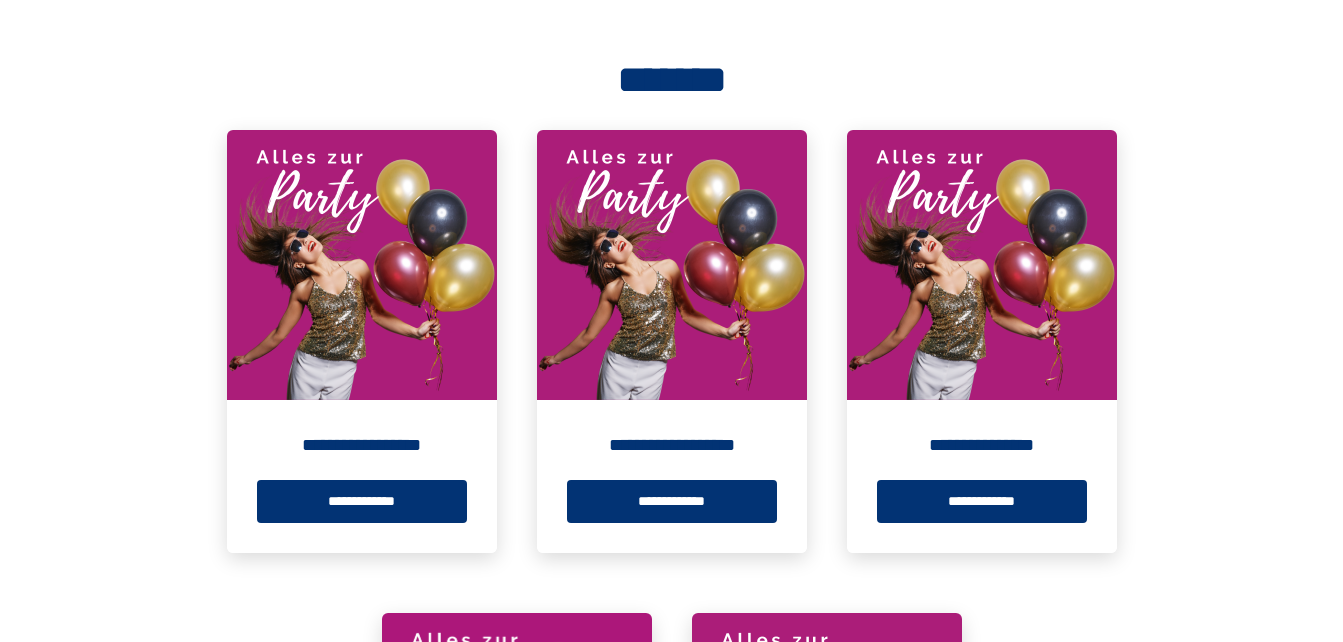 click at bounding box center [362, 265] 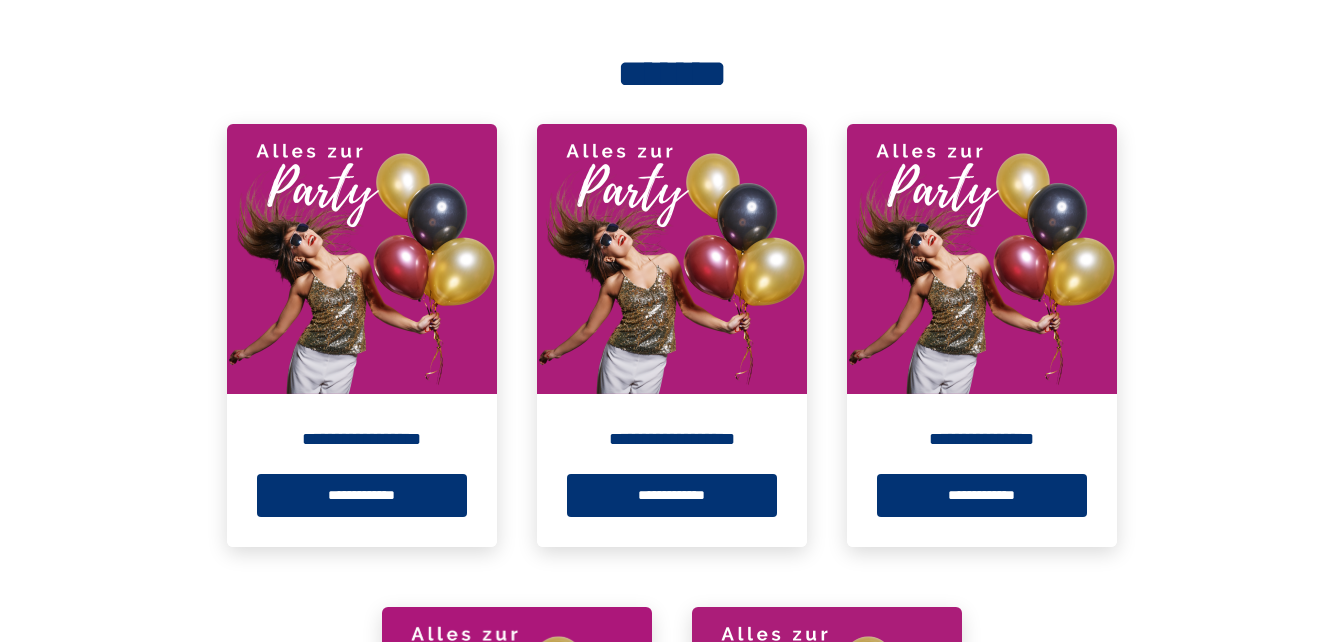 scroll, scrollTop: 400, scrollLeft: 0, axis: vertical 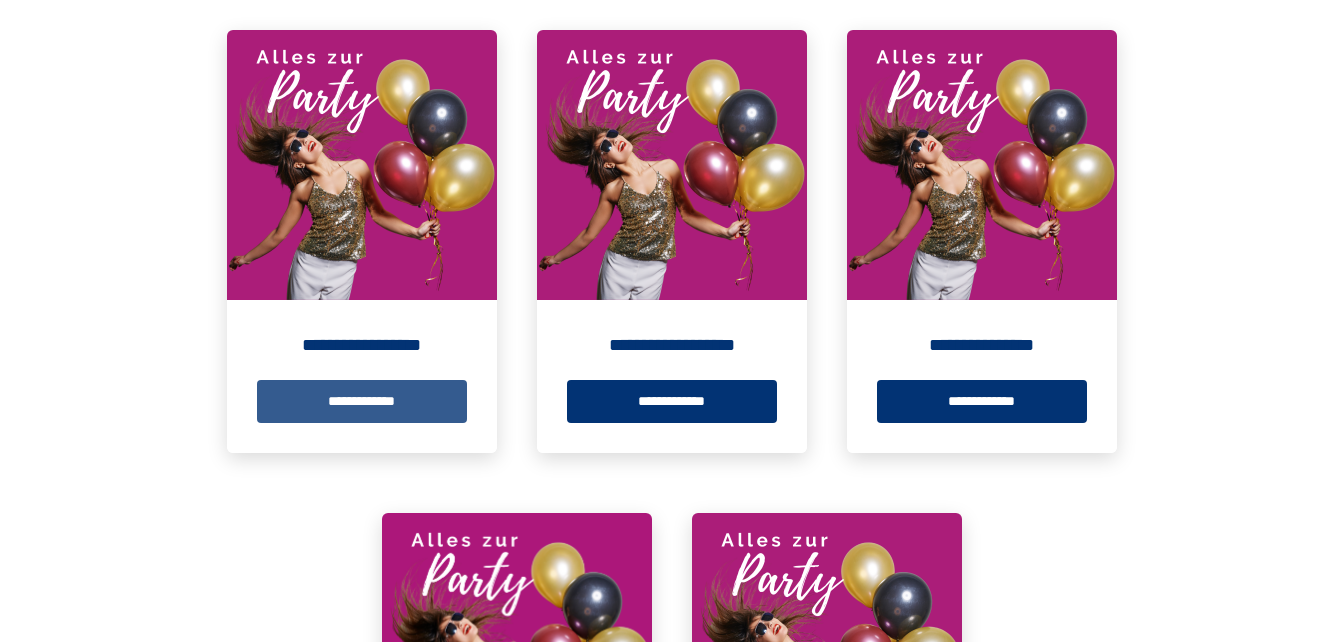 click on "**********" at bounding box center (362, 401) 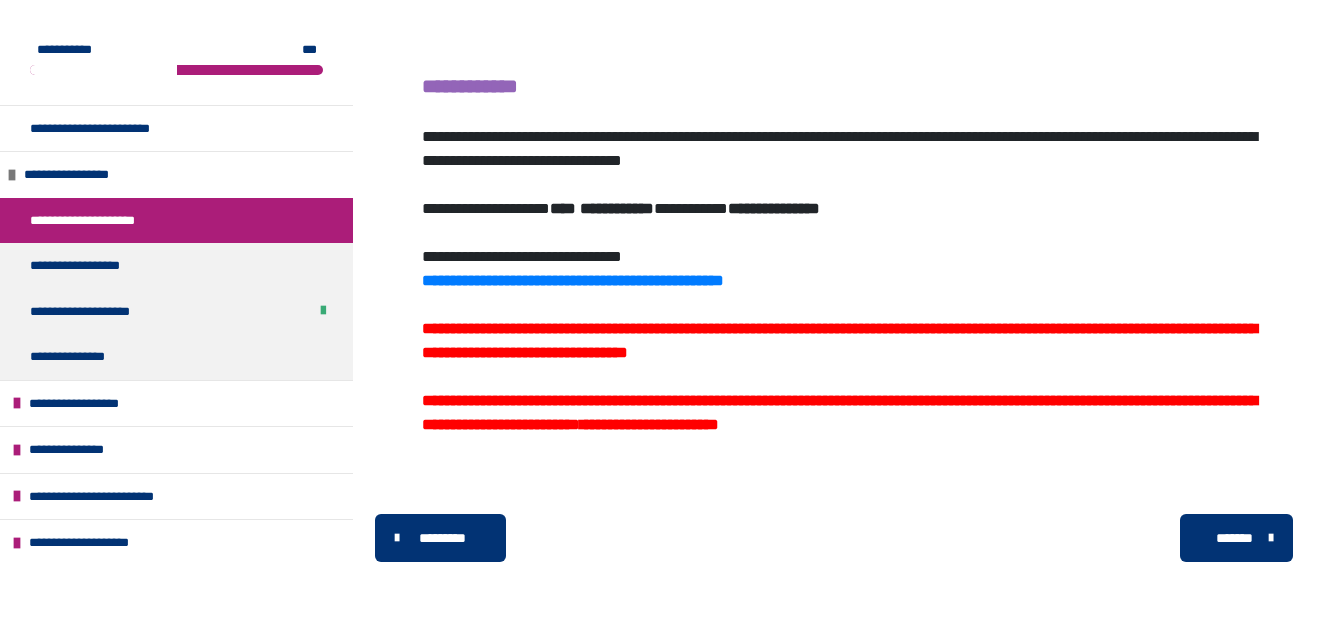 scroll, scrollTop: 300, scrollLeft: 0, axis: vertical 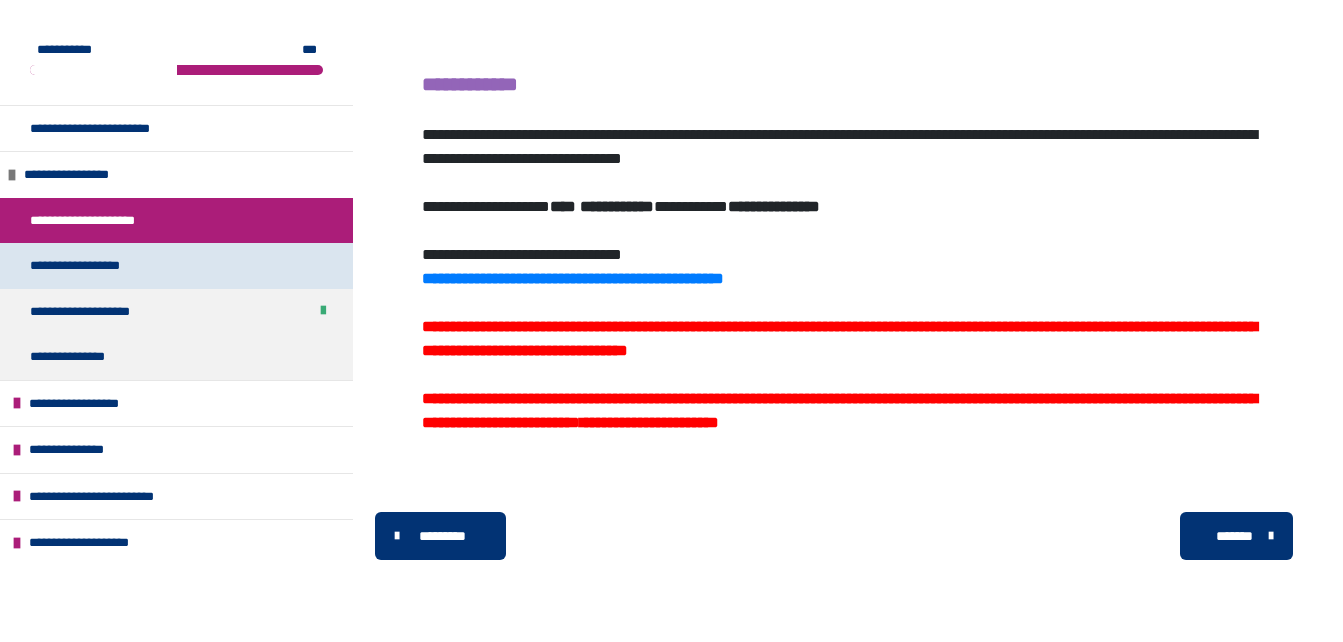 click on "**********" at bounding box center [98, 266] 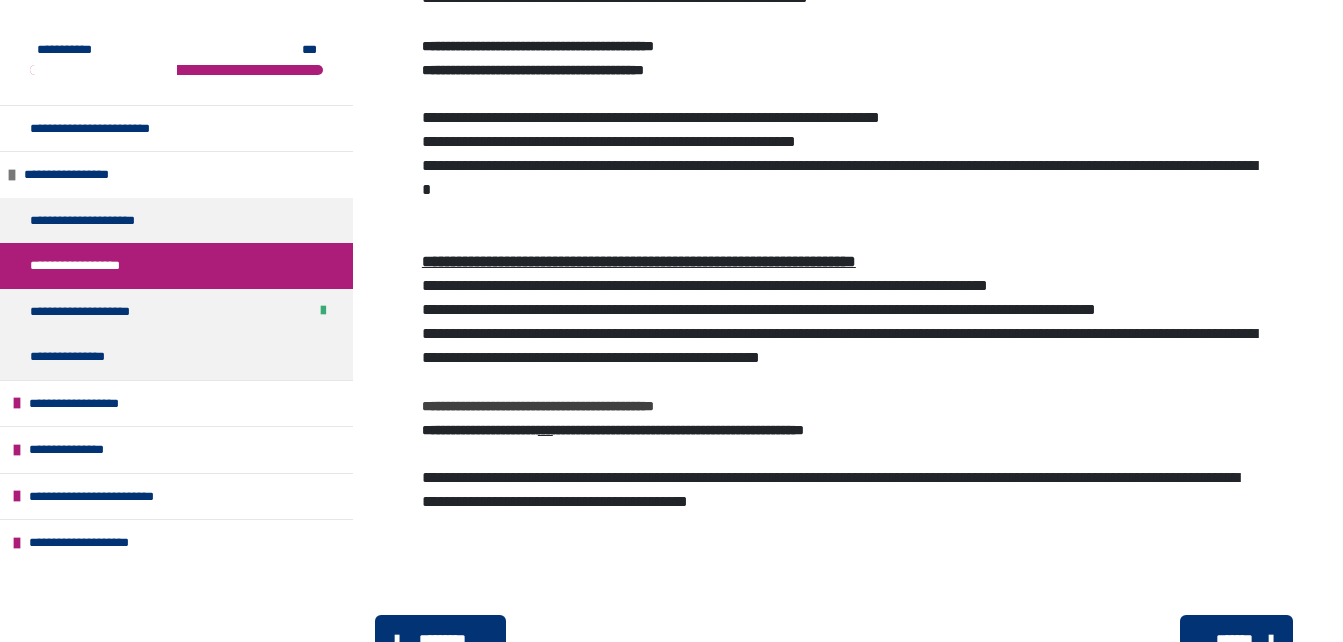 scroll, scrollTop: 614, scrollLeft: 0, axis: vertical 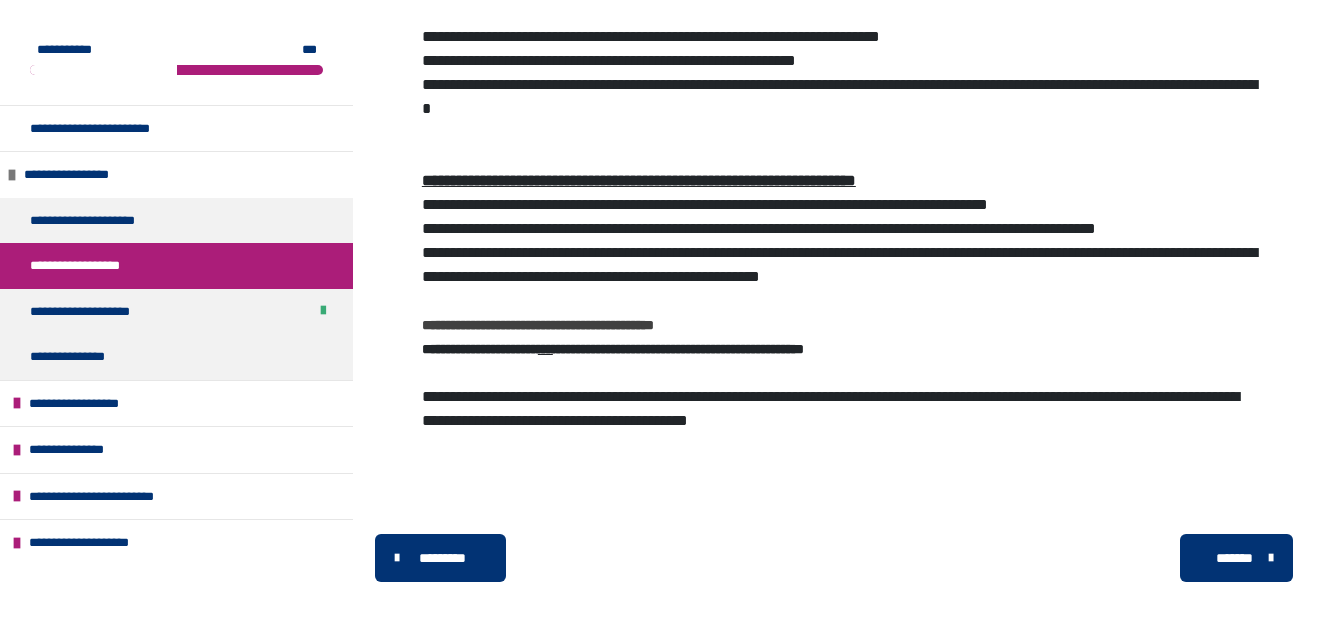 click on "*******" at bounding box center (1234, 558) 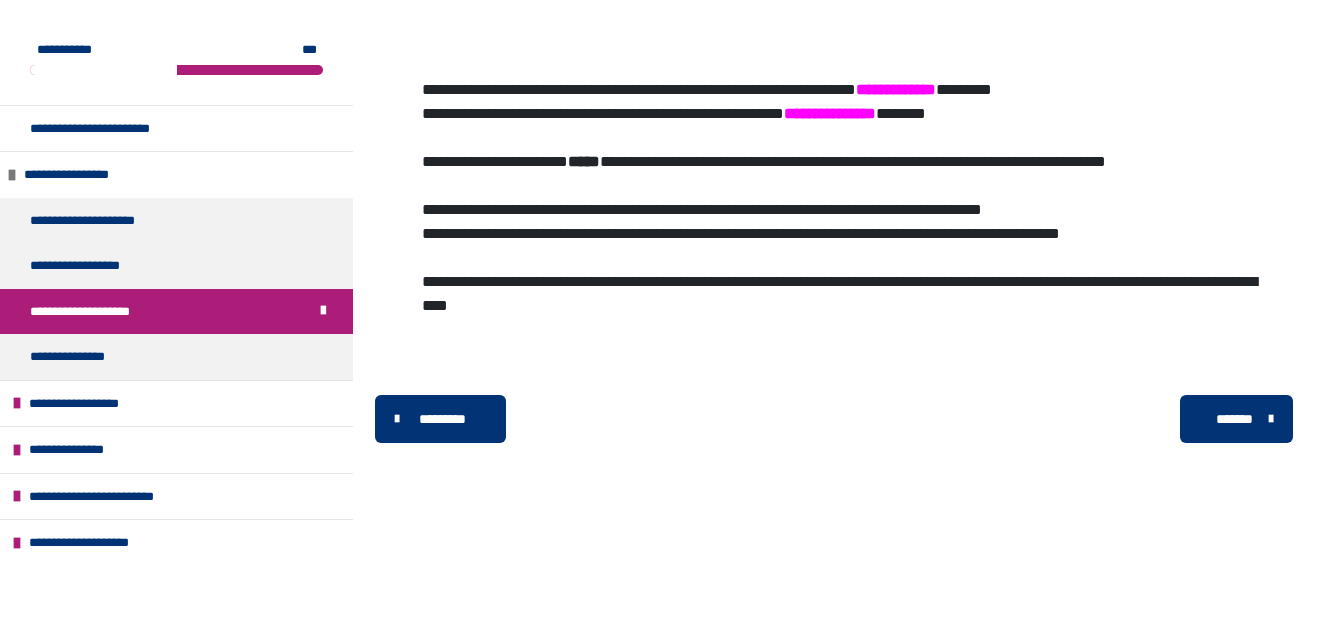 scroll, scrollTop: 353, scrollLeft: 0, axis: vertical 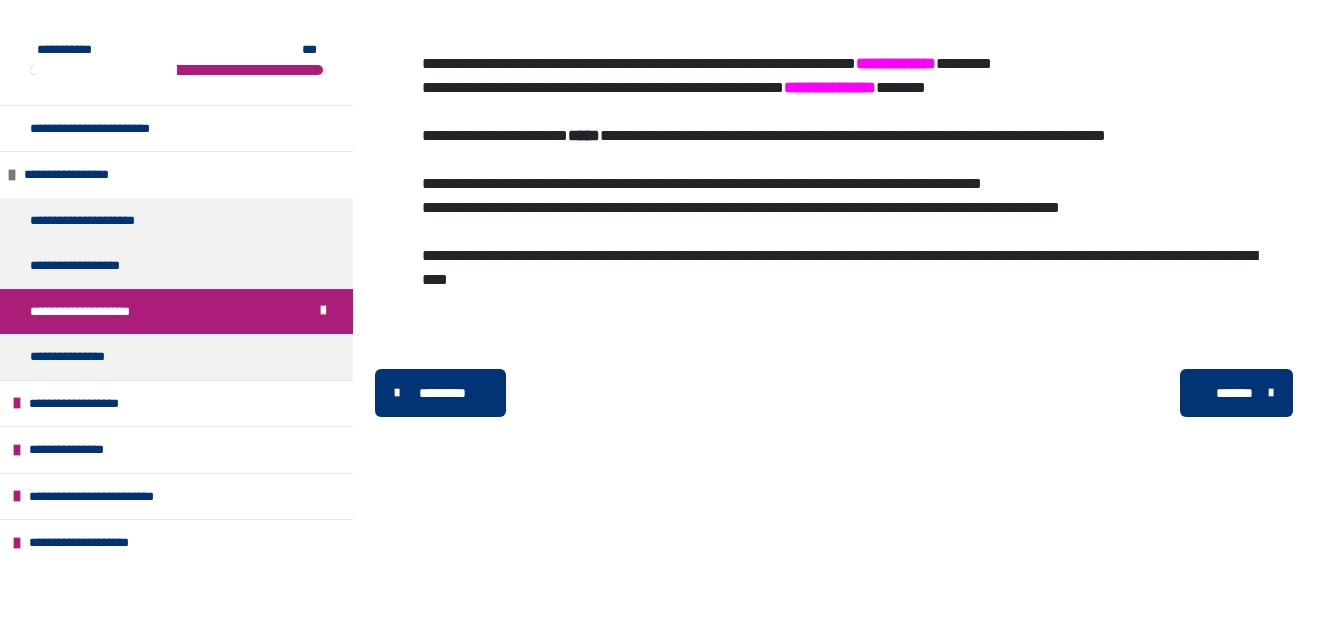 click on "*******" at bounding box center (1234, 393) 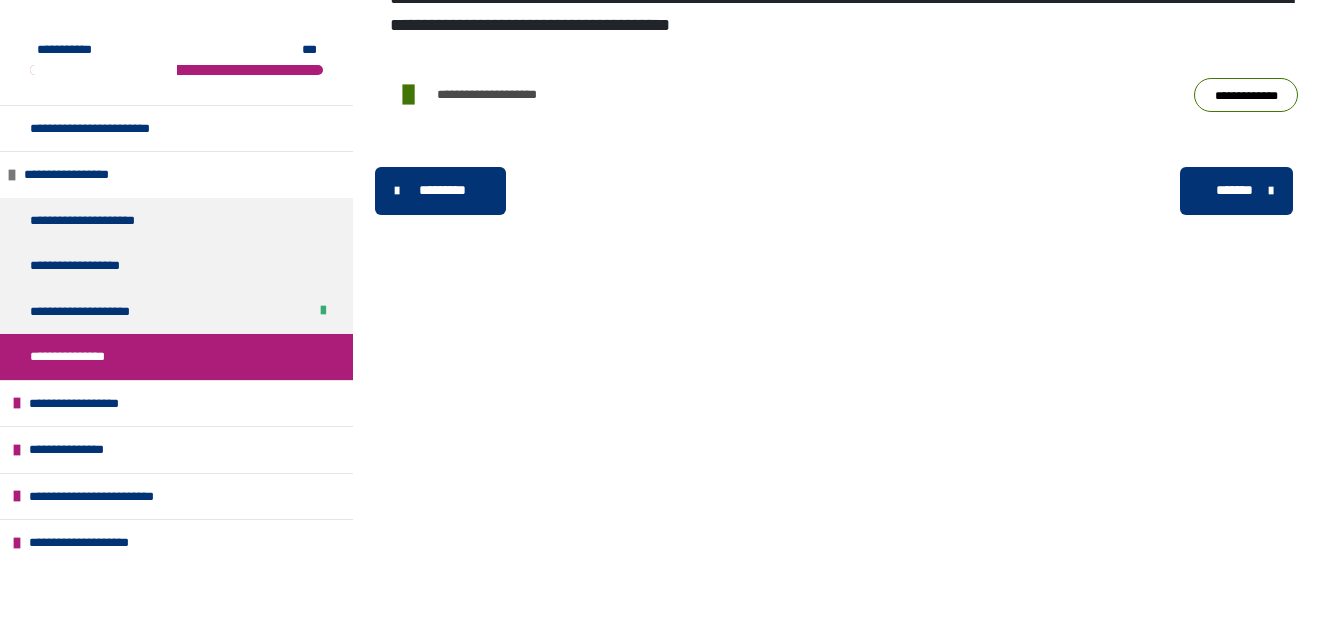 click on "*******" at bounding box center (1234, 190) 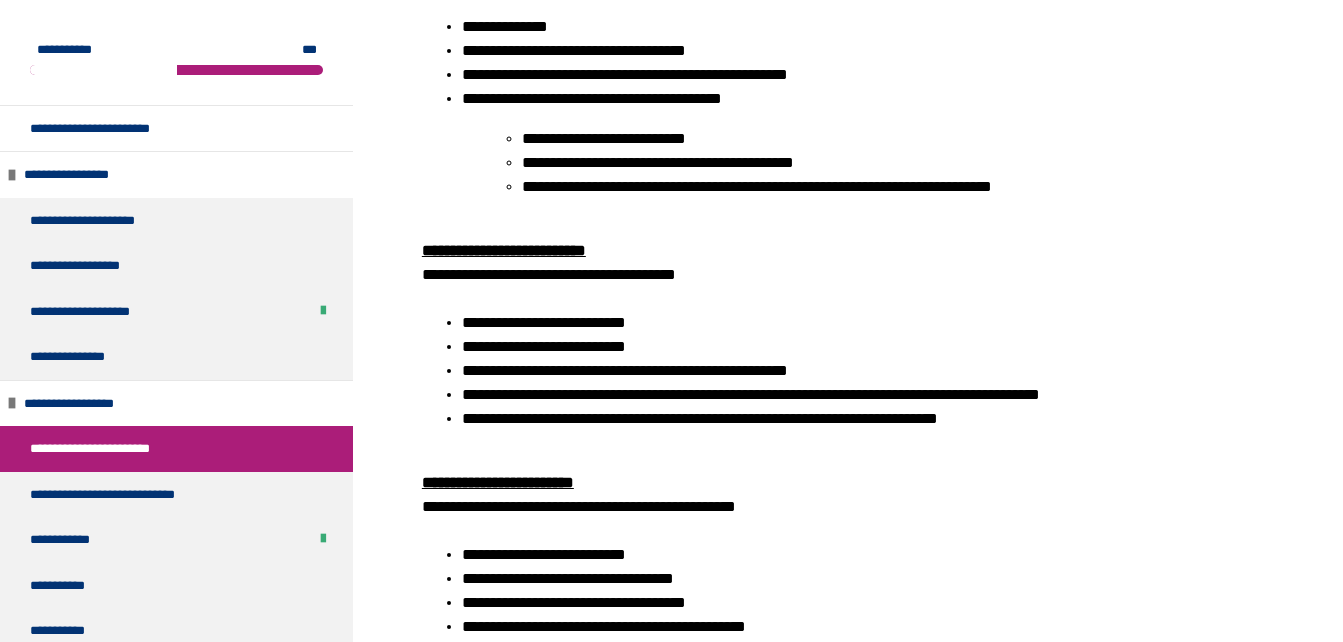 scroll, scrollTop: 940, scrollLeft: 0, axis: vertical 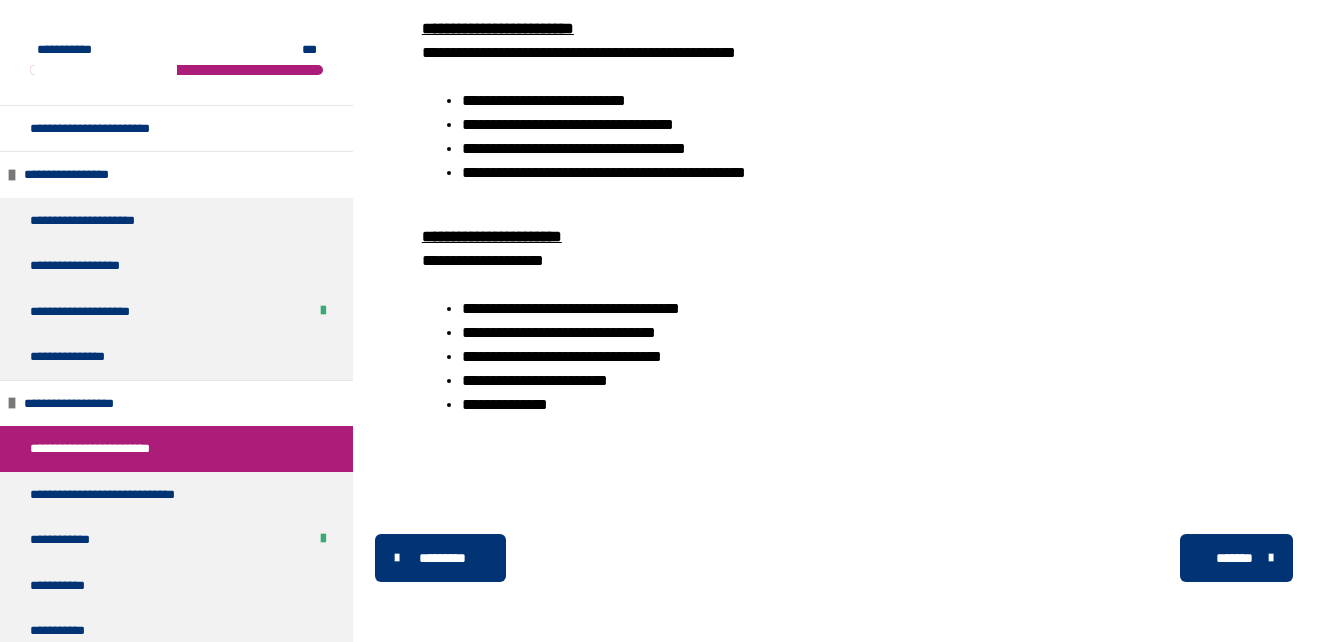 click on "*******" at bounding box center [1234, 558] 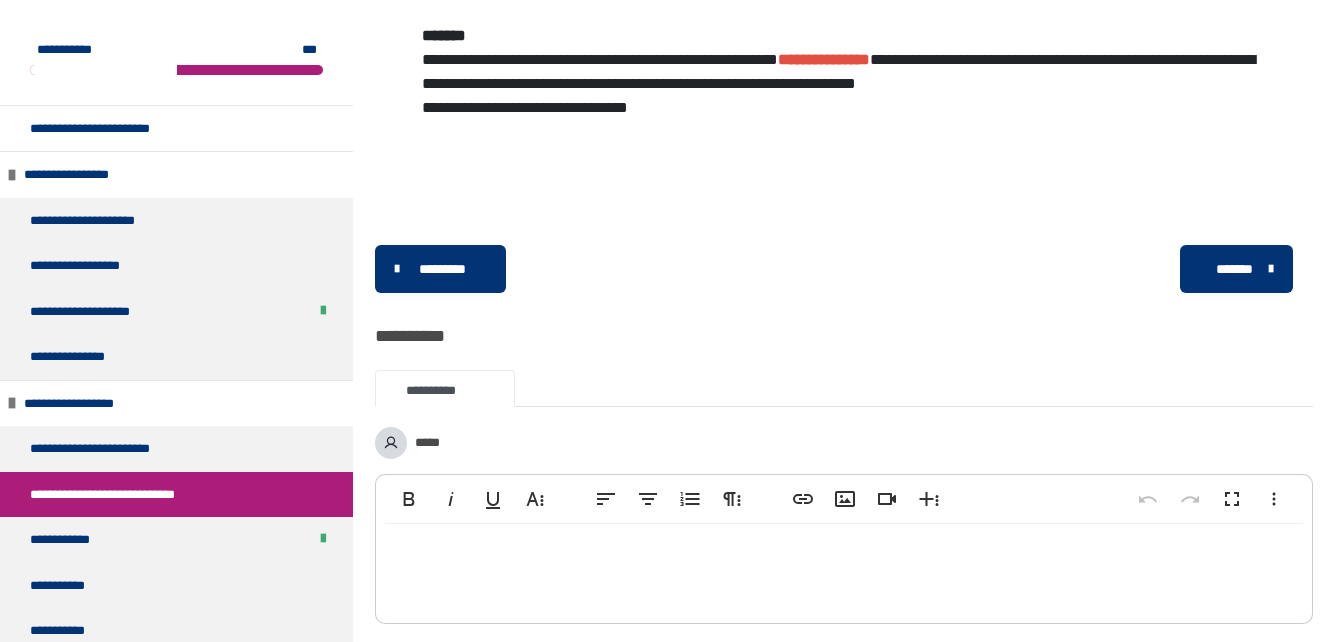scroll, scrollTop: 1740, scrollLeft: 0, axis: vertical 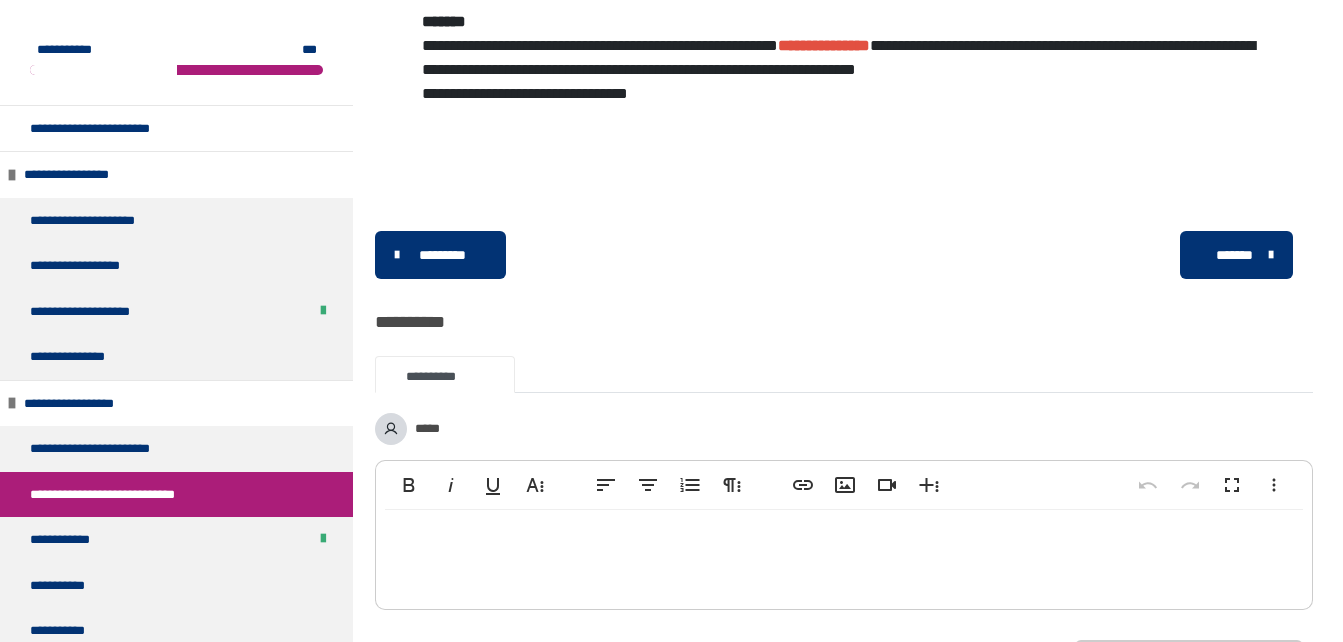 click on "*******" at bounding box center [1234, 255] 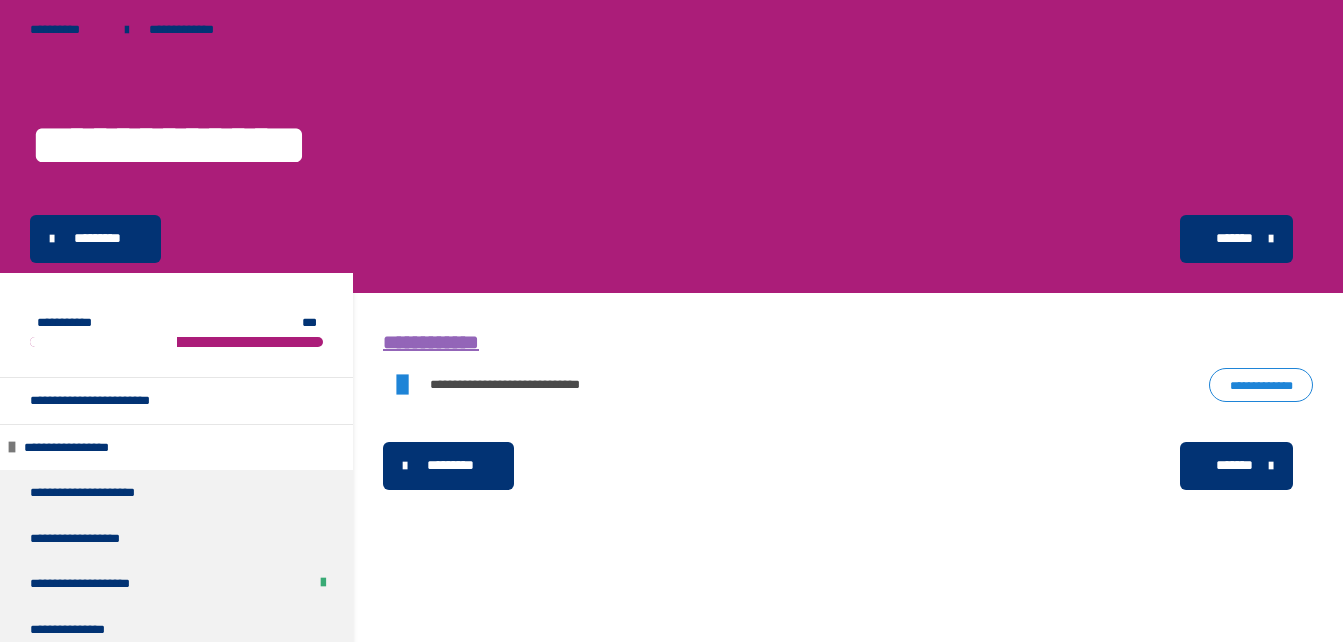 scroll, scrollTop: 100, scrollLeft: 0, axis: vertical 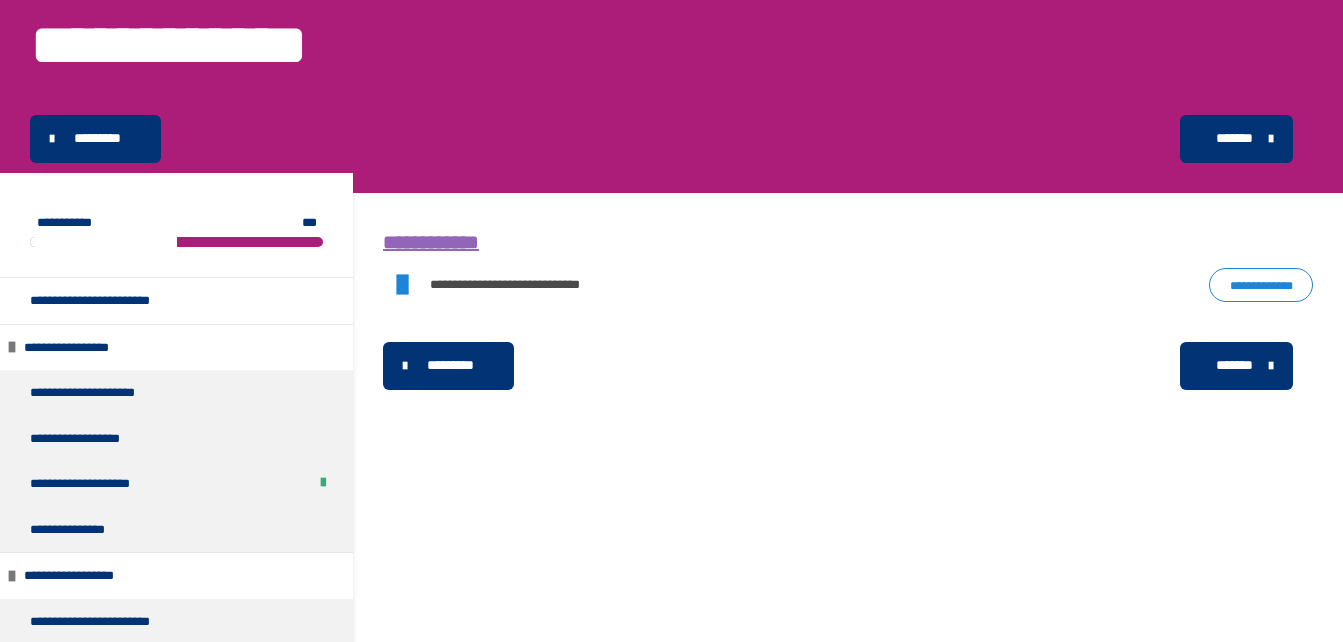 click on "*******" at bounding box center (1234, 365) 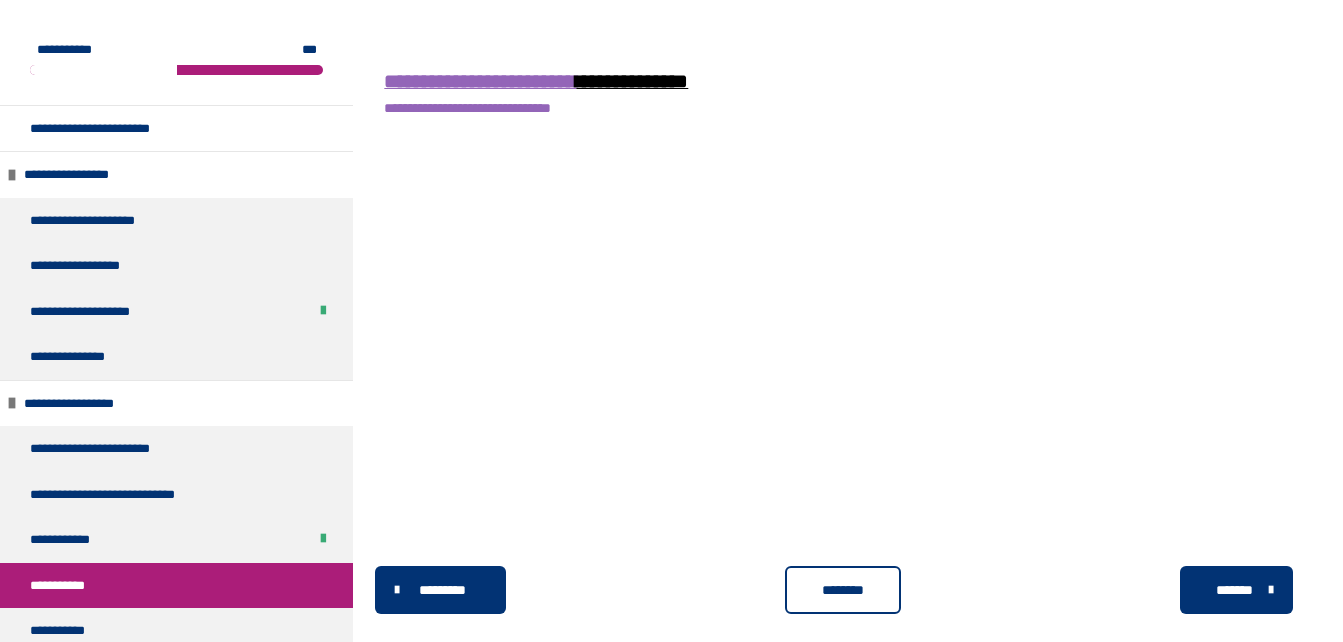 scroll, scrollTop: 494, scrollLeft: 0, axis: vertical 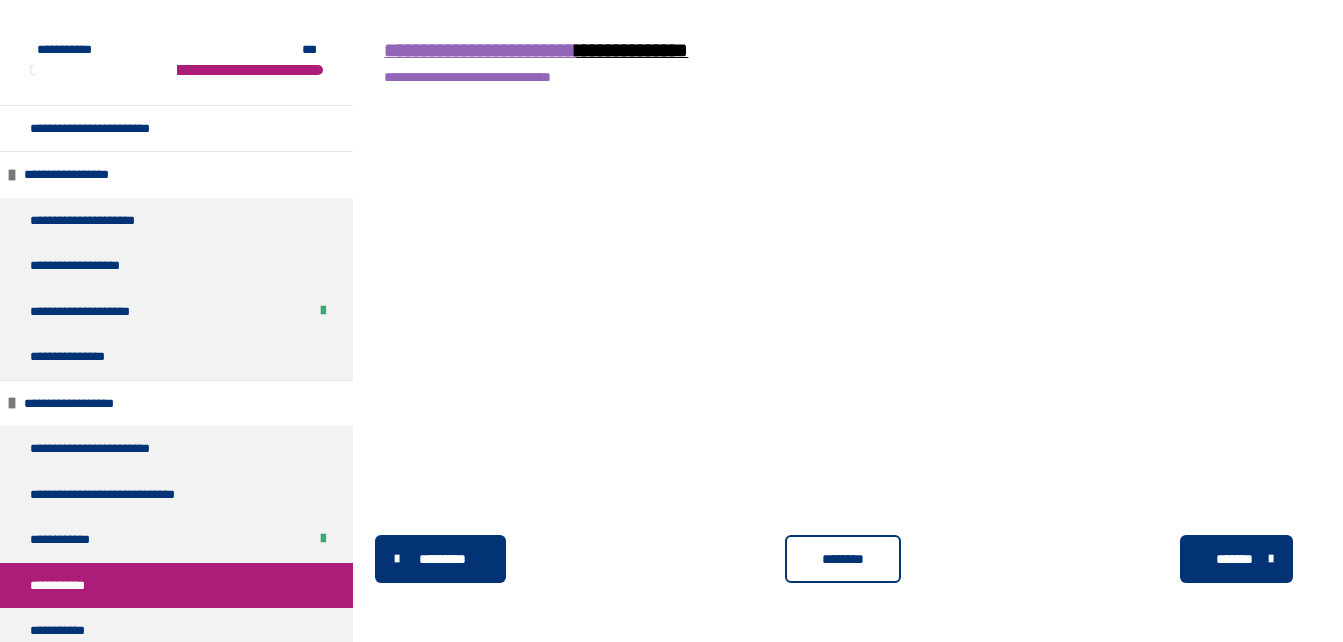 click on "********" at bounding box center (843, 559) 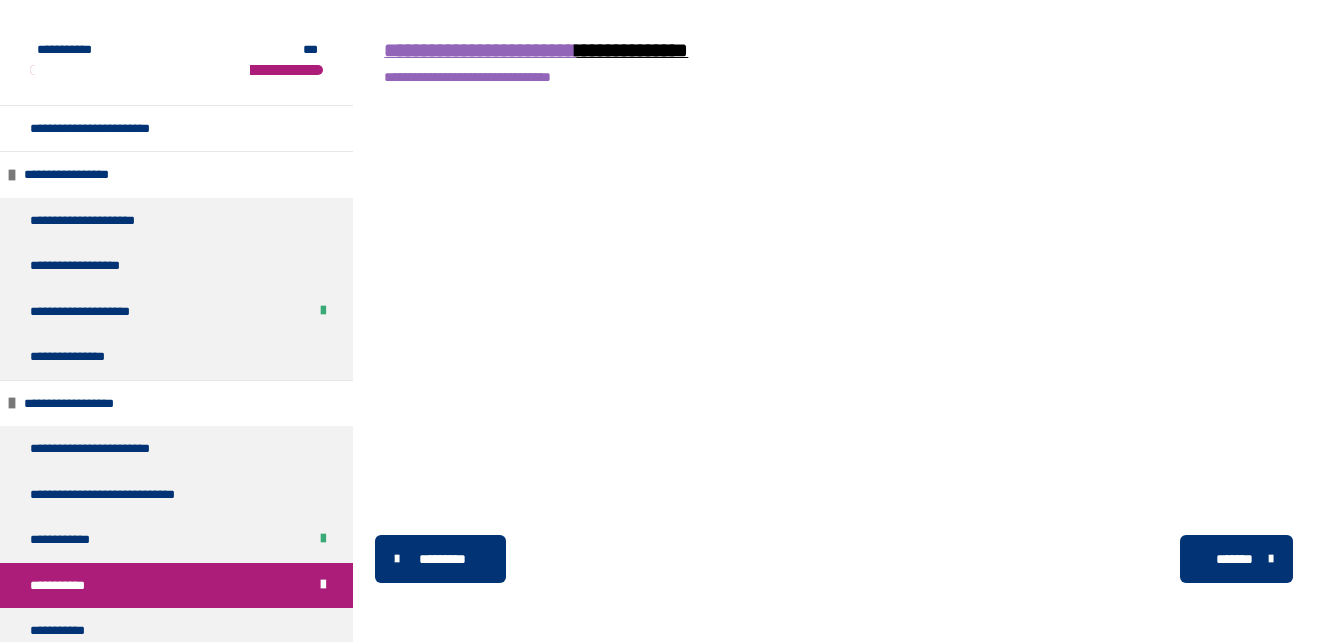 click on "*******" at bounding box center [1234, 559] 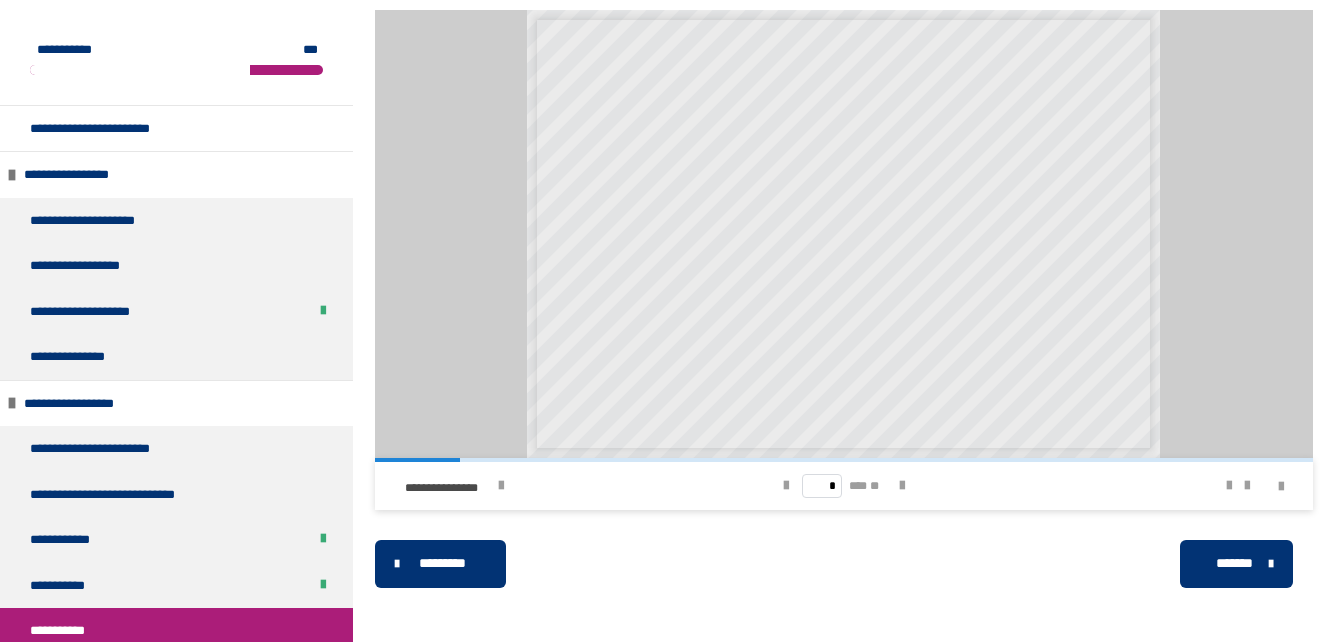 scroll, scrollTop: 1100, scrollLeft: 0, axis: vertical 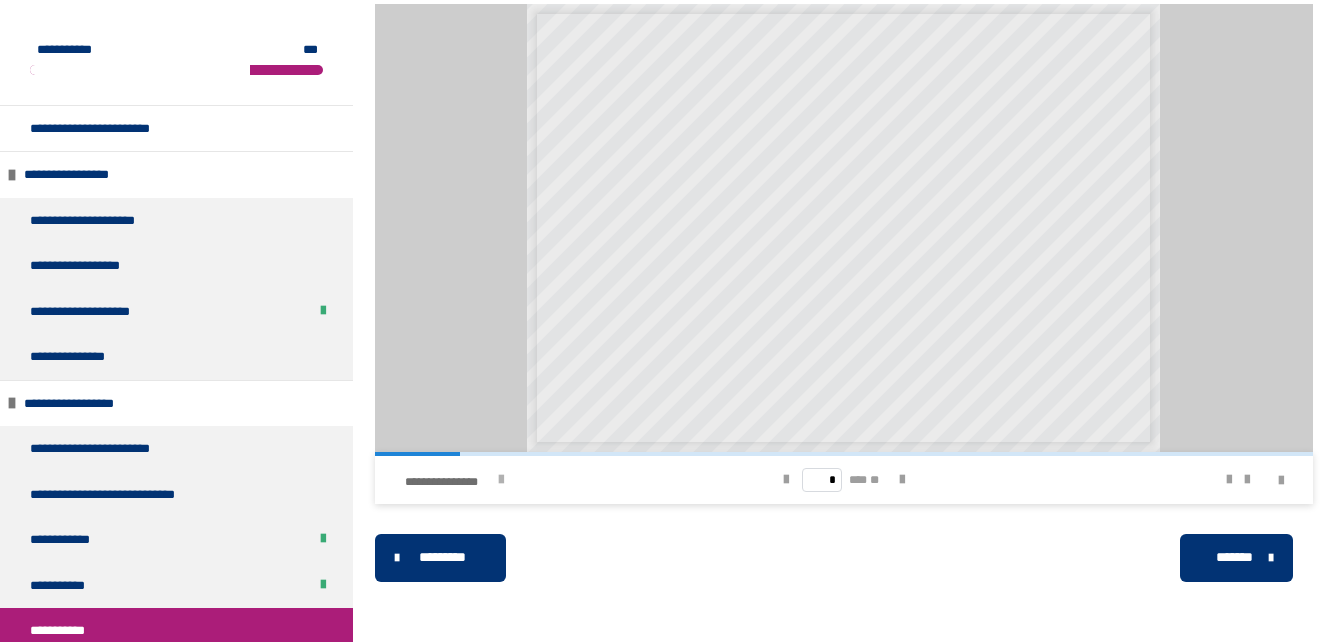 click at bounding box center [501, 480] 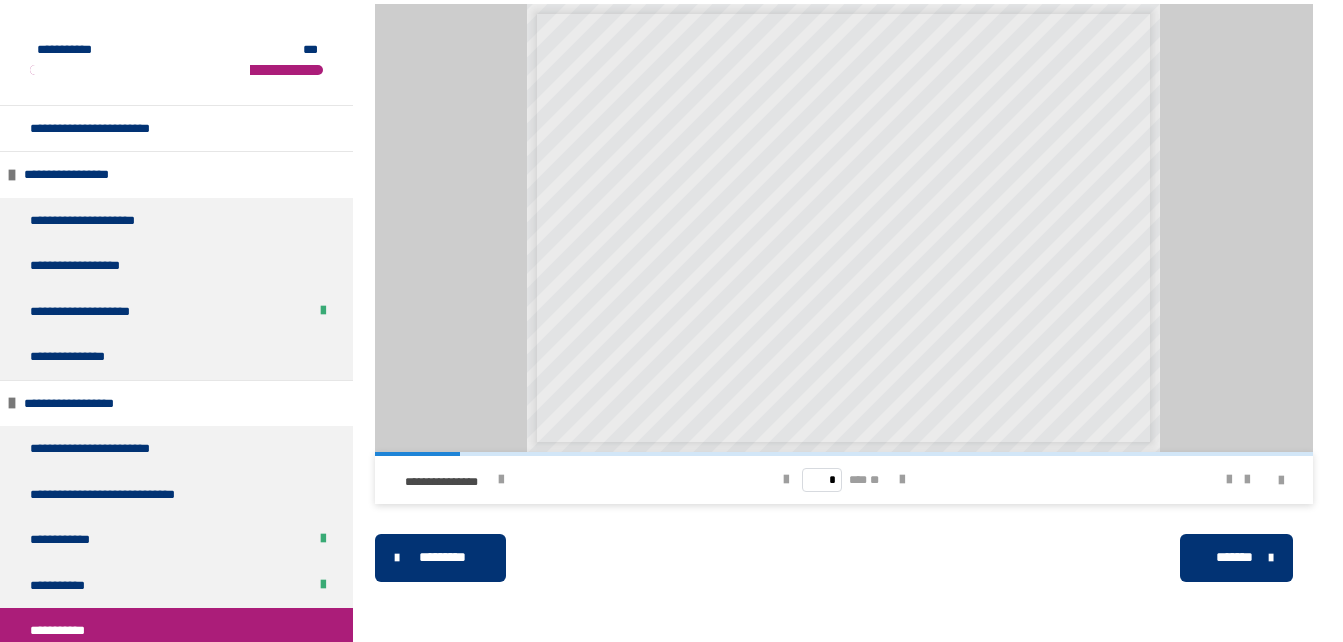 click on "*******" at bounding box center [1234, 557] 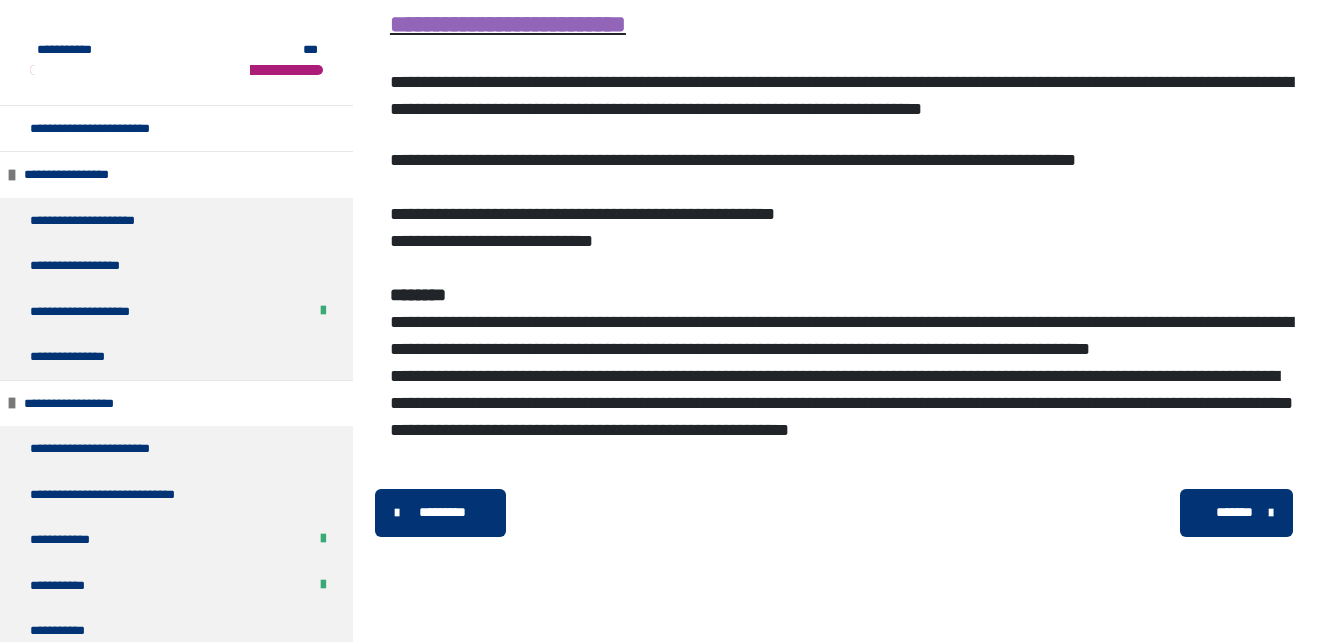 scroll, scrollTop: 395, scrollLeft: 0, axis: vertical 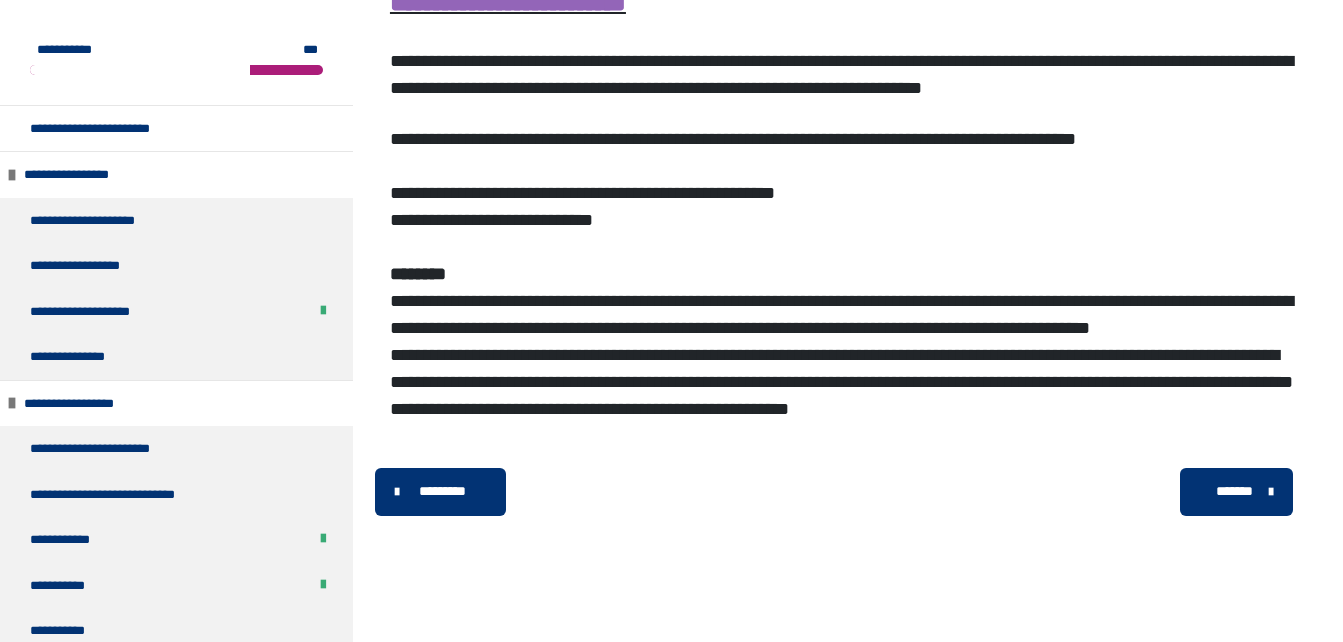 click on "*******" at bounding box center [1236, 492] 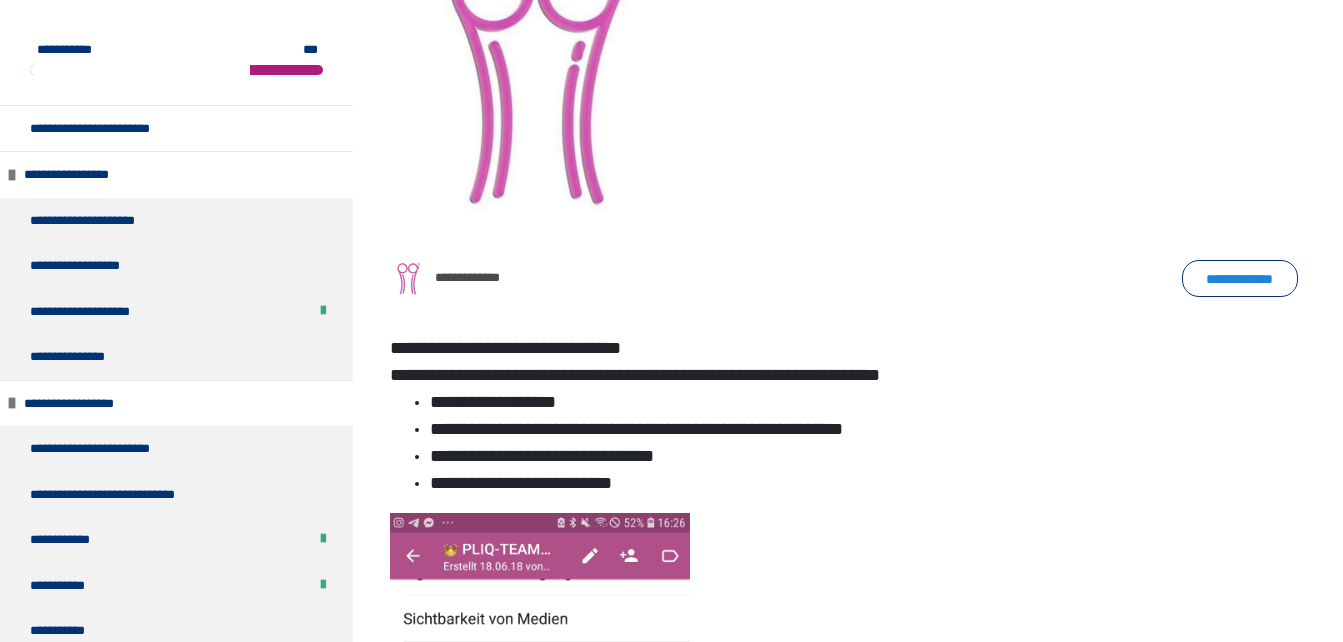 scroll, scrollTop: 1200, scrollLeft: 0, axis: vertical 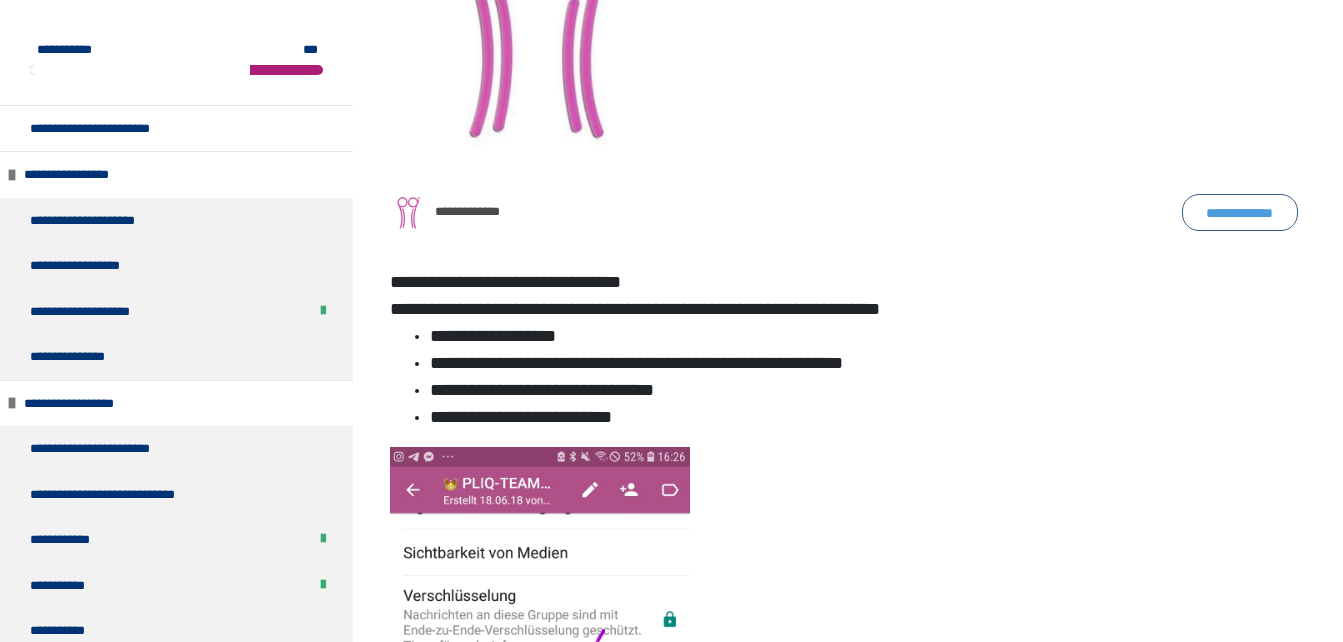 click on "**********" at bounding box center [1240, 212] 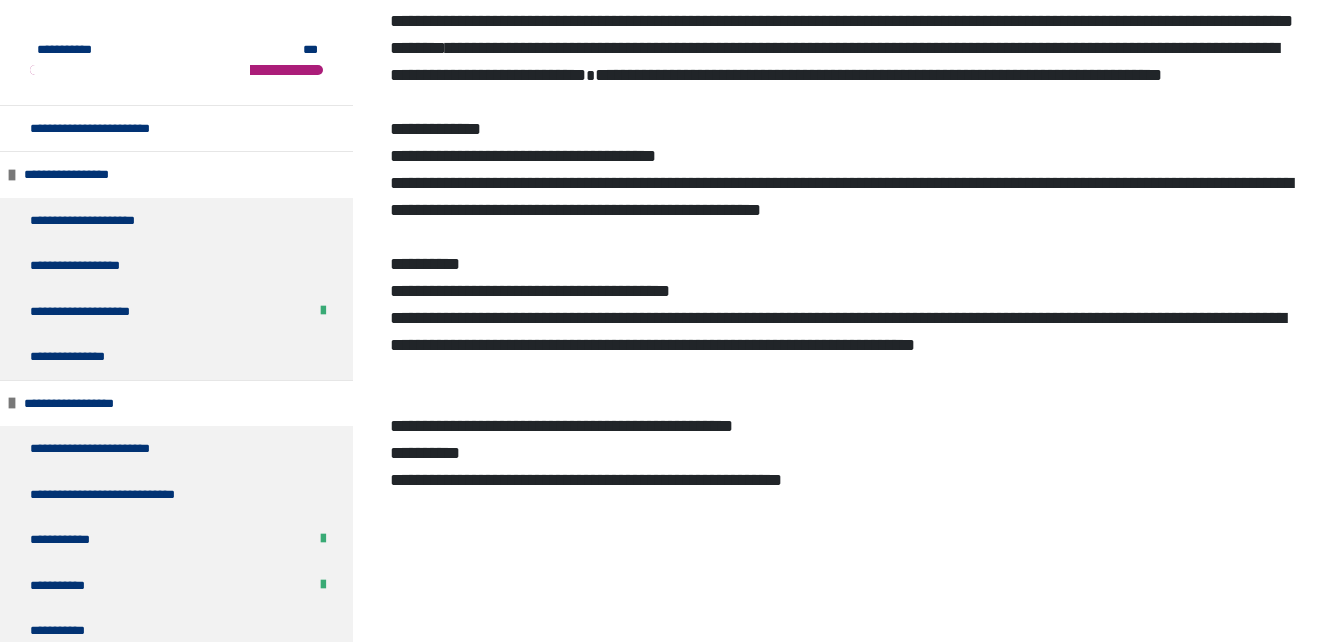 scroll, scrollTop: 4600, scrollLeft: 0, axis: vertical 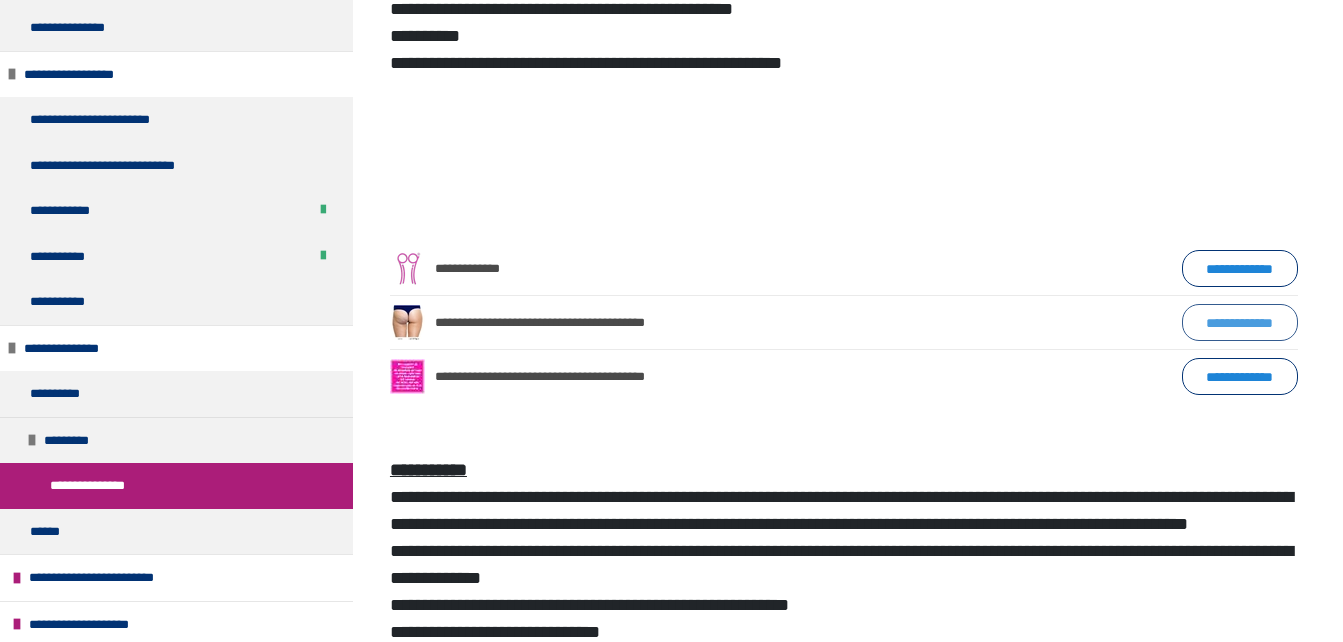 click on "**********" at bounding box center (1240, 322) 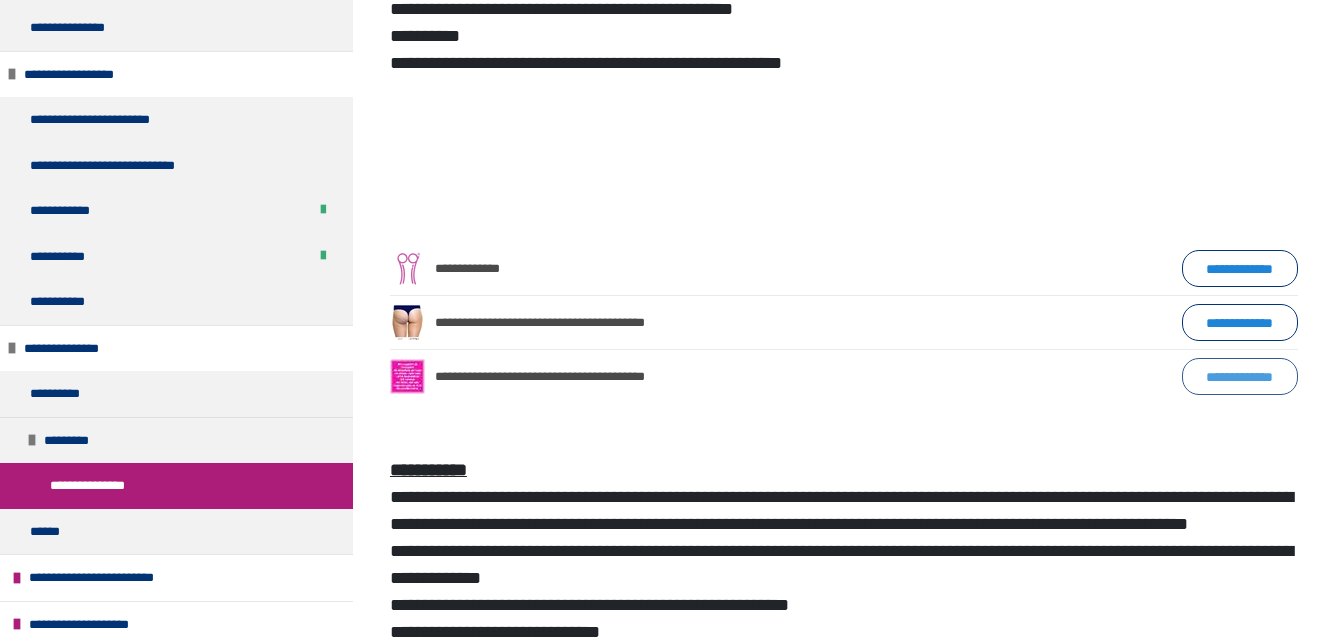 click on "**********" at bounding box center (1240, 376) 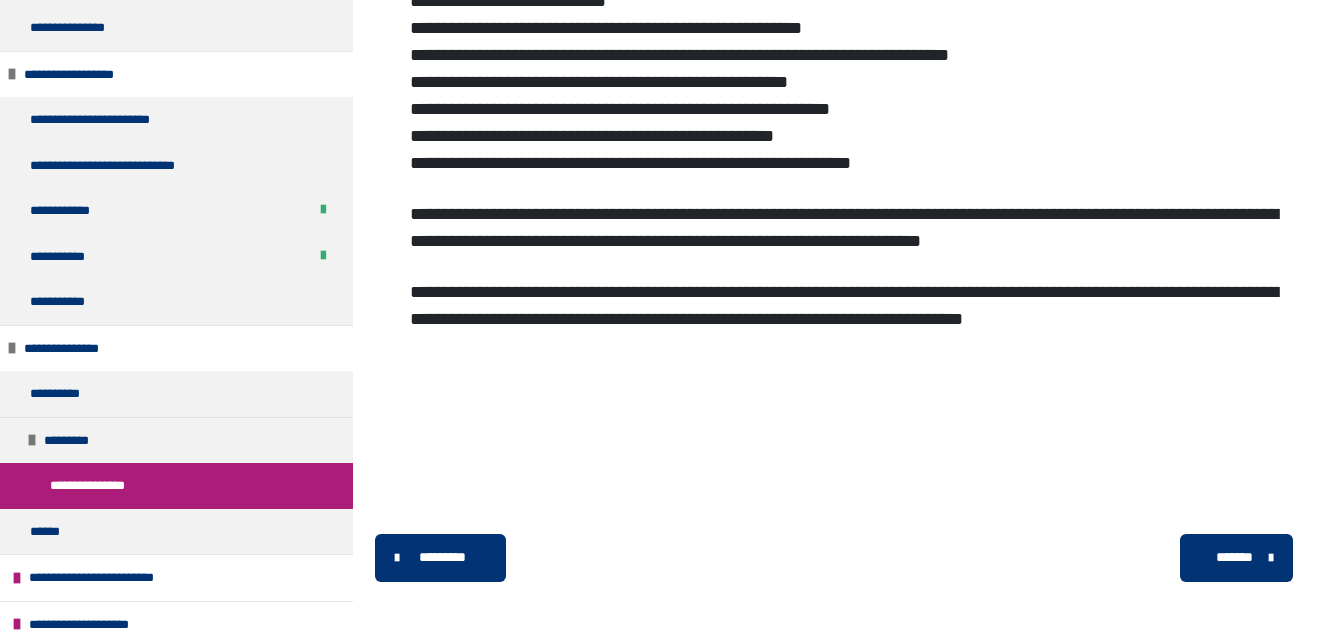 scroll, scrollTop: 8558, scrollLeft: 0, axis: vertical 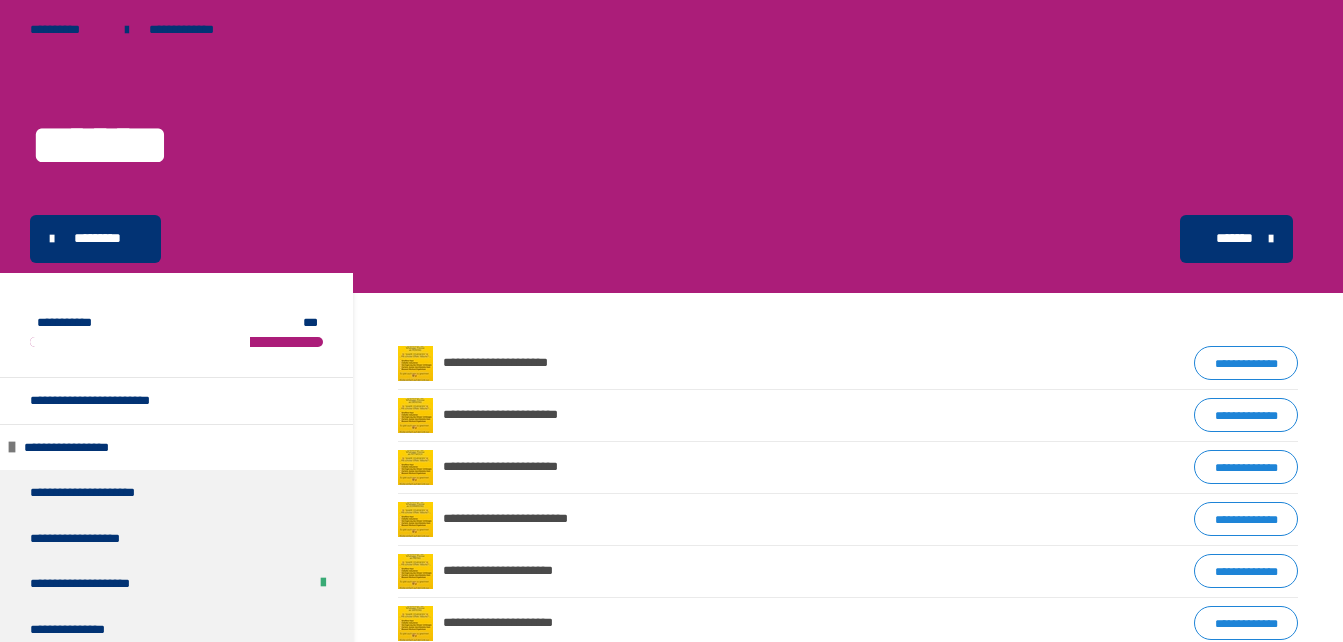 click at bounding box center [415, 363] 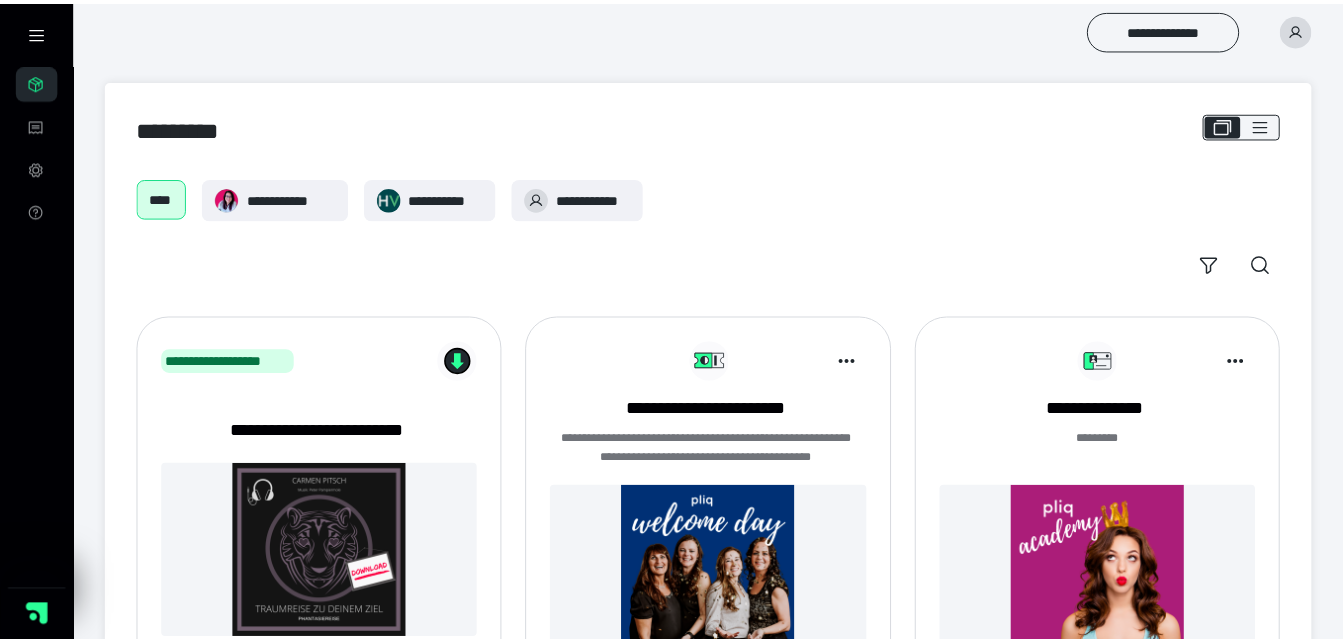 scroll, scrollTop: 0, scrollLeft: 0, axis: both 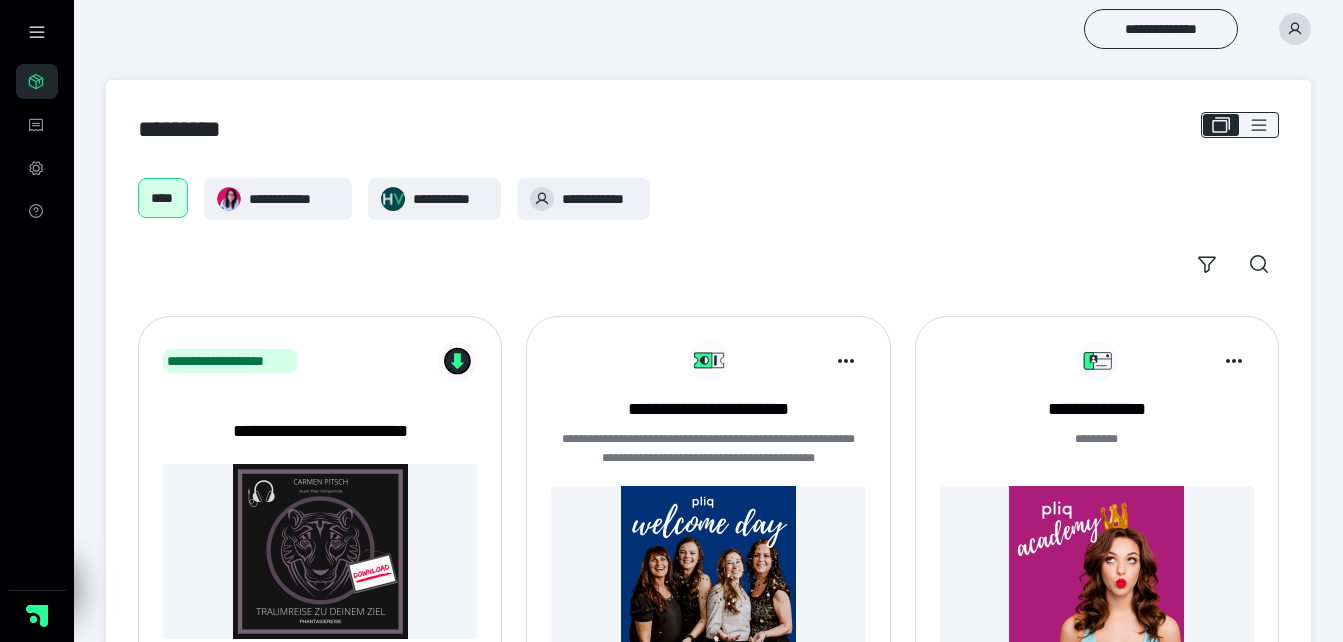click at bounding box center [1097, 573] 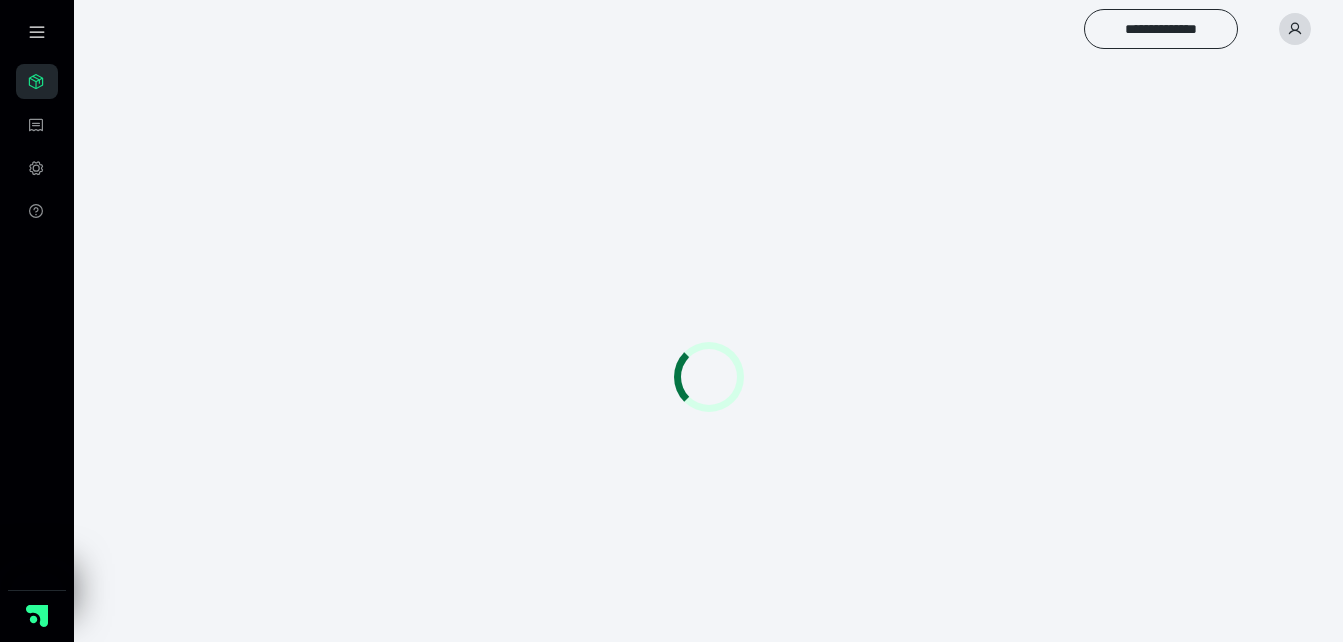 scroll, scrollTop: 0, scrollLeft: 0, axis: both 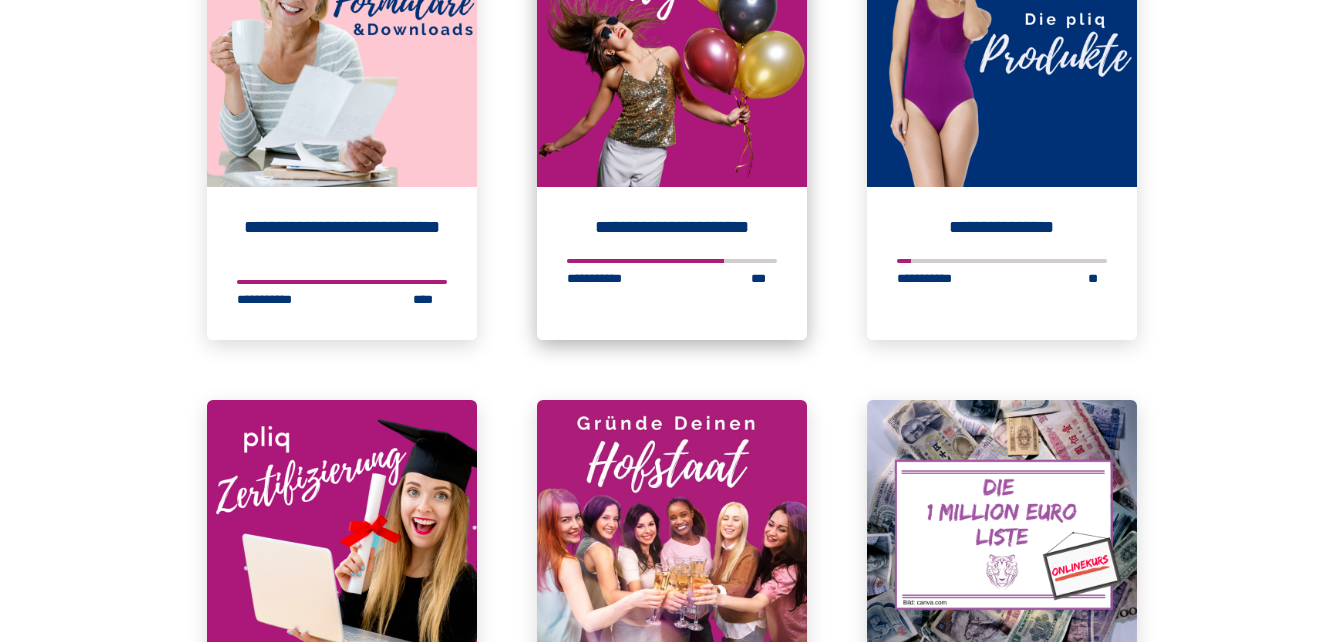 click at bounding box center (672, 52) 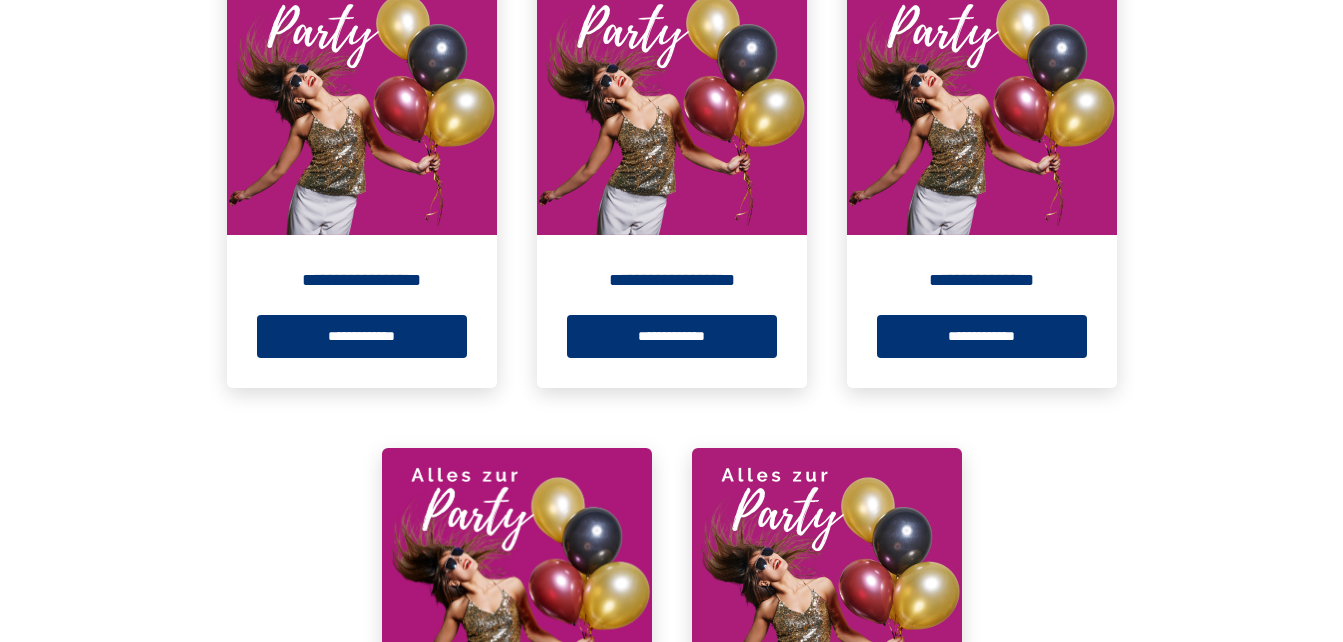 scroll, scrollTop: 458, scrollLeft: 0, axis: vertical 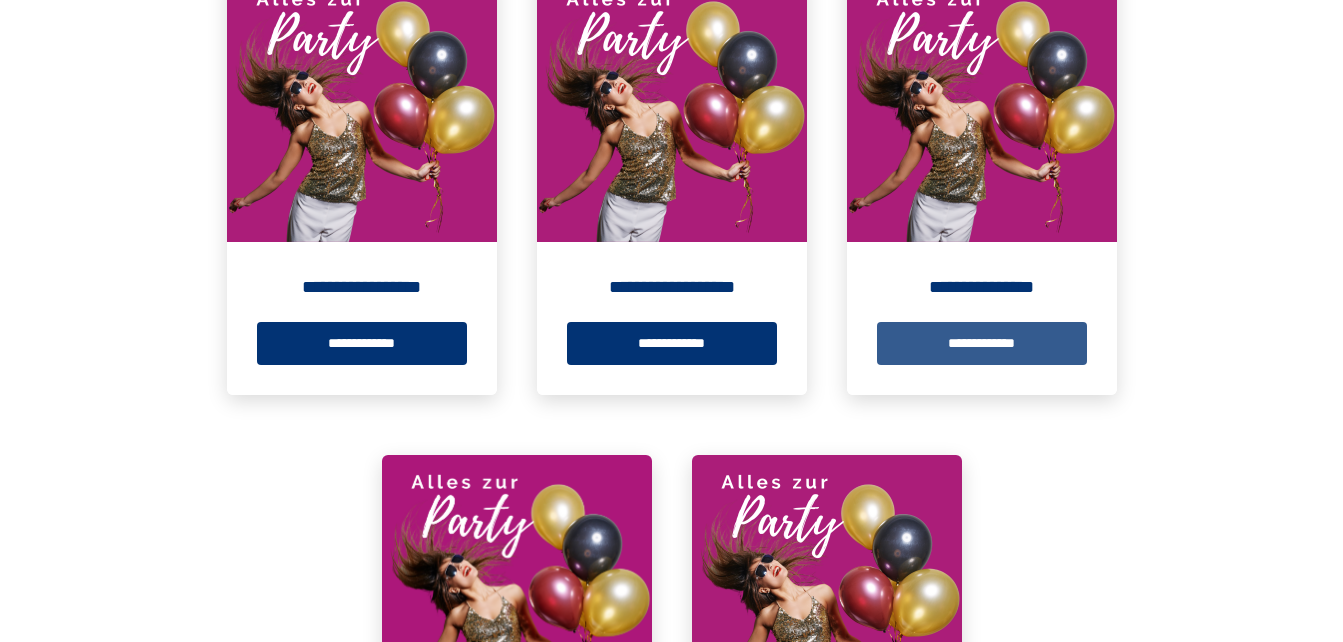 click on "**********" at bounding box center (982, 343) 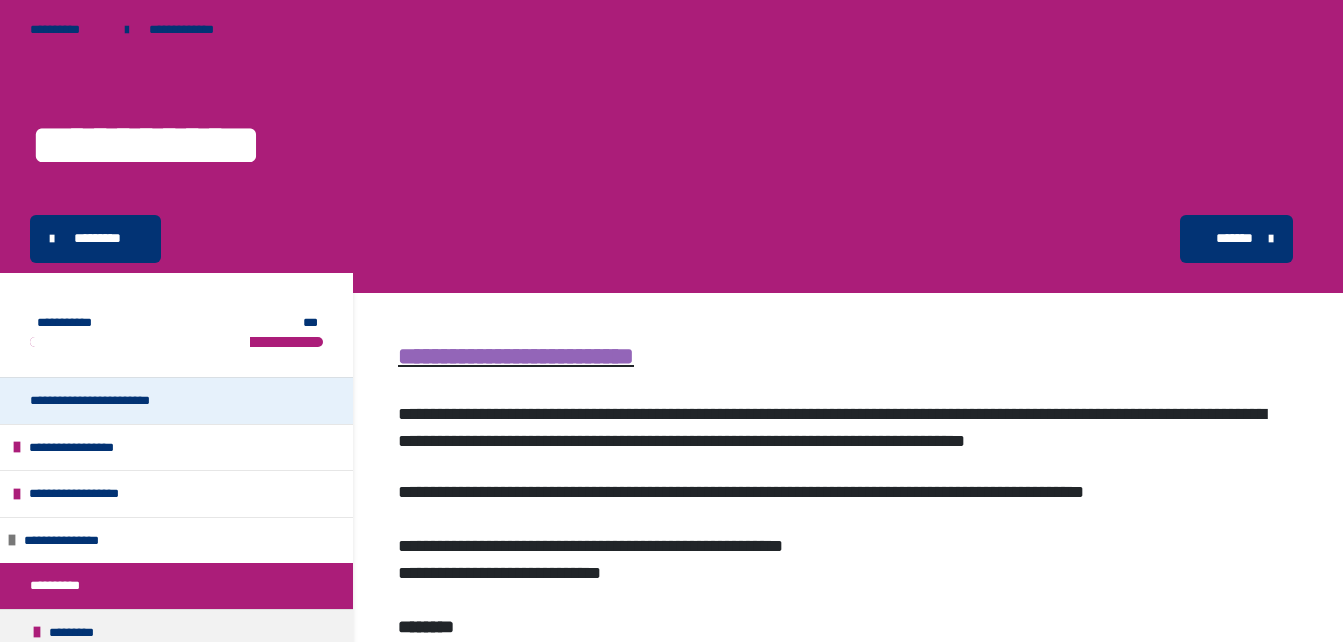 scroll, scrollTop: 395, scrollLeft: 0, axis: vertical 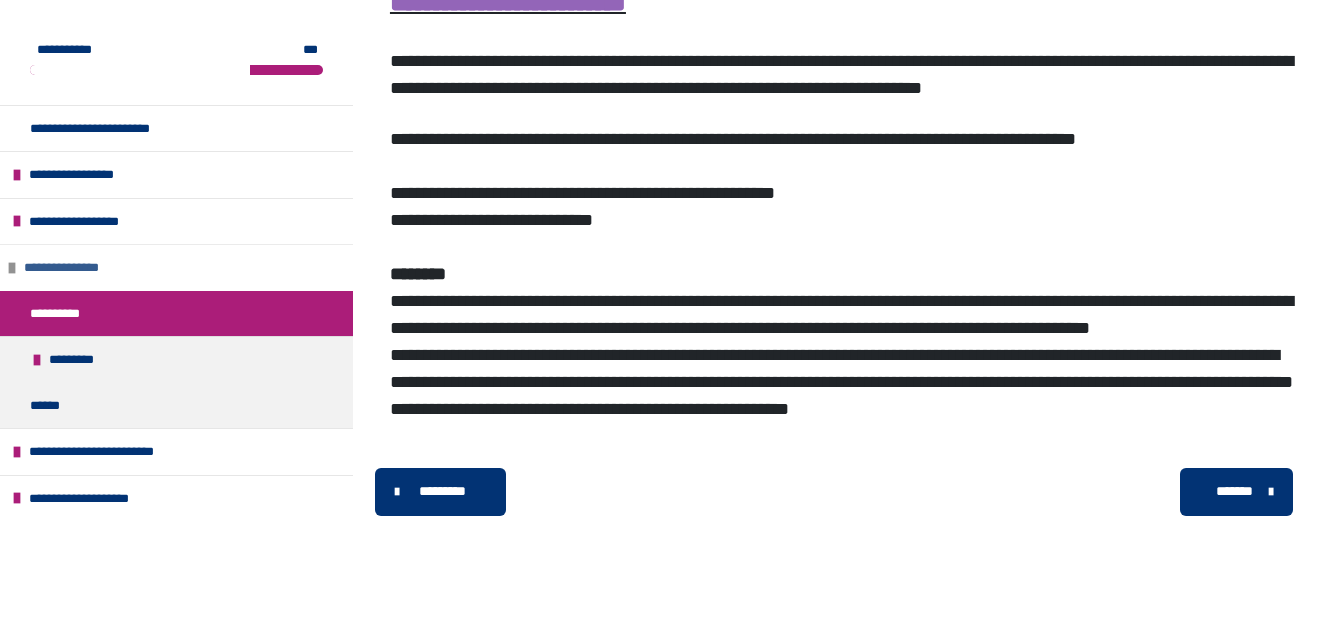 click on "**********" at bounding box center [74, 268] 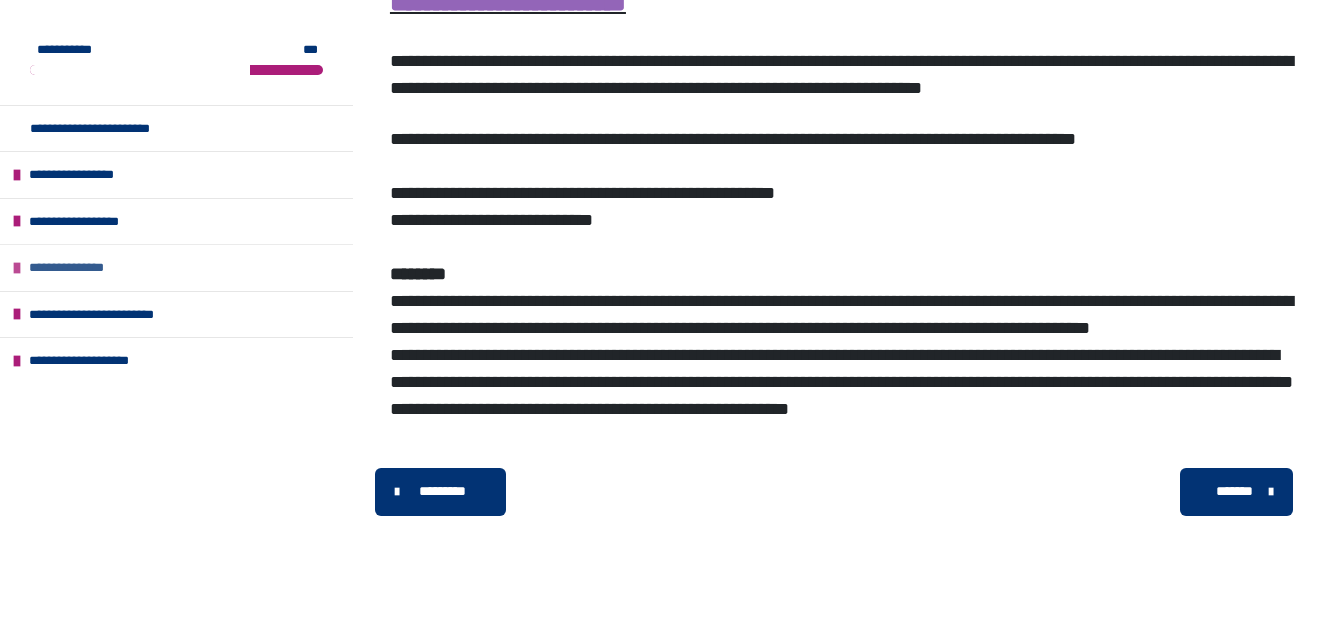 click on "**********" at bounding box center (79, 268) 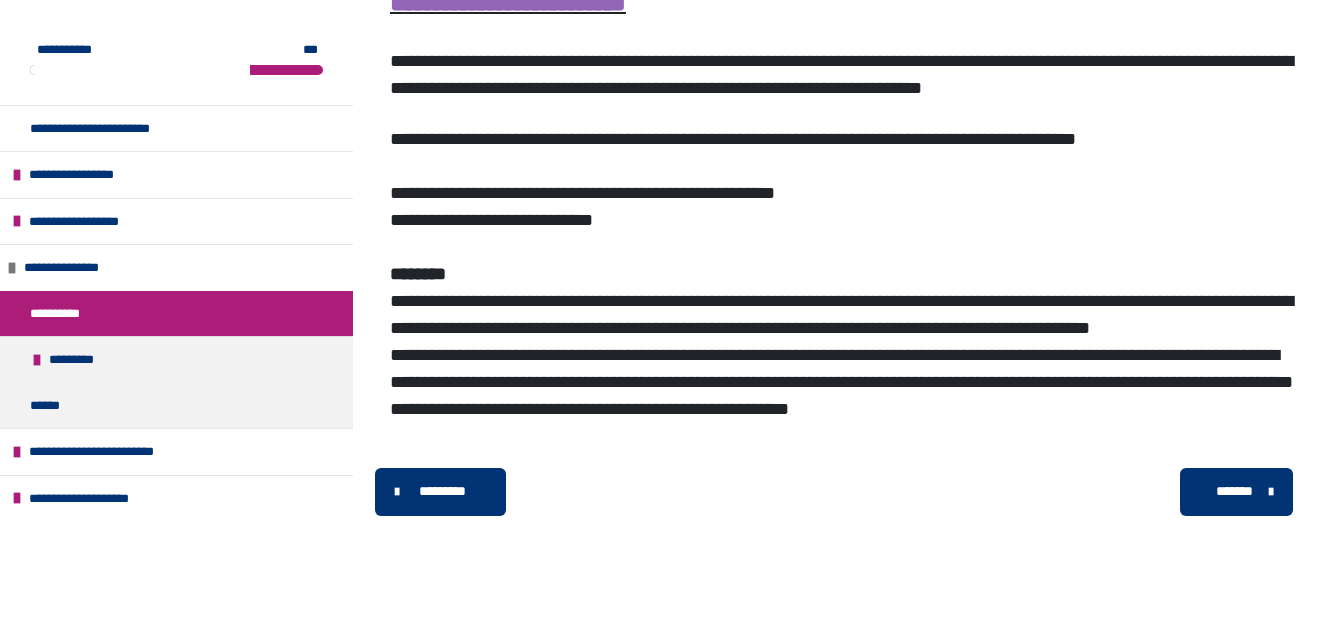 click on "**********" at bounding box center (67, 314) 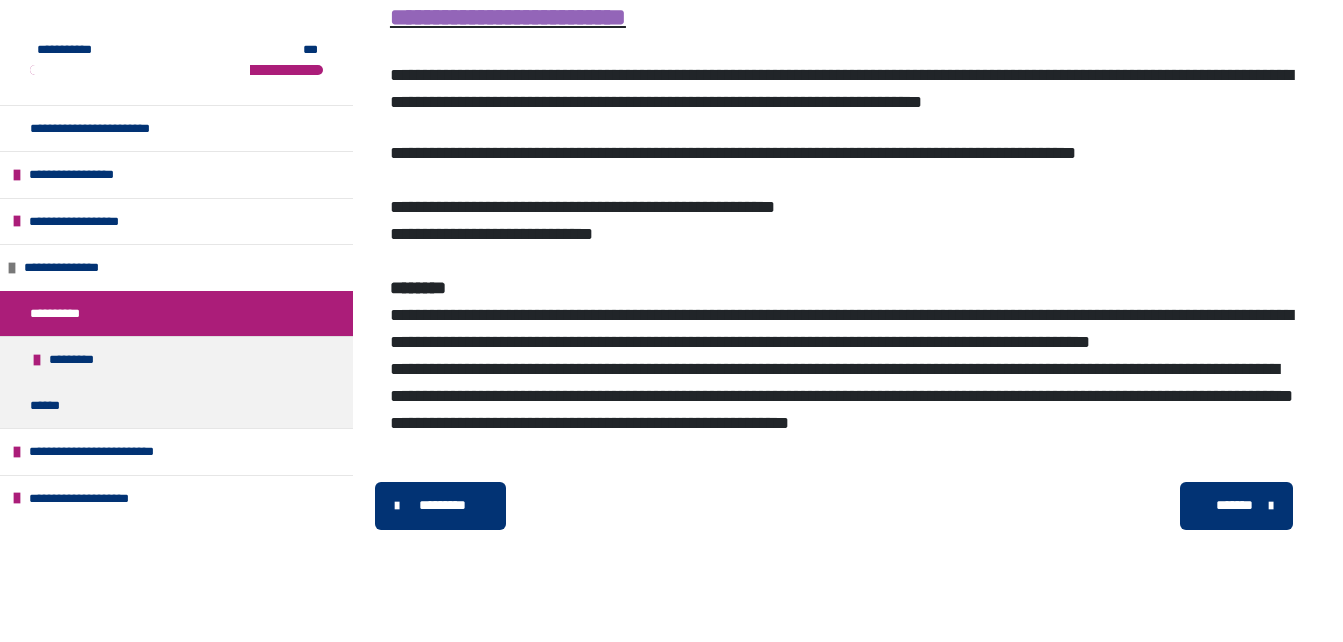 scroll, scrollTop: 395, scrollLeft: 0, axis: vertical 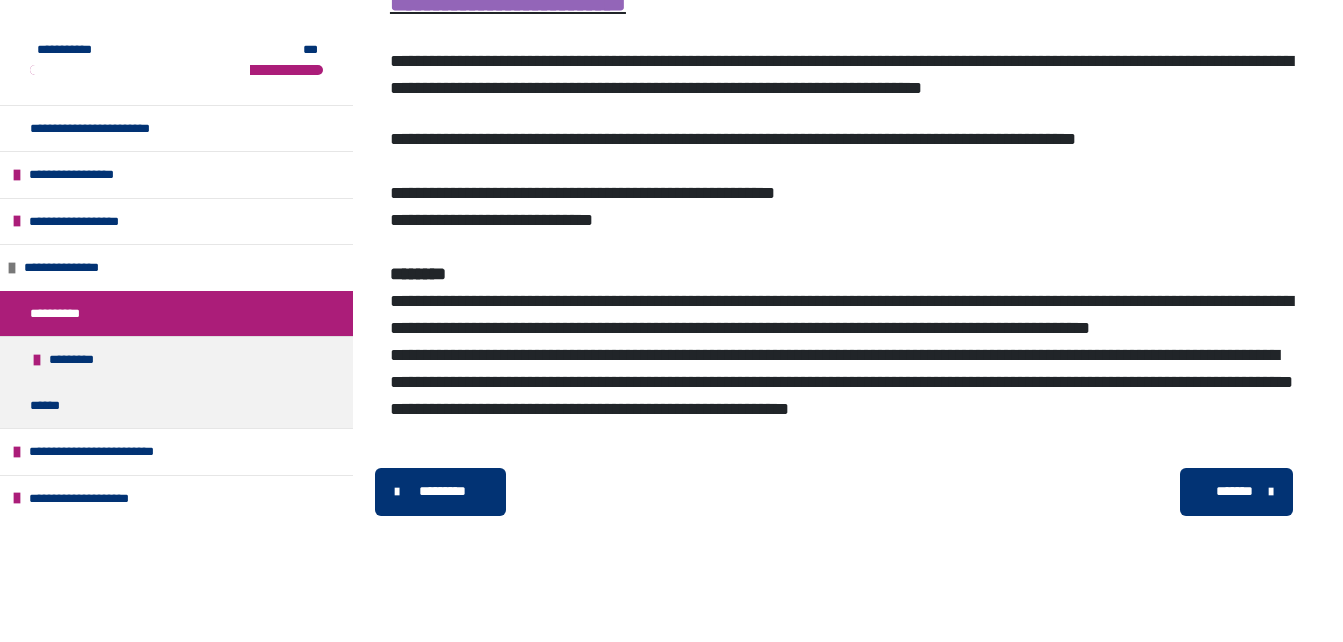 click on "*******" at bounding box center (1234, 491) 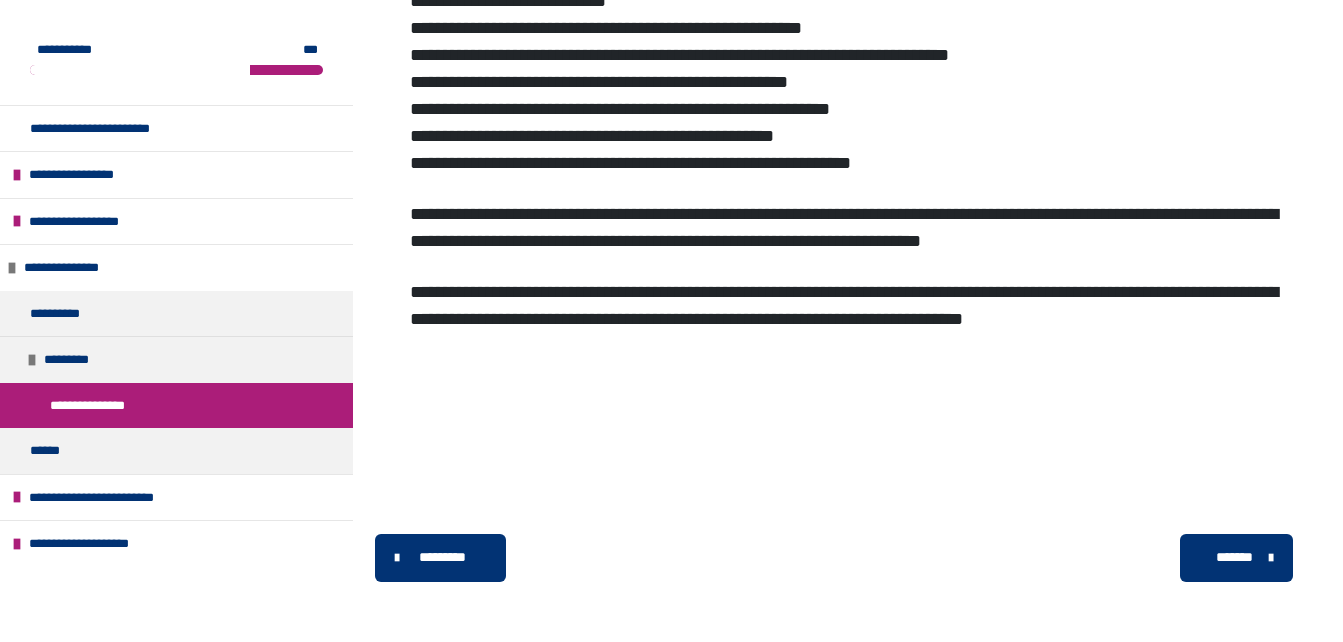 scroll, scrollTop: 8558, scrollLeft: 0, axis: vertical 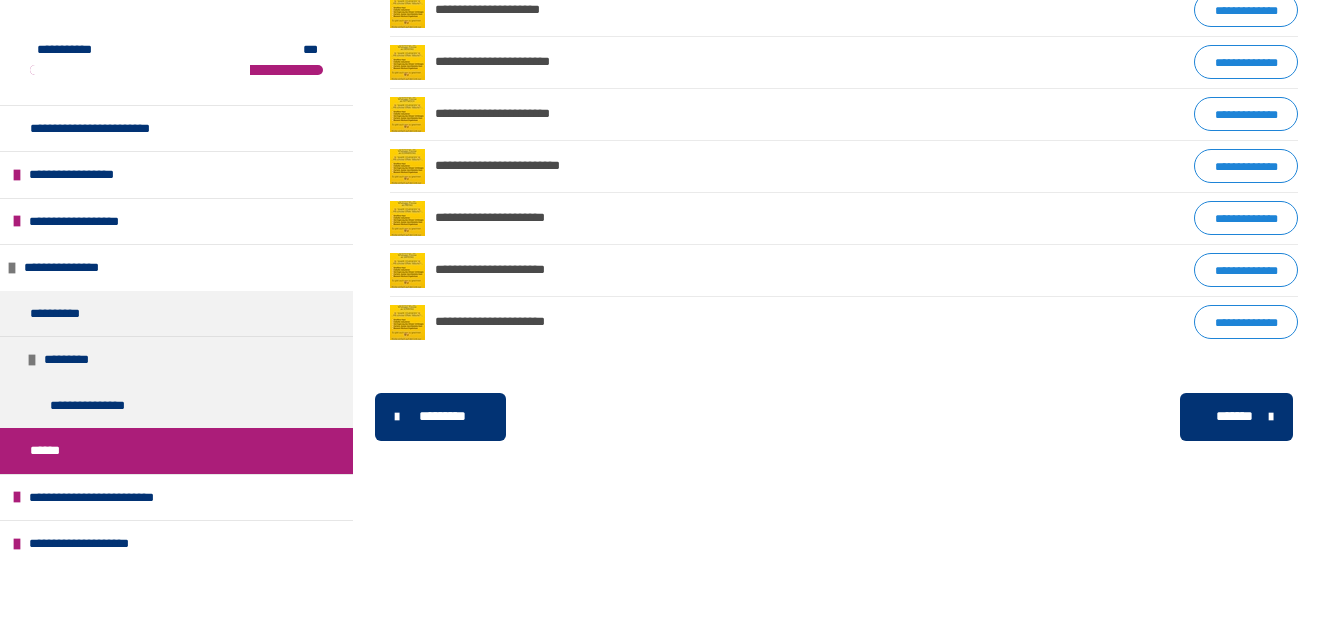 click on "*******" at bounding box center [1234, 416] 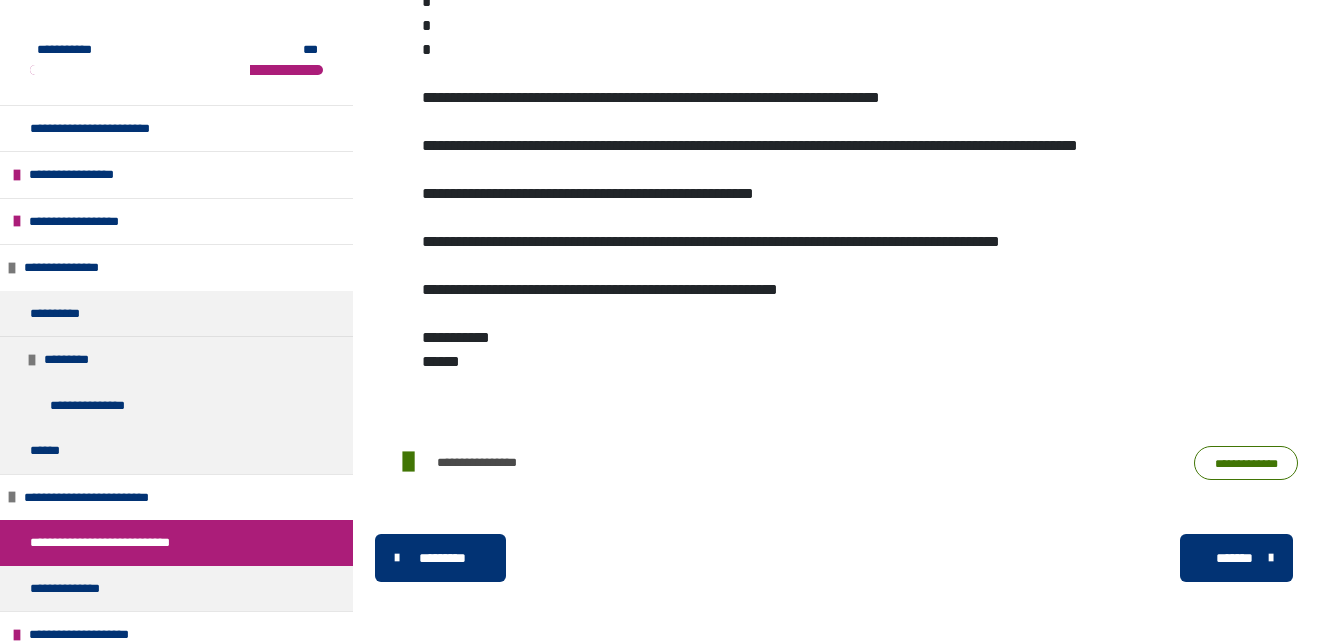scroll, scrollTop: 3600, scrollLeft: 0, axis: vertical 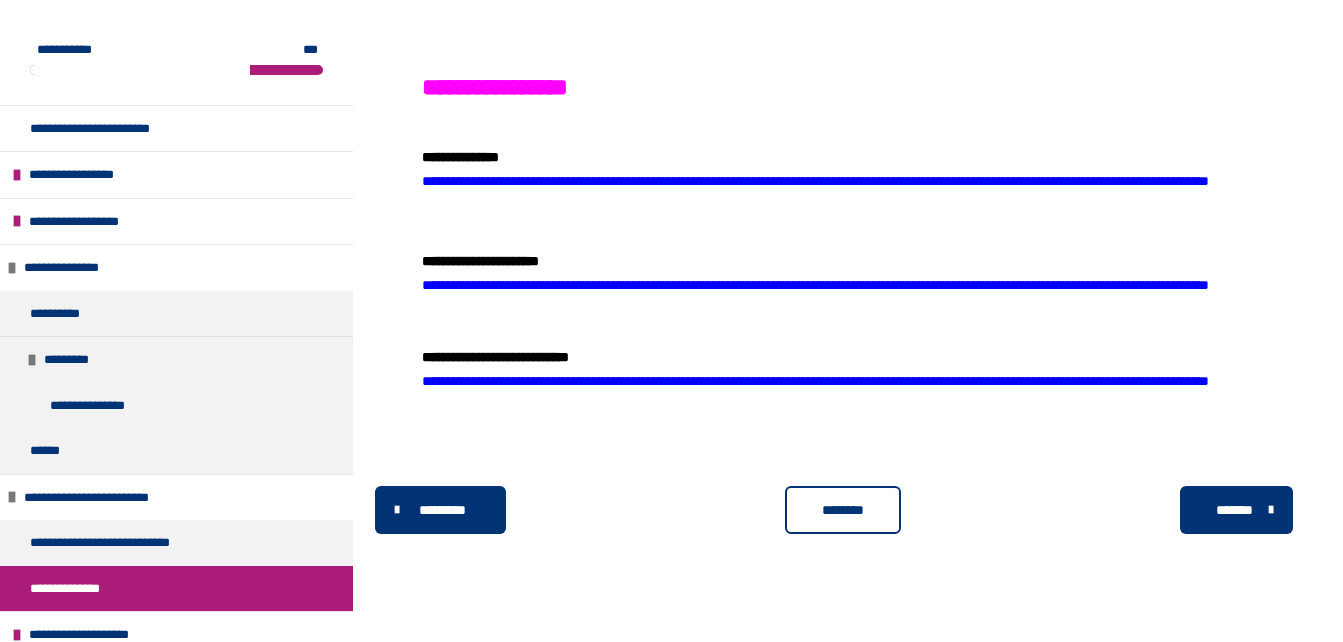 click on "**********" at bounding box center (815, 181) 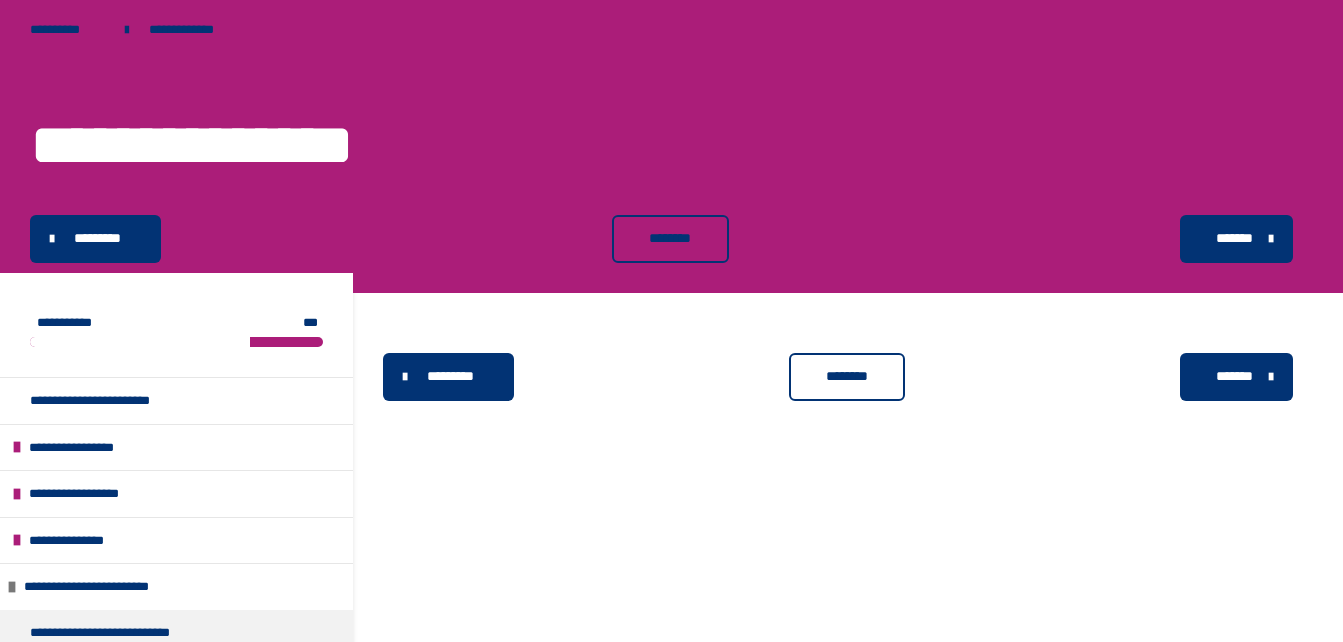scroll, scrollTop: 91, scrollLeft: 0, axis: vertical 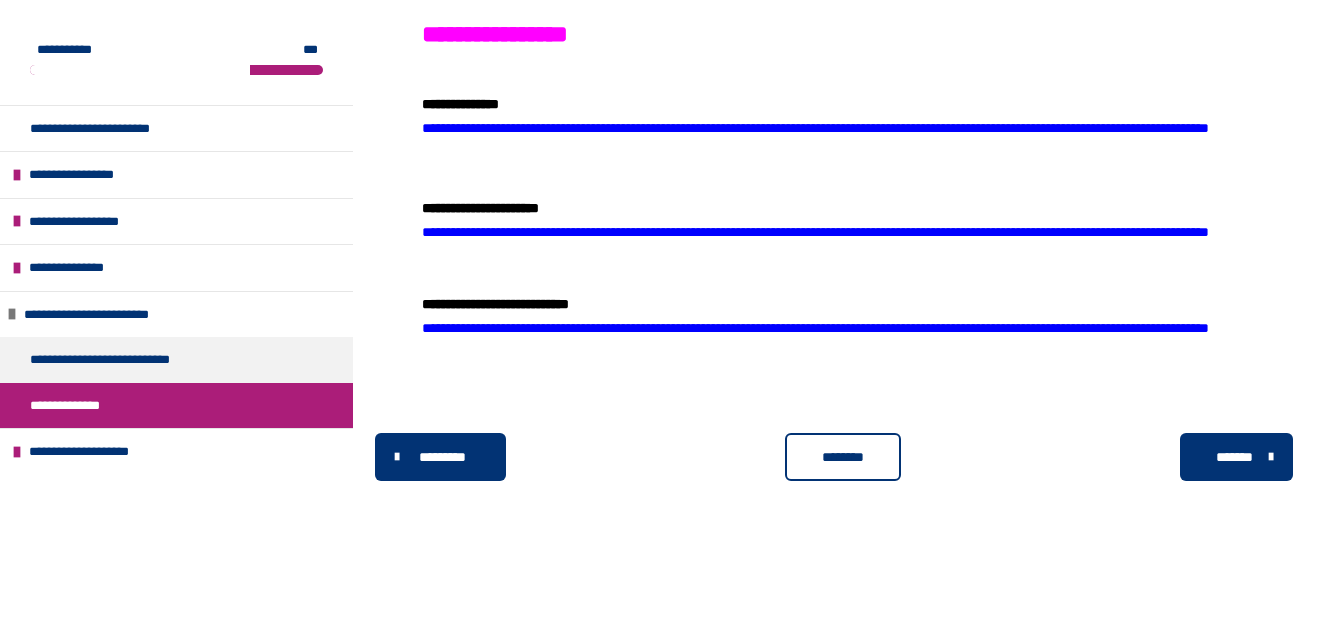 click on "********" at bounding box center (843, 457) 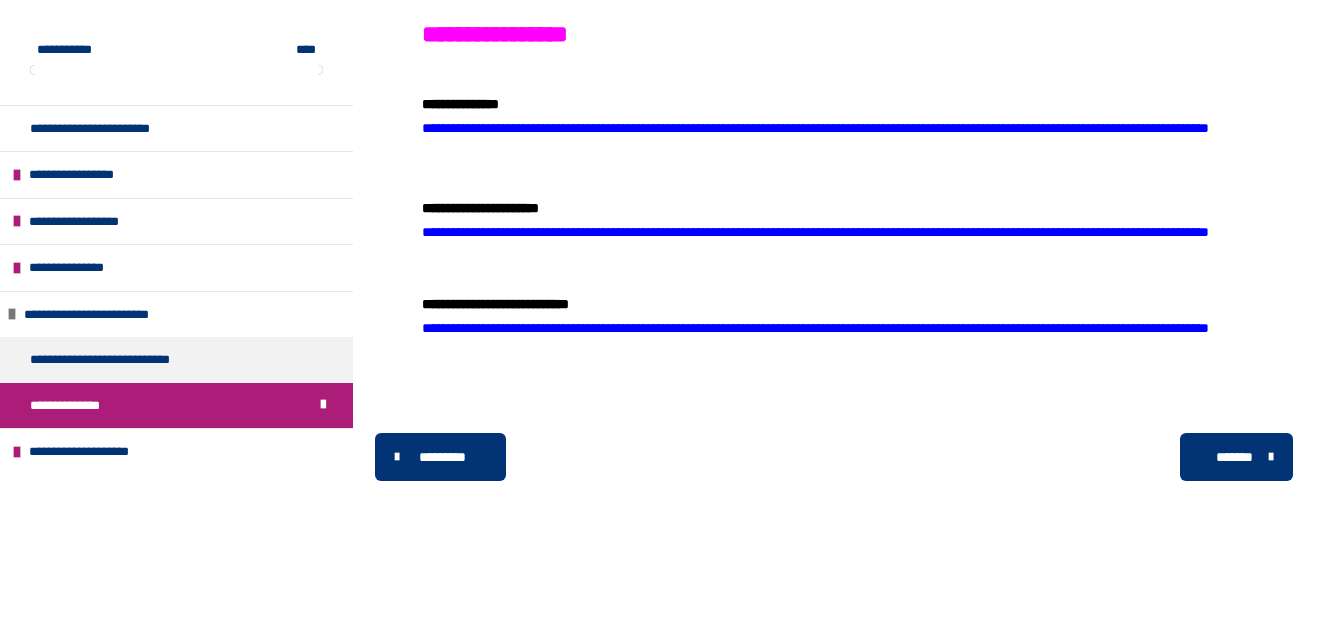 click on "*******" at bounding box center (1234, 457) 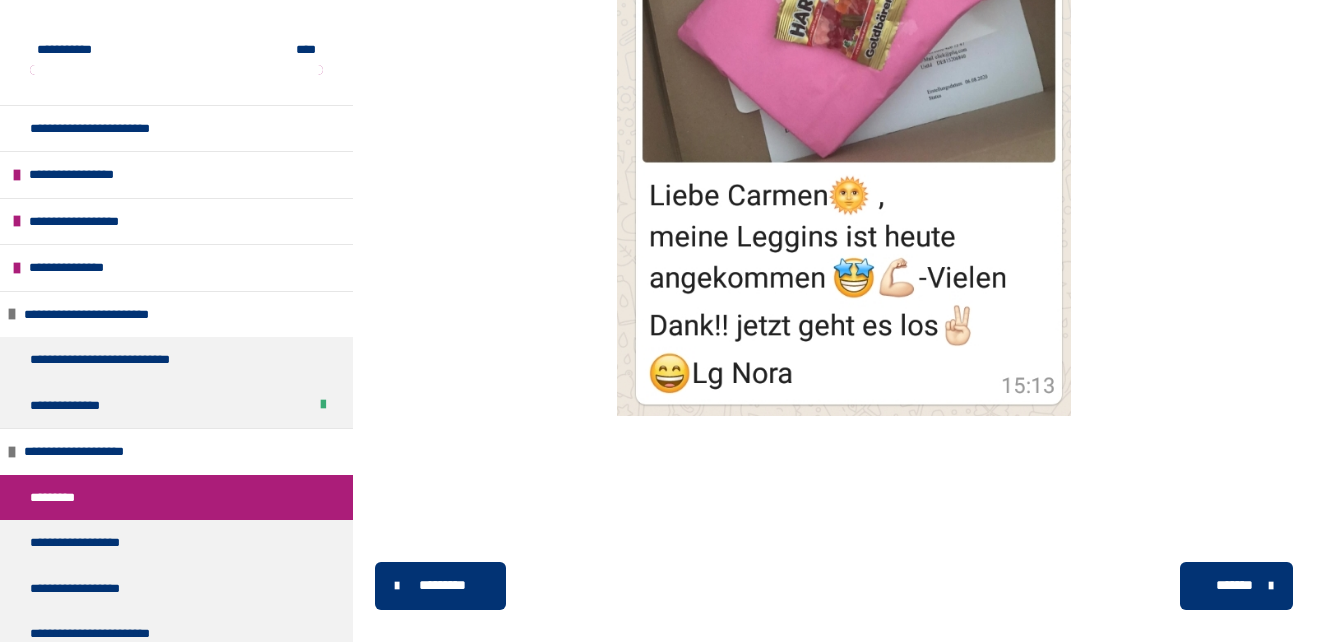 scroll, scrollTop: 6137, scrollLeft: 0, axis: vertical 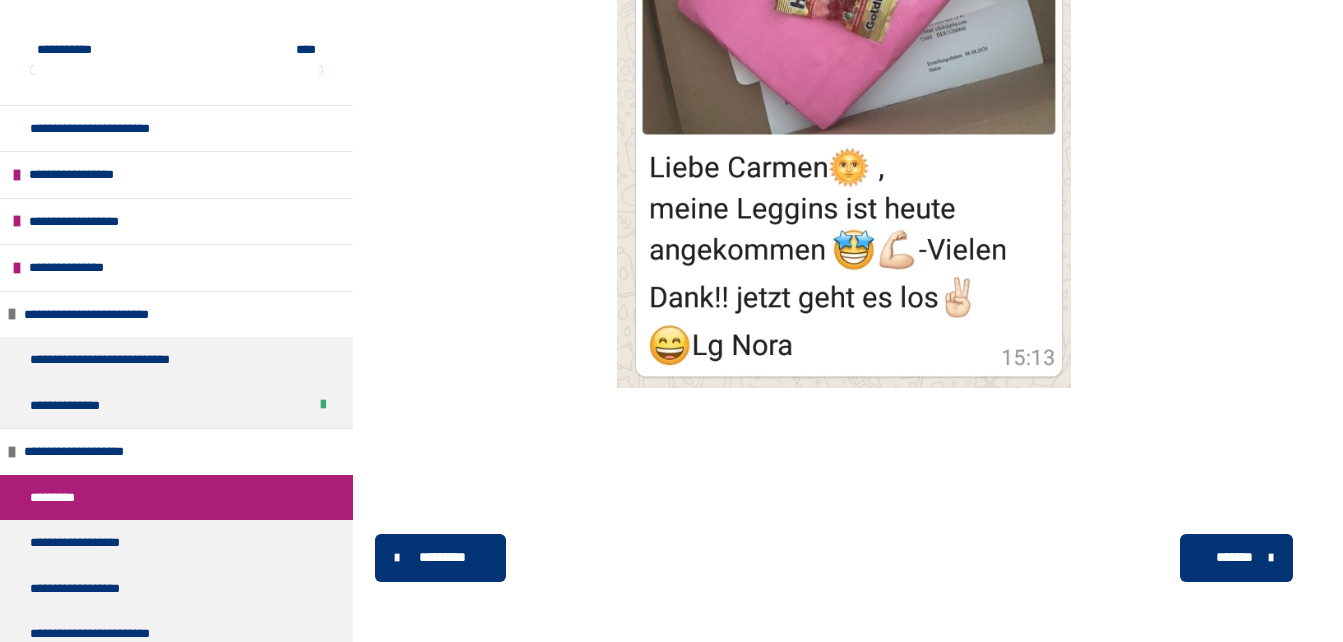click on "*******" at bounding box center [1234, 557] 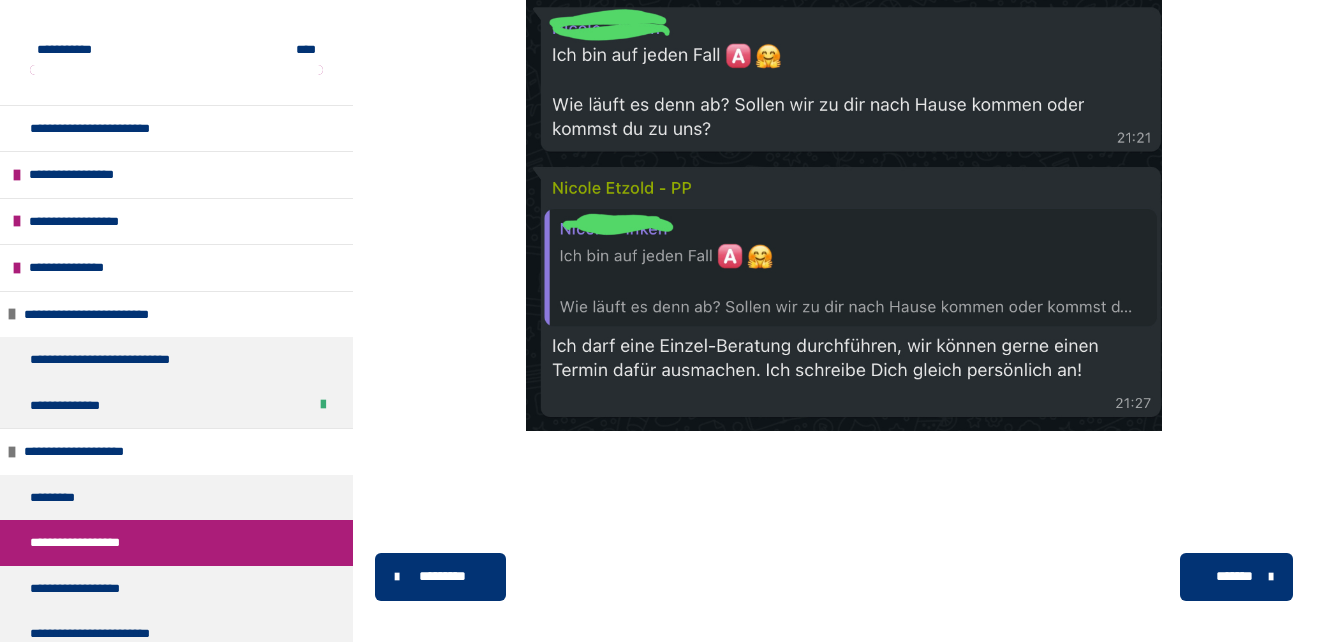 scroll, scrollTop: 1912, scrollLeft: 0, axis: vertical 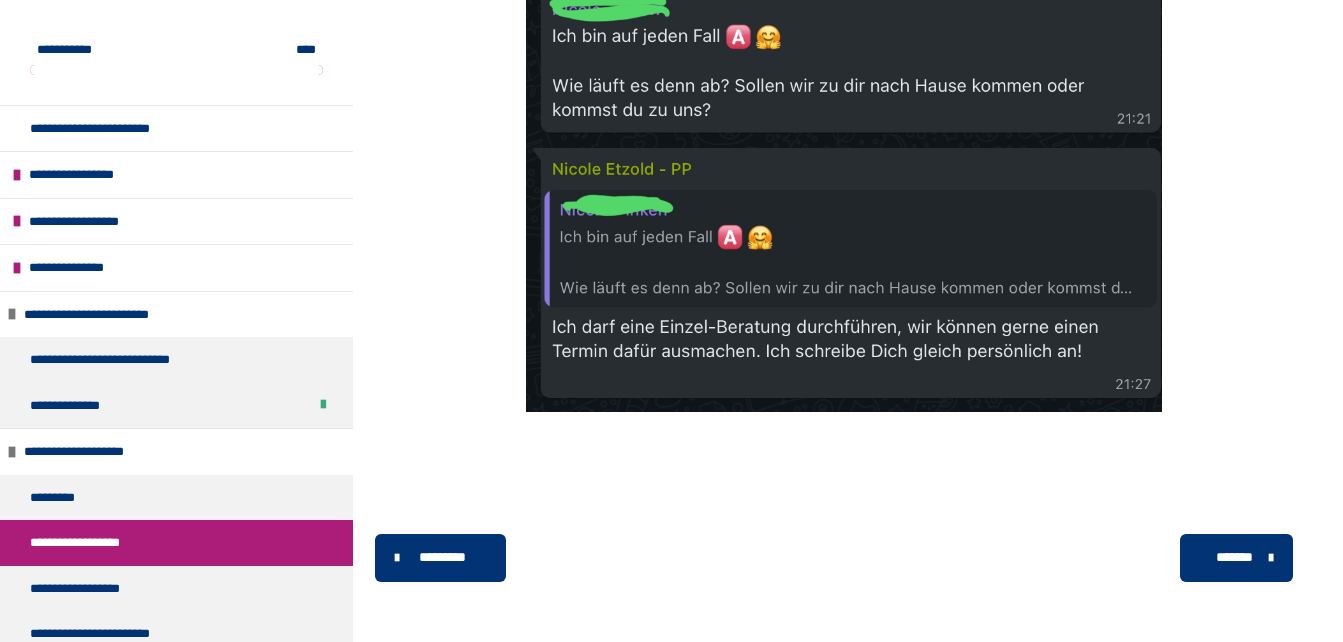 click on "*******" at bounding box center [1234, 557] 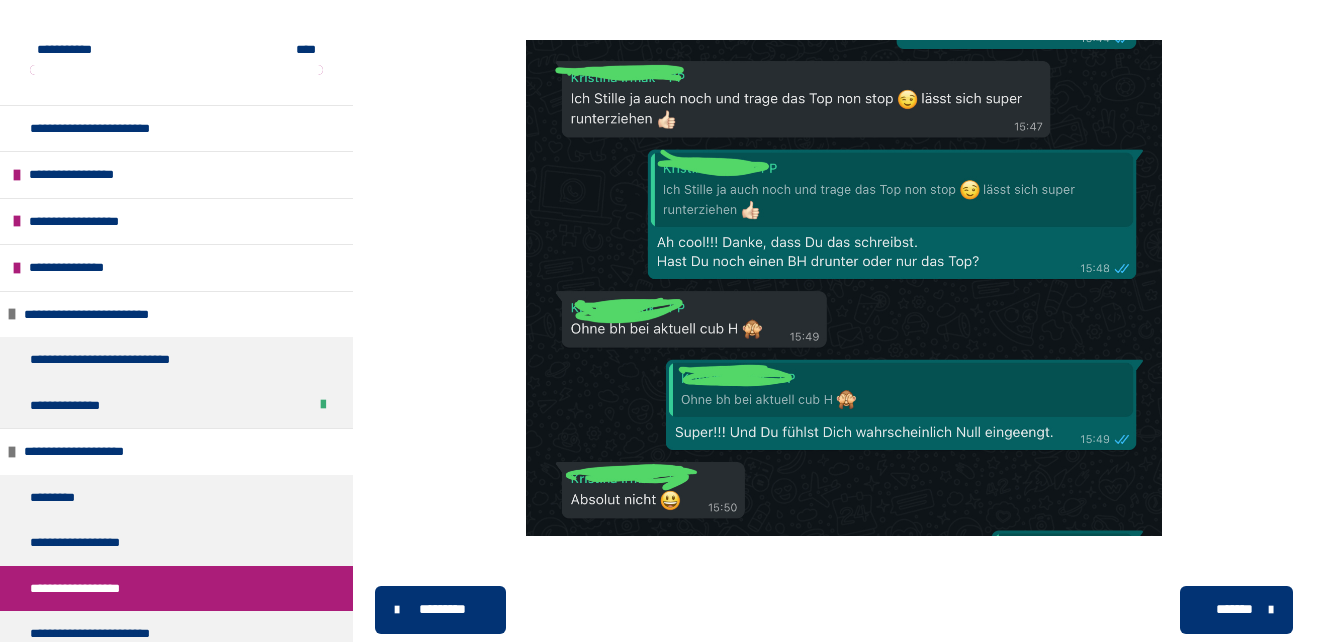 scroll, scrollTop: 4939, scrollLeft: 0, axis: vertical 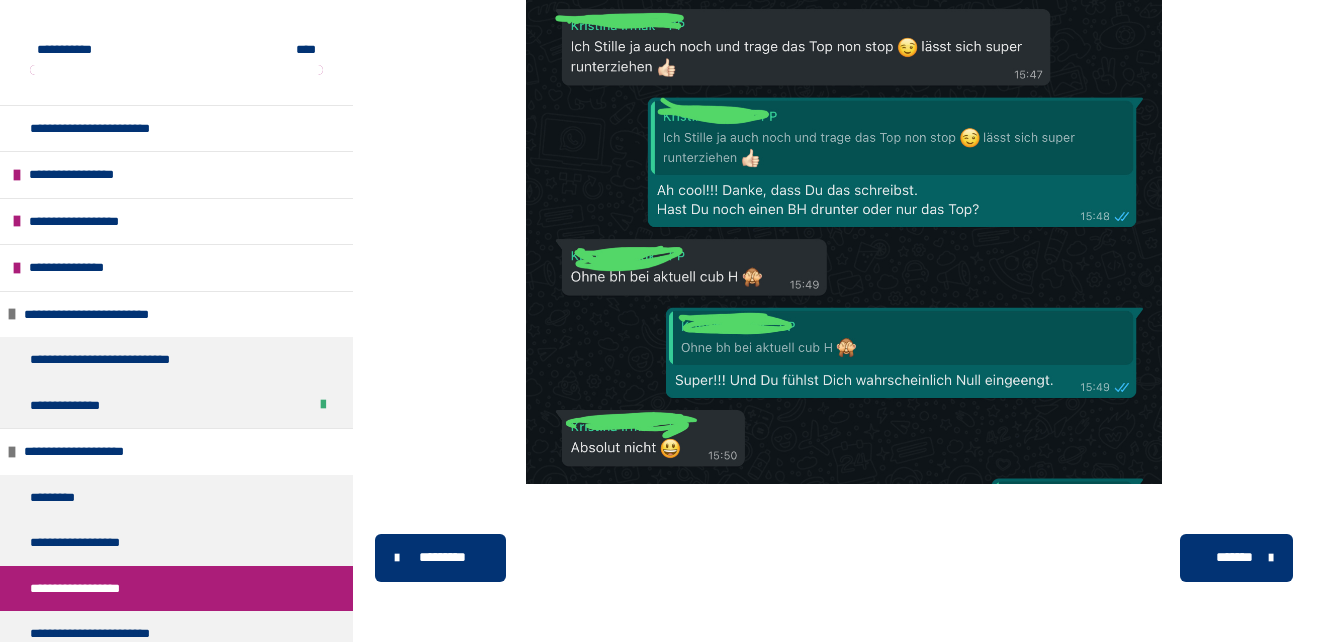 click on "*******" at bounding box center (1234, 557) 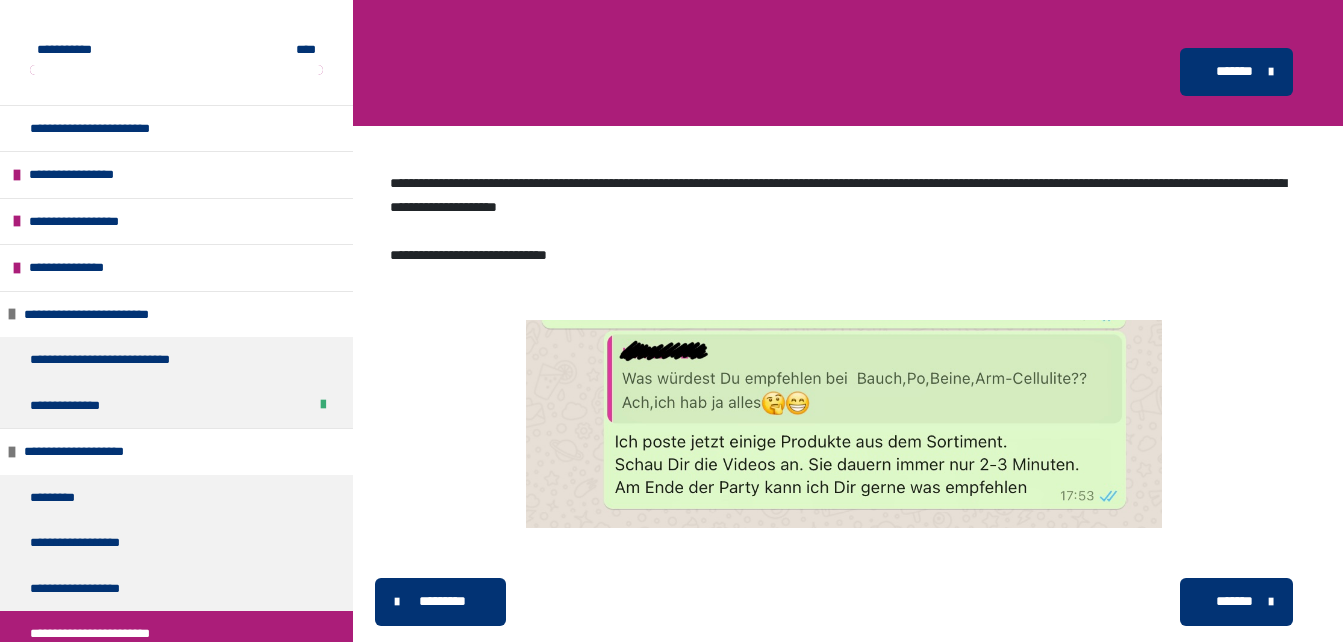 scroll, scrollTop: 444, scrollLeft: 0, axis: vertical 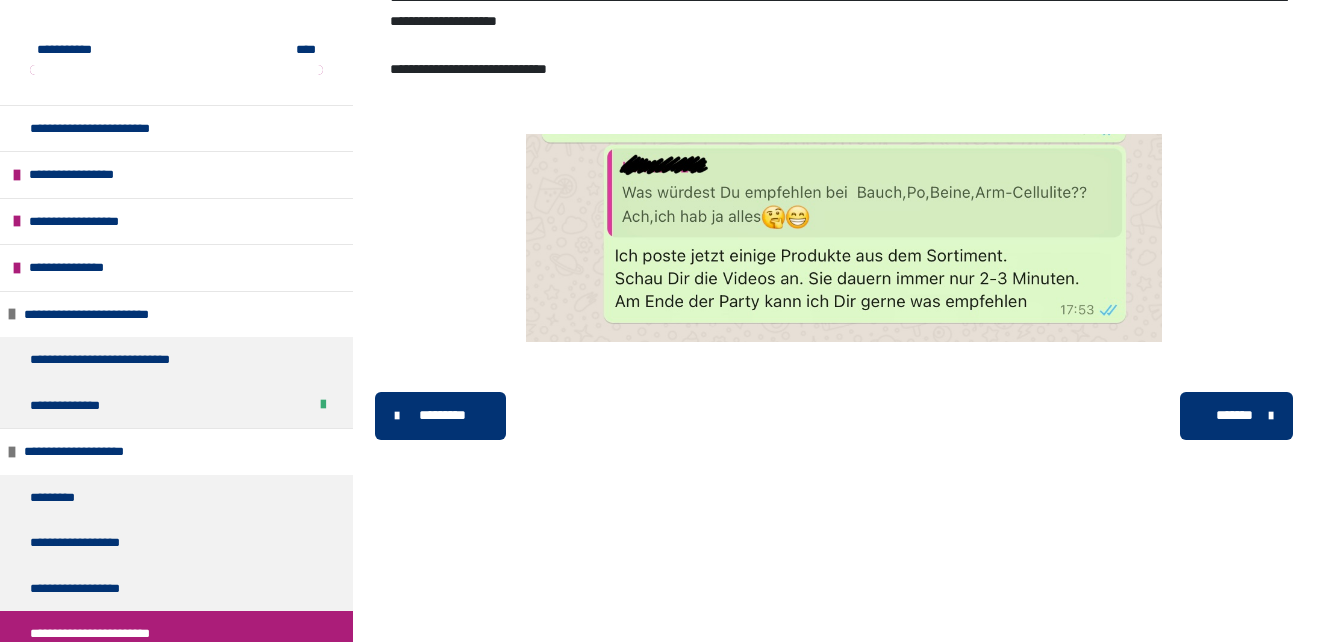 click on "*******" at bounding box center (1234, 415) 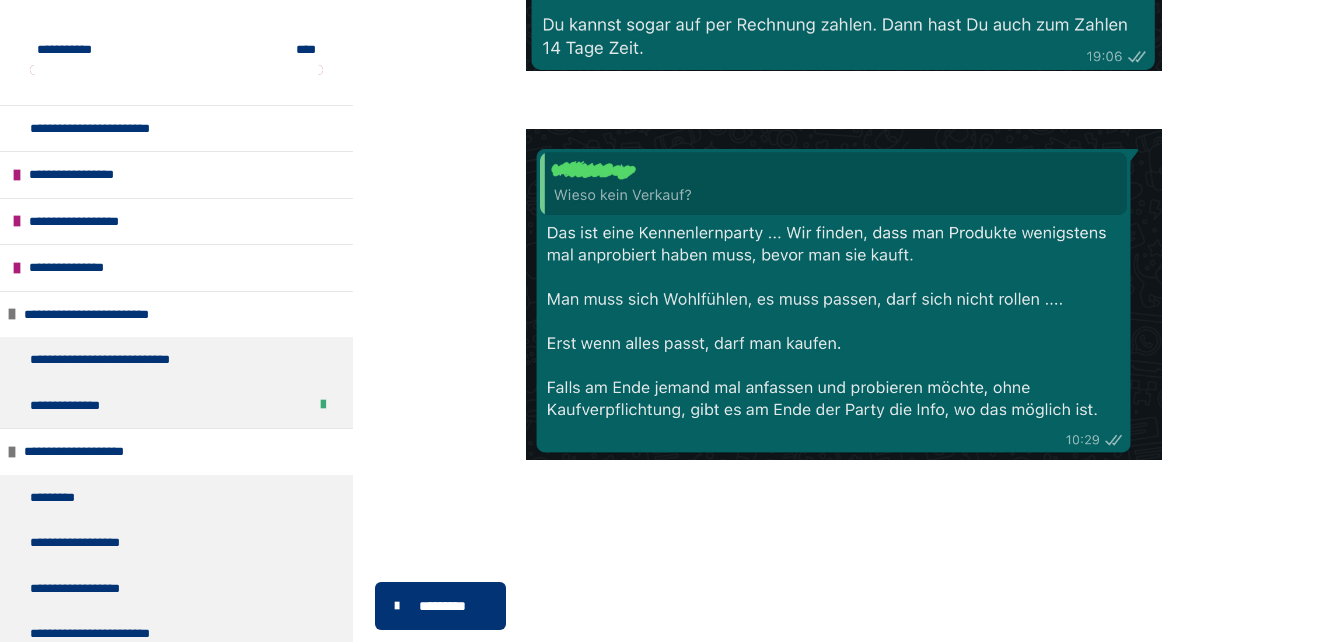 scroll, scrollTop: 2113, scrollLeft: 0, axis: vertical 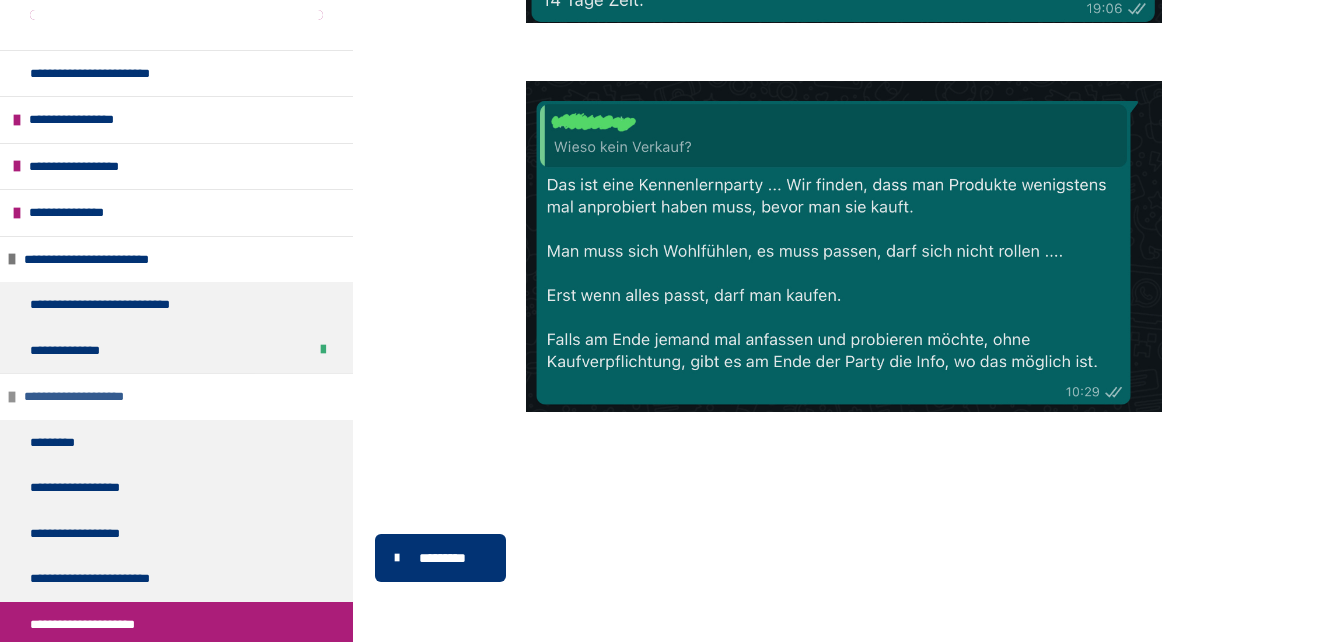 click on "**********" at bounding box center (98, 397) 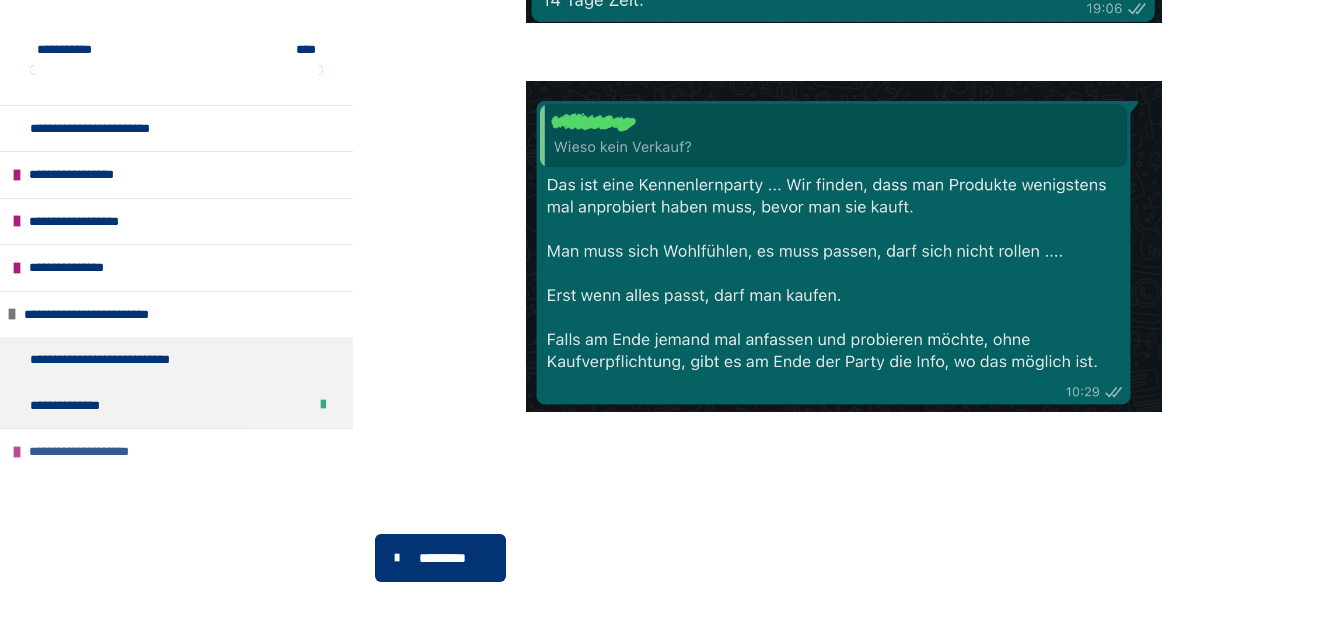 scroll, scrollTop: 0, scrollLeft: 0, axis: both 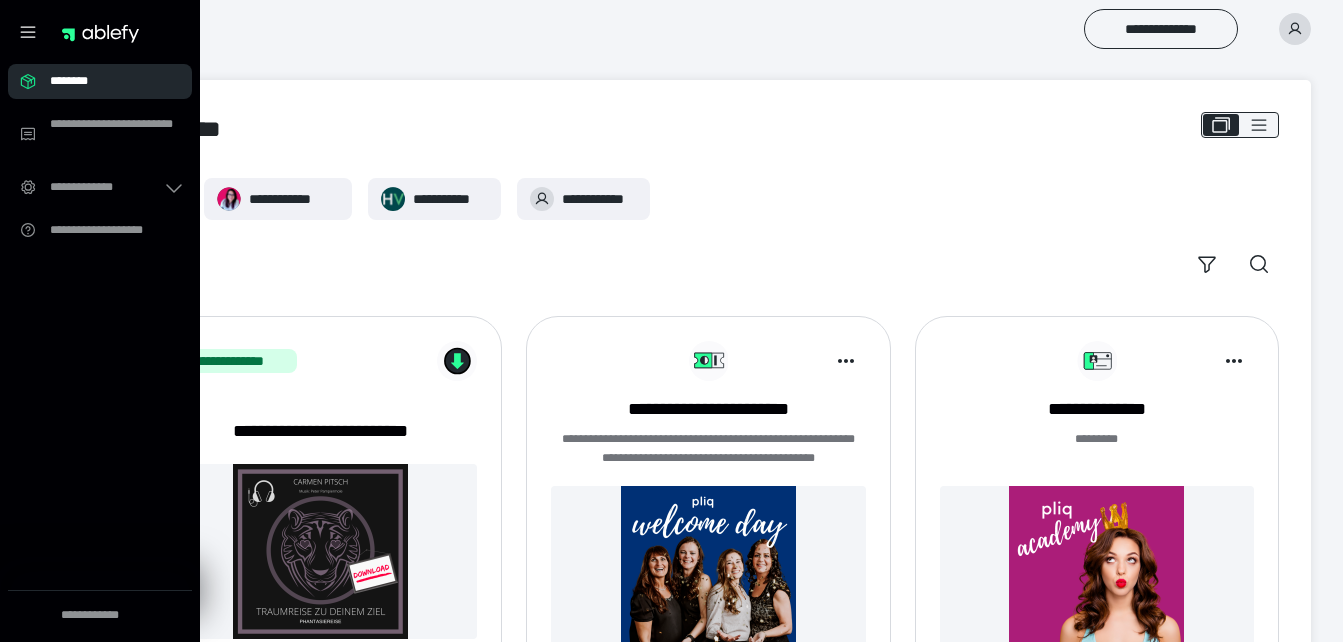click at bounding box center [1097, 573] 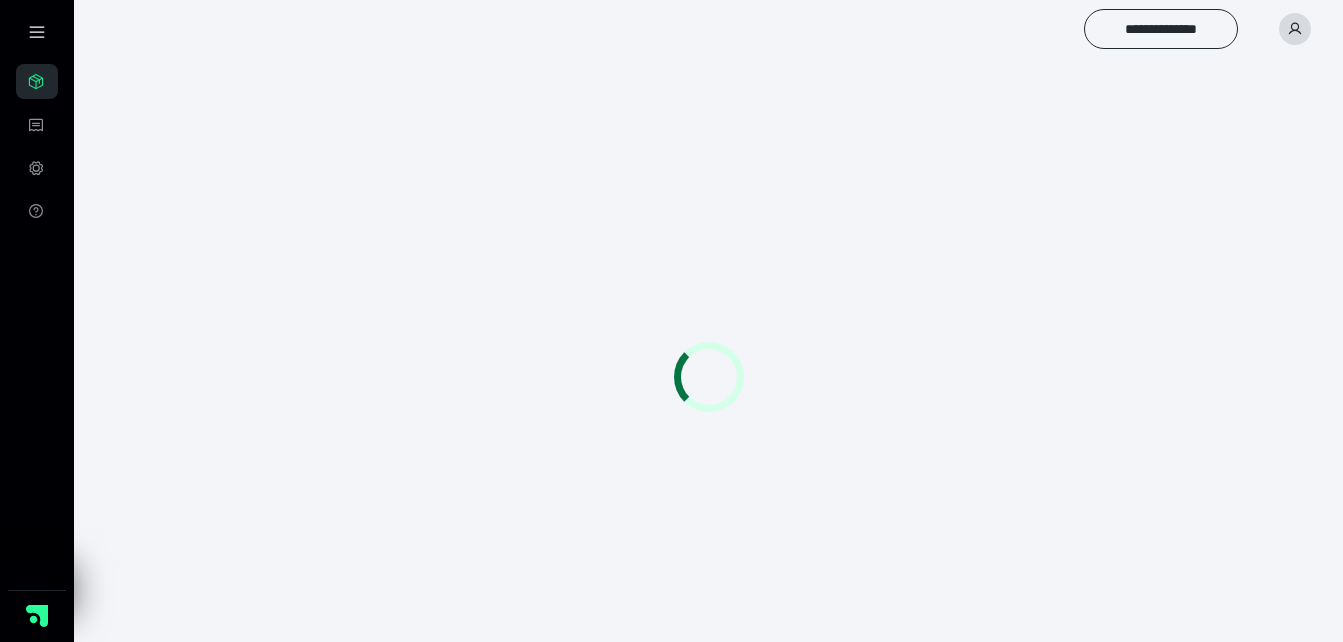 scroll, scrollTop: 0, scrollLeft: 0, axis: both 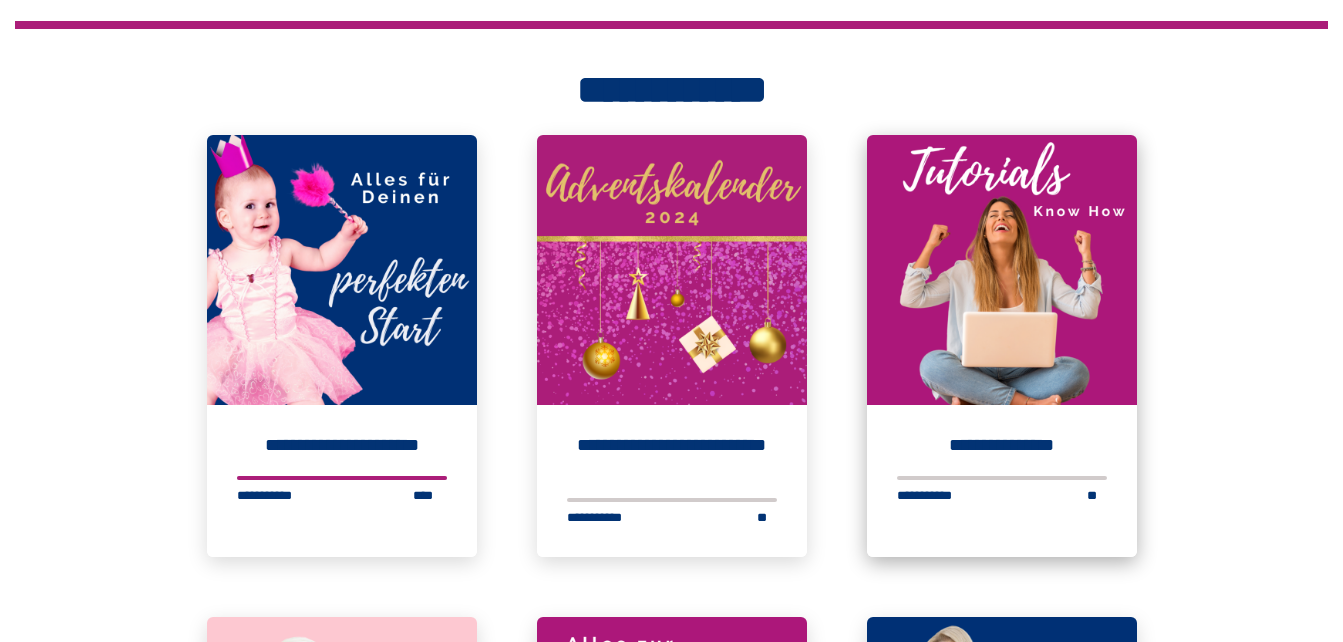 click at bounding box center (1002, 270) 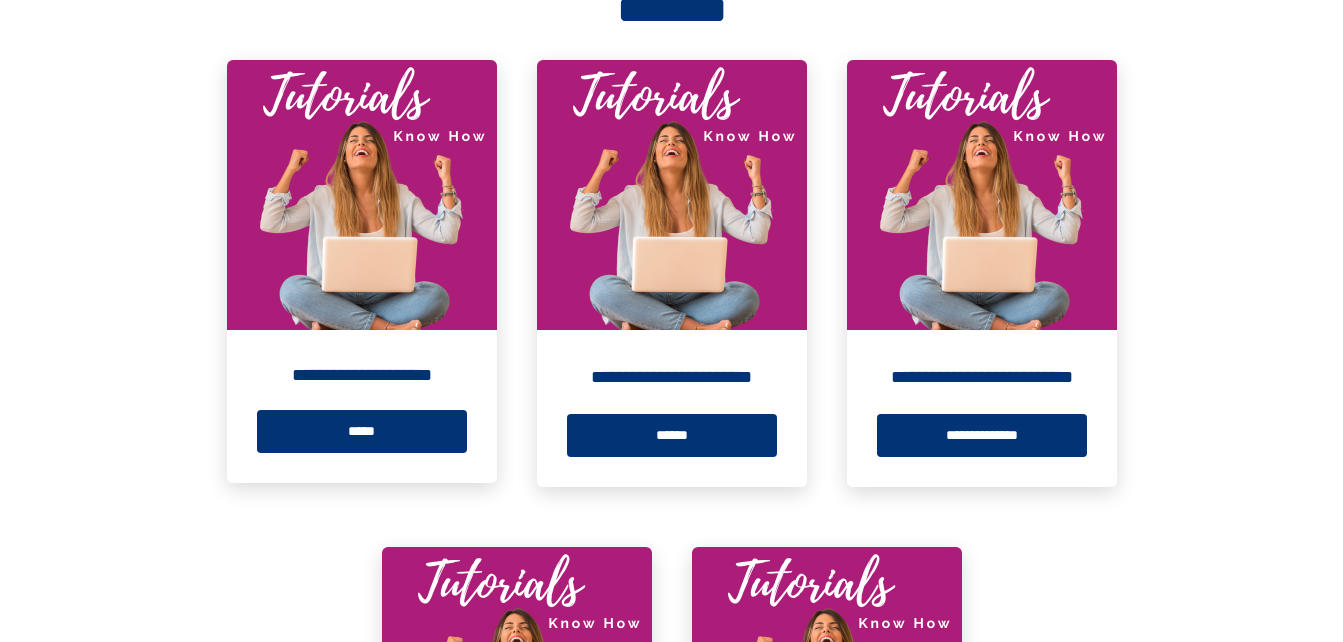scroll, scrollTop: 500, scrollLeft: 0, axis: vertical 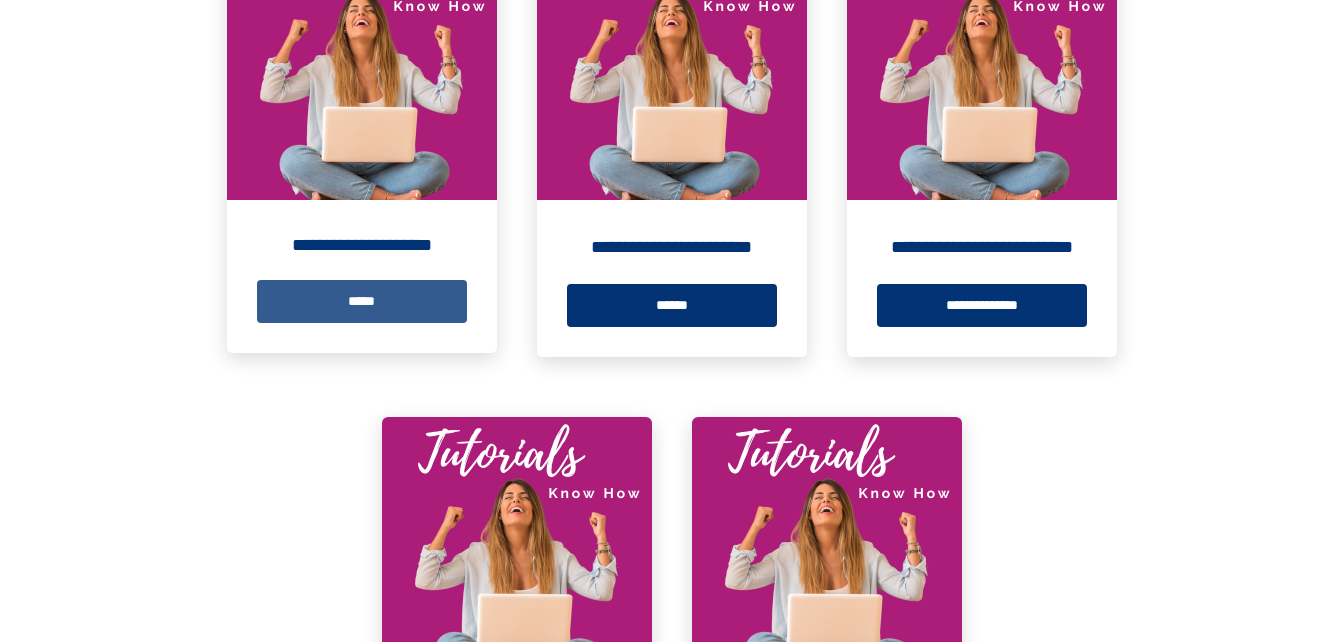 click on "*****" at bounding box center [362, 301] 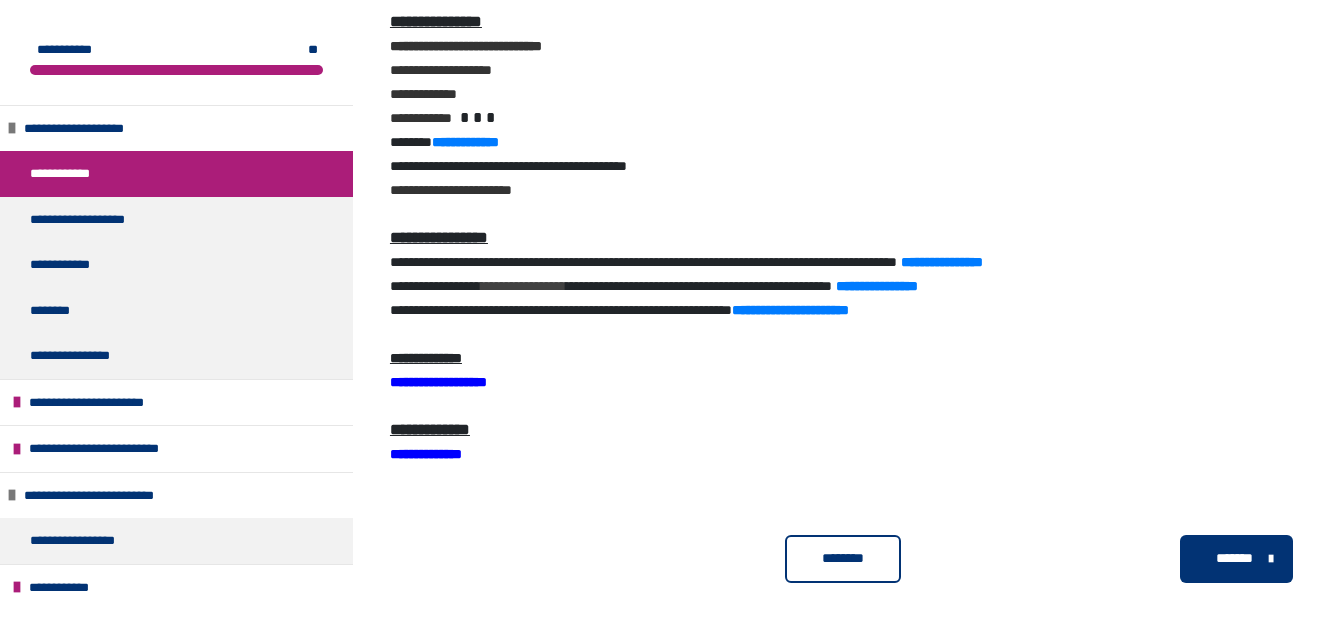 scroll, scrollTop: 425, scrollLeft: 0, axis: vertical 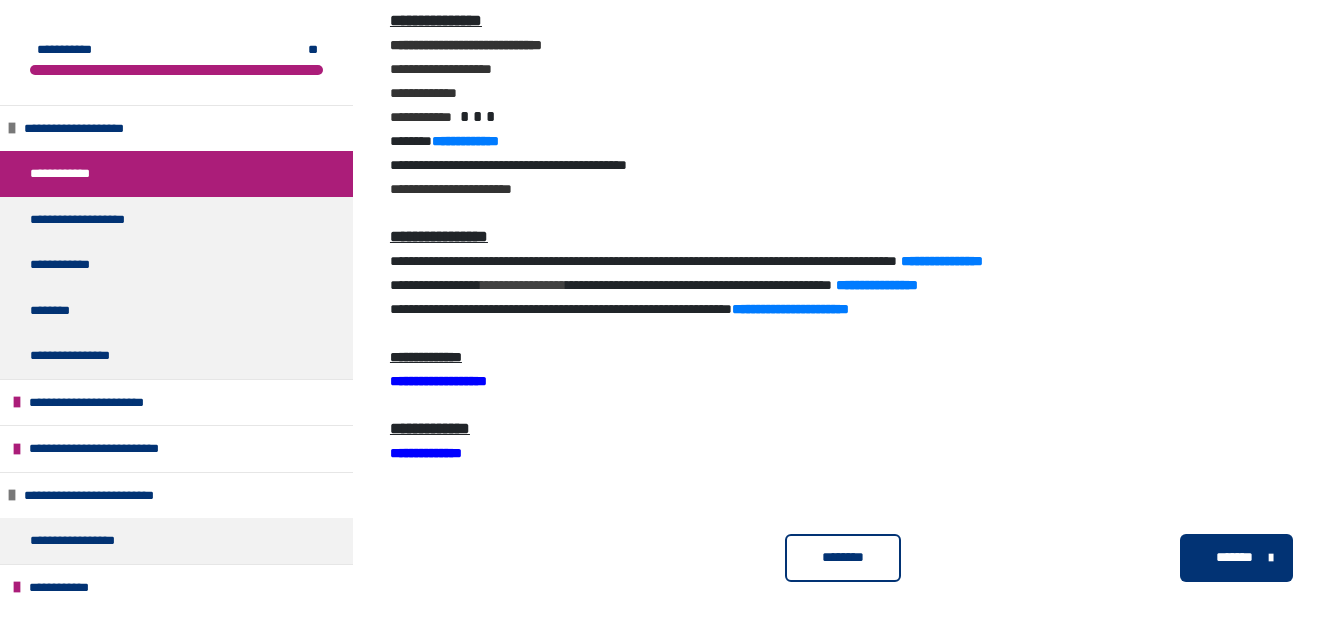 click on "********" at bounding box center (843, 557) 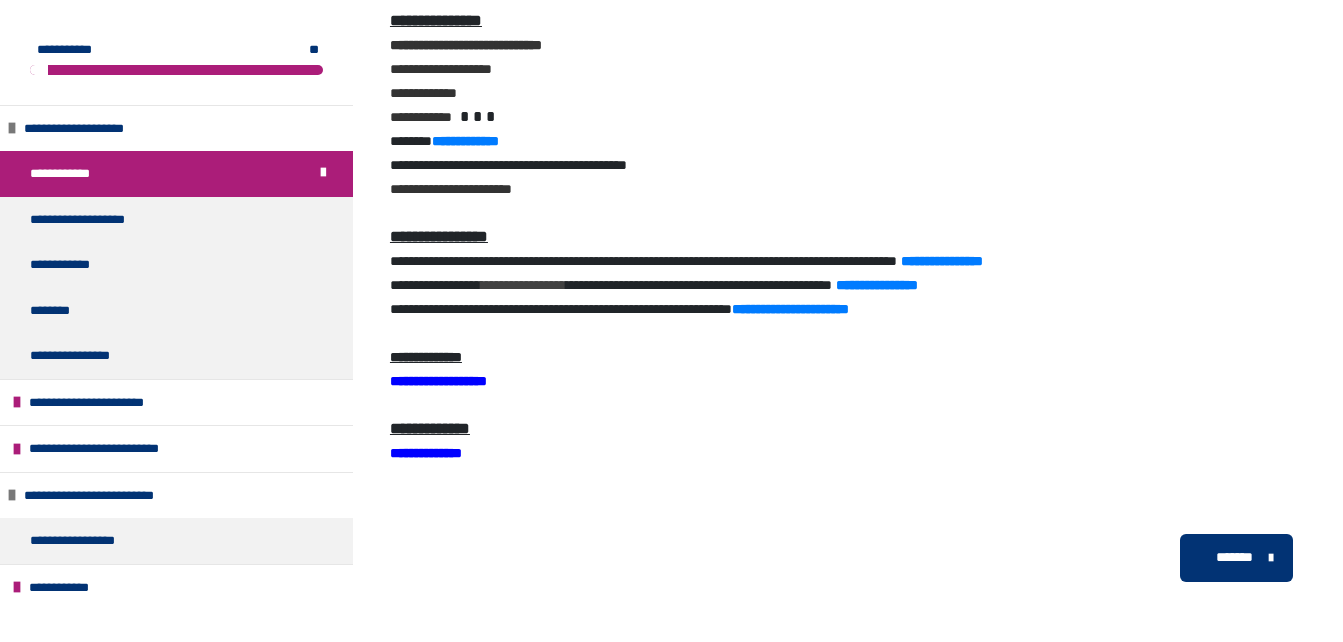click on "*******" at bounding box center (1234, 557) 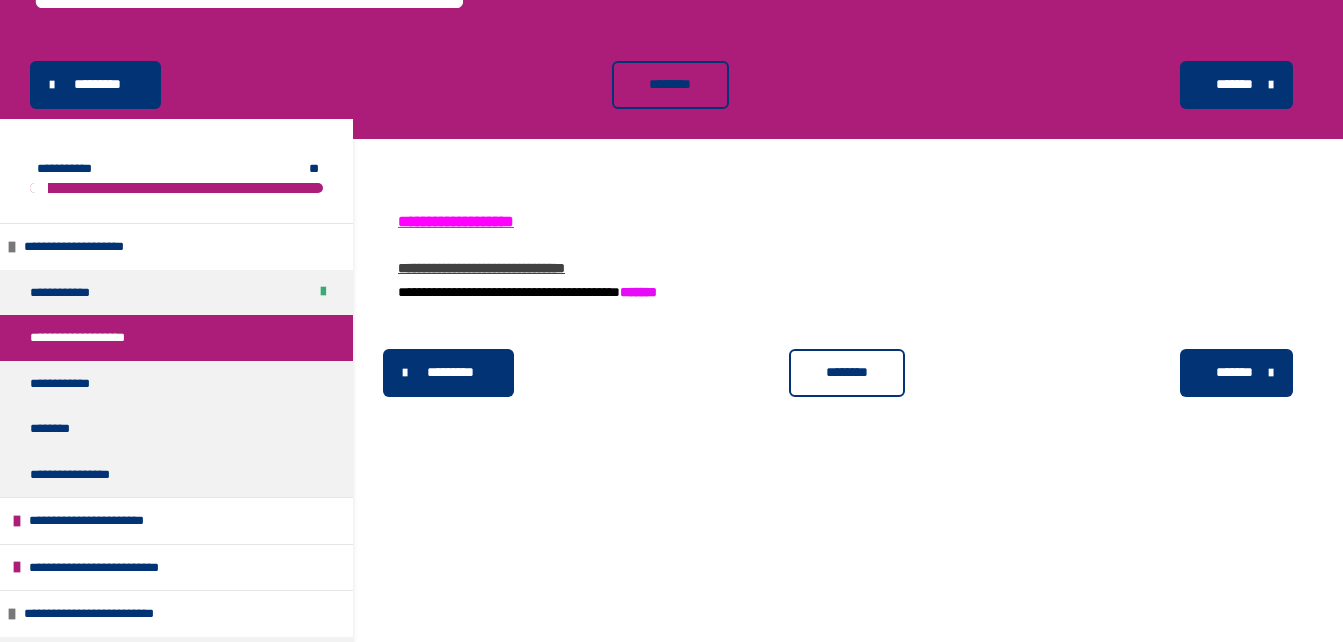 scroll, scrollTop: 153, scrollLeft: 0, axis: vertical 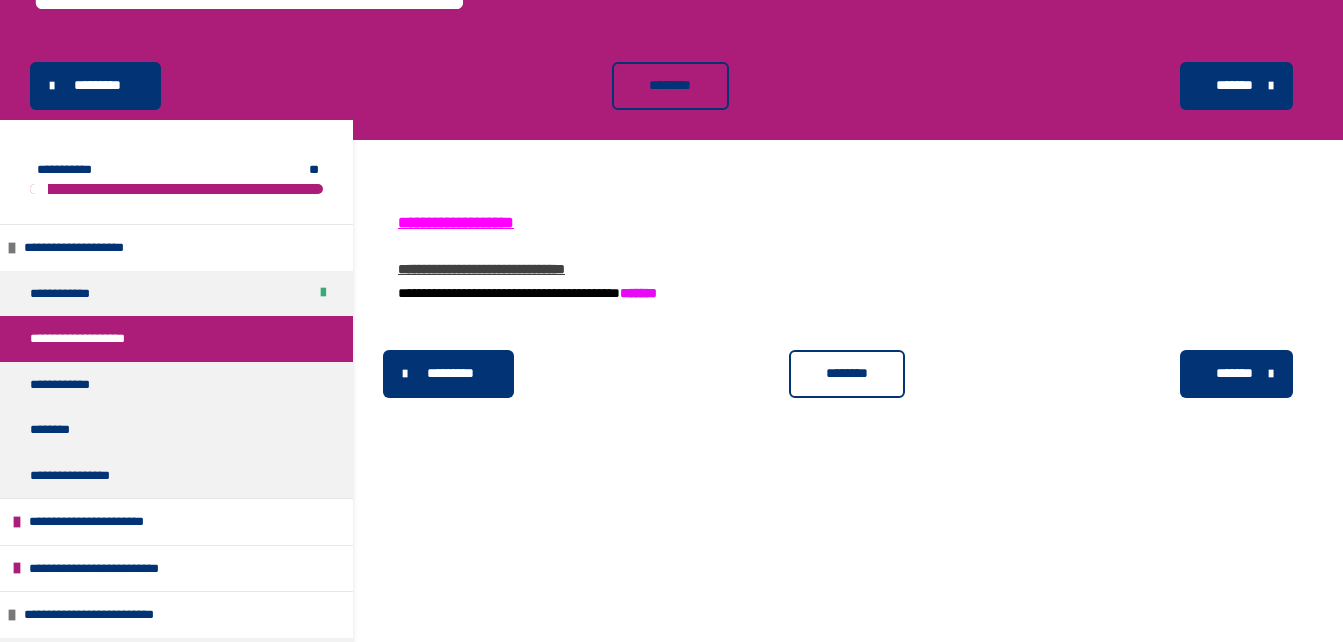 click on "********" at bounding box center (847, 373) 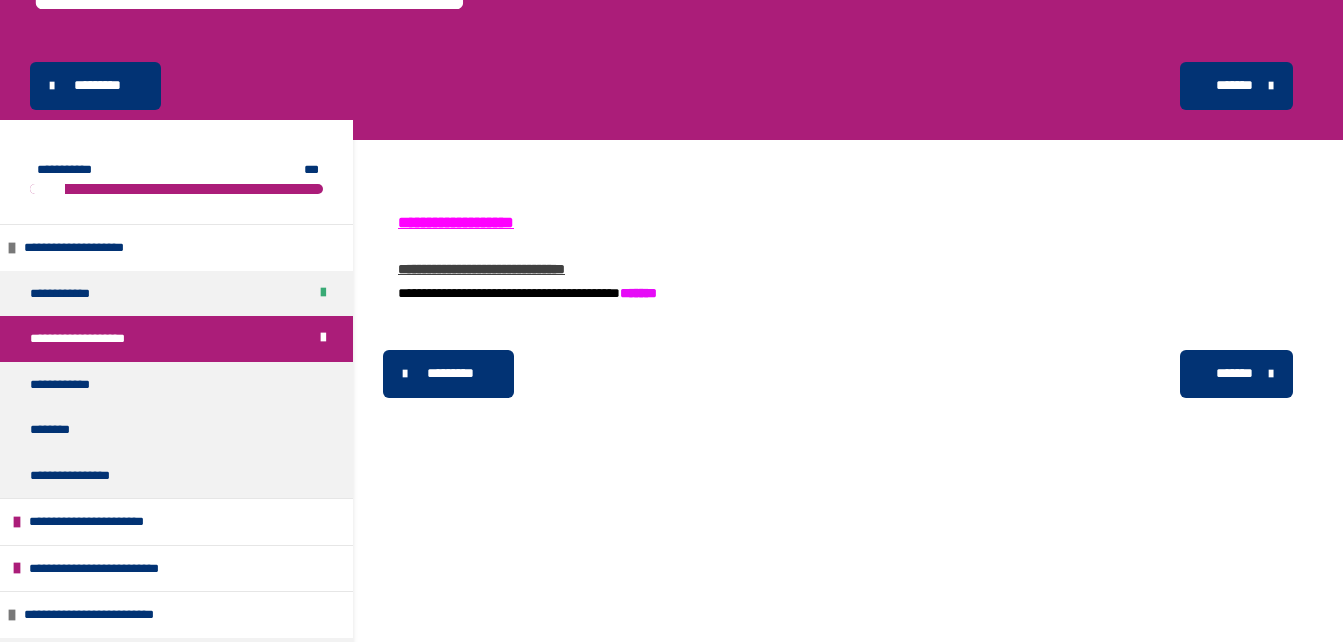 click on "*******" at bounding box center (1234, 373) 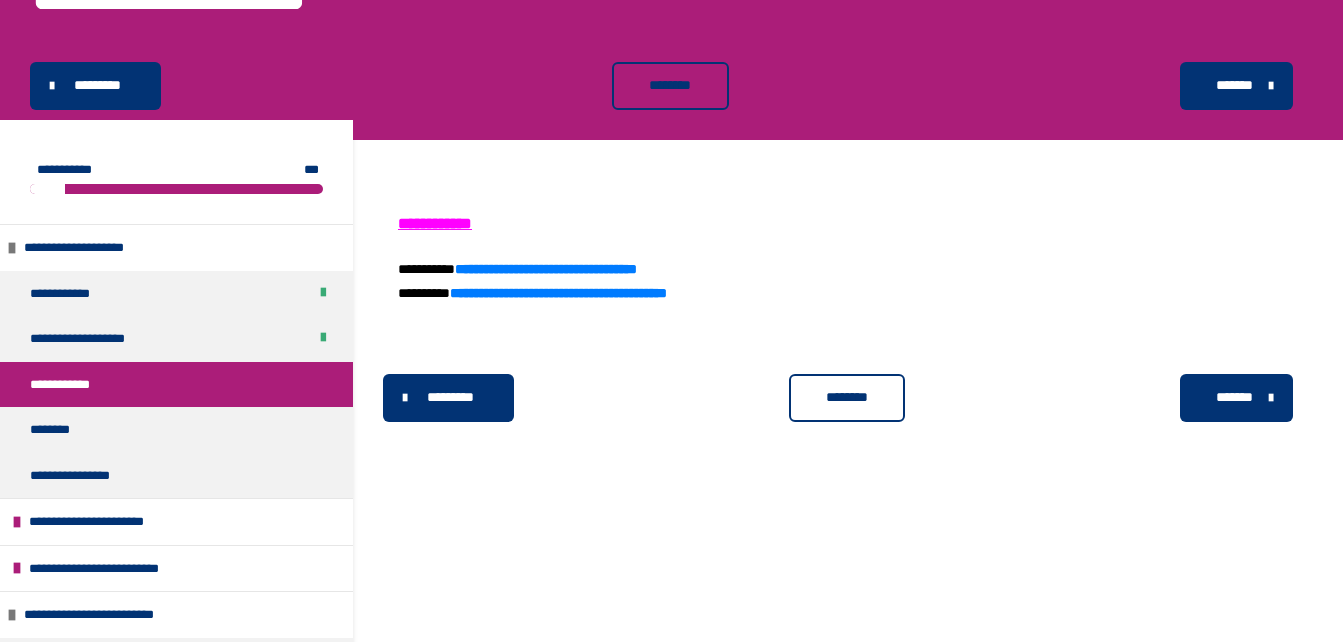 click on "********" at bounding box center [847, 397] 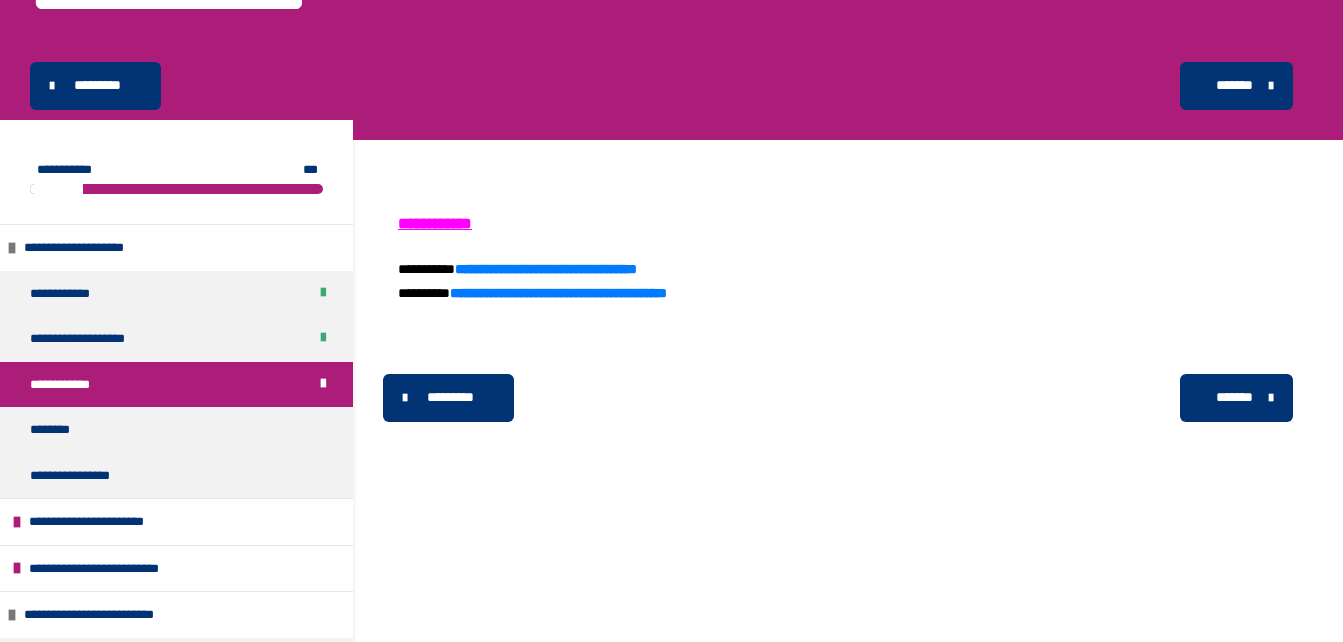 click on "*******" at bounding box center [1234, 397] 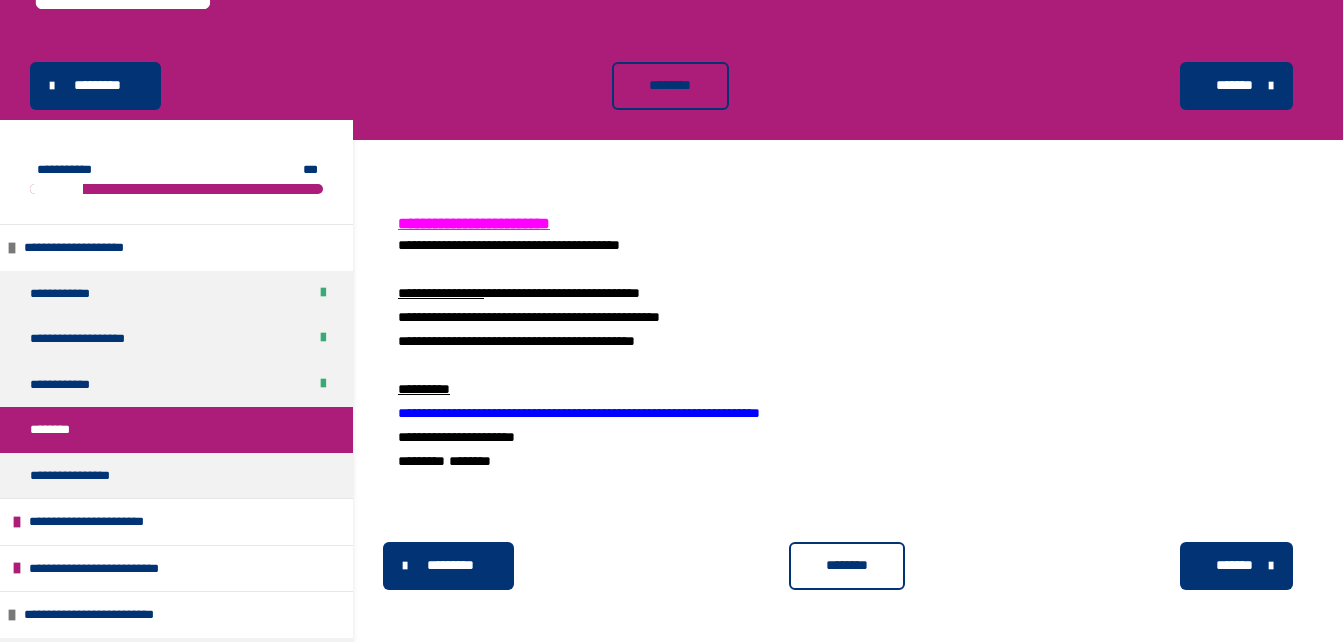 click on "********" at bounding box center [847, 565] 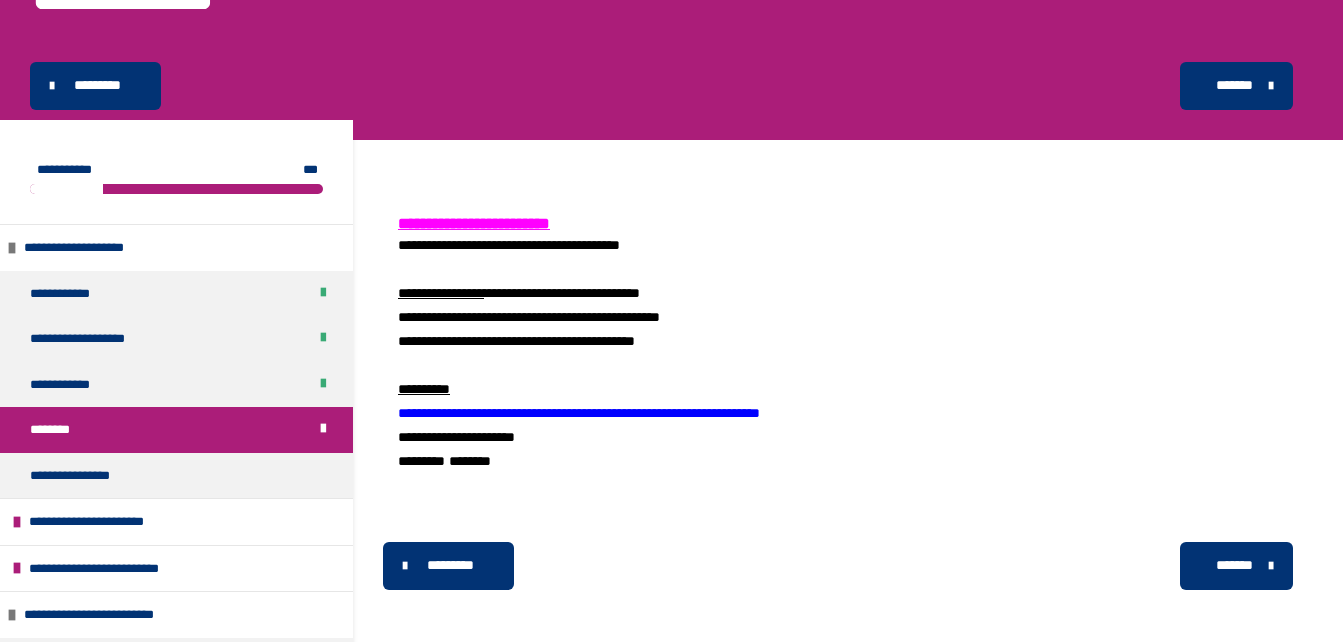 click on "*******" at bounding box center (1234, 565) 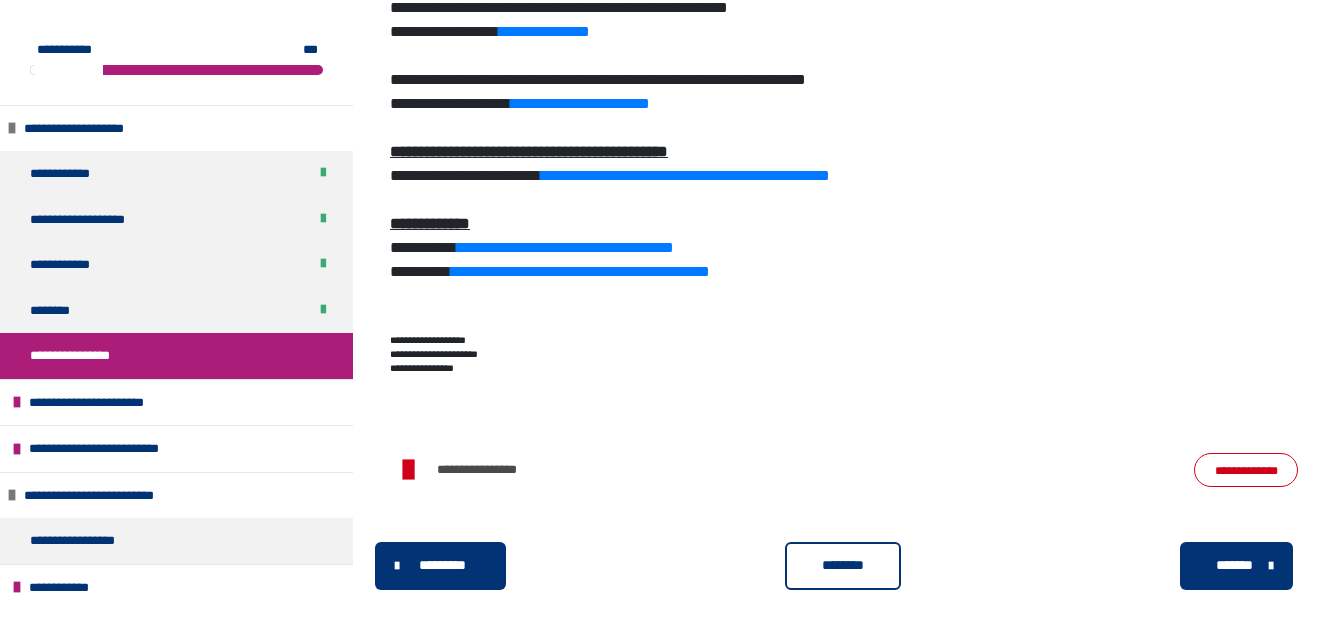 scroll, scrollTop: 758, scrollLeft: 0, axis: vertical 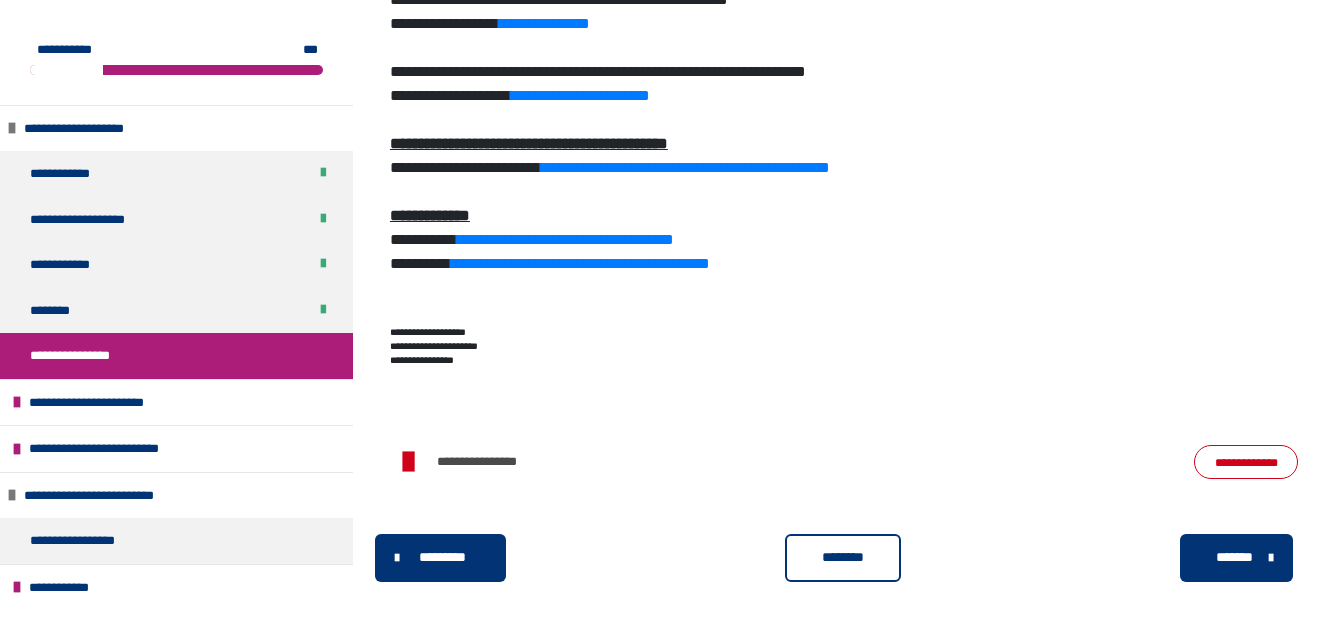 click on "********" at bounding box center [843, 557] 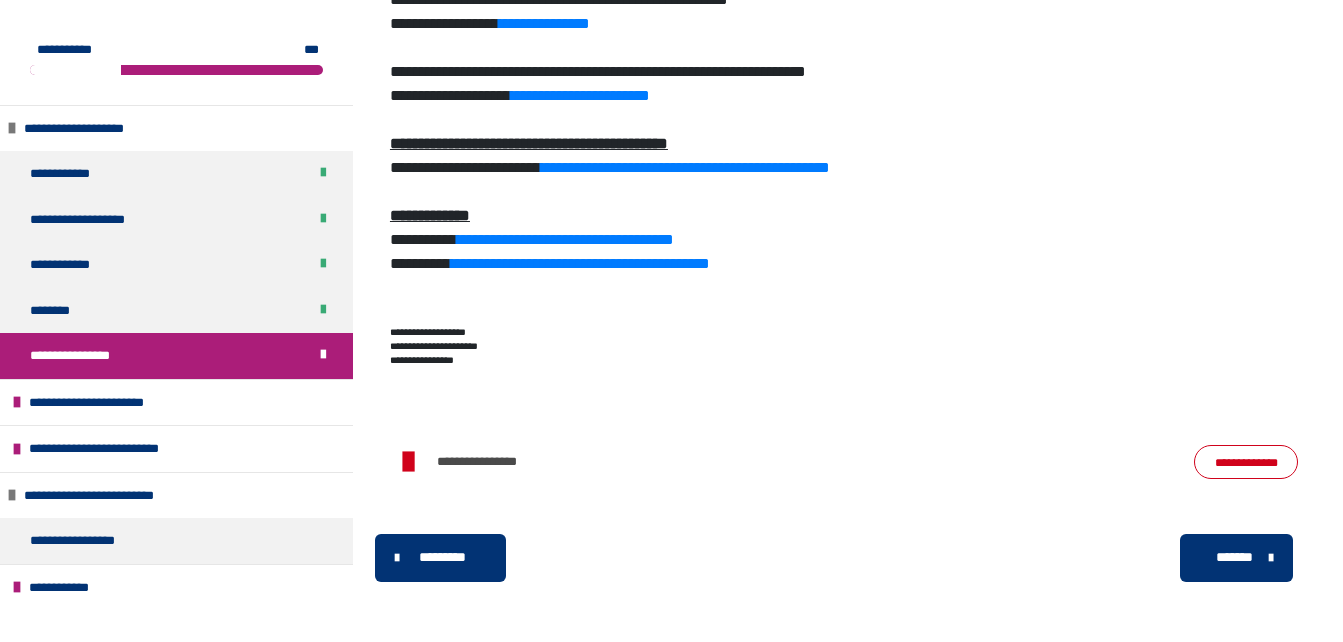 click on "*******" at bounding box center [1234, 557] 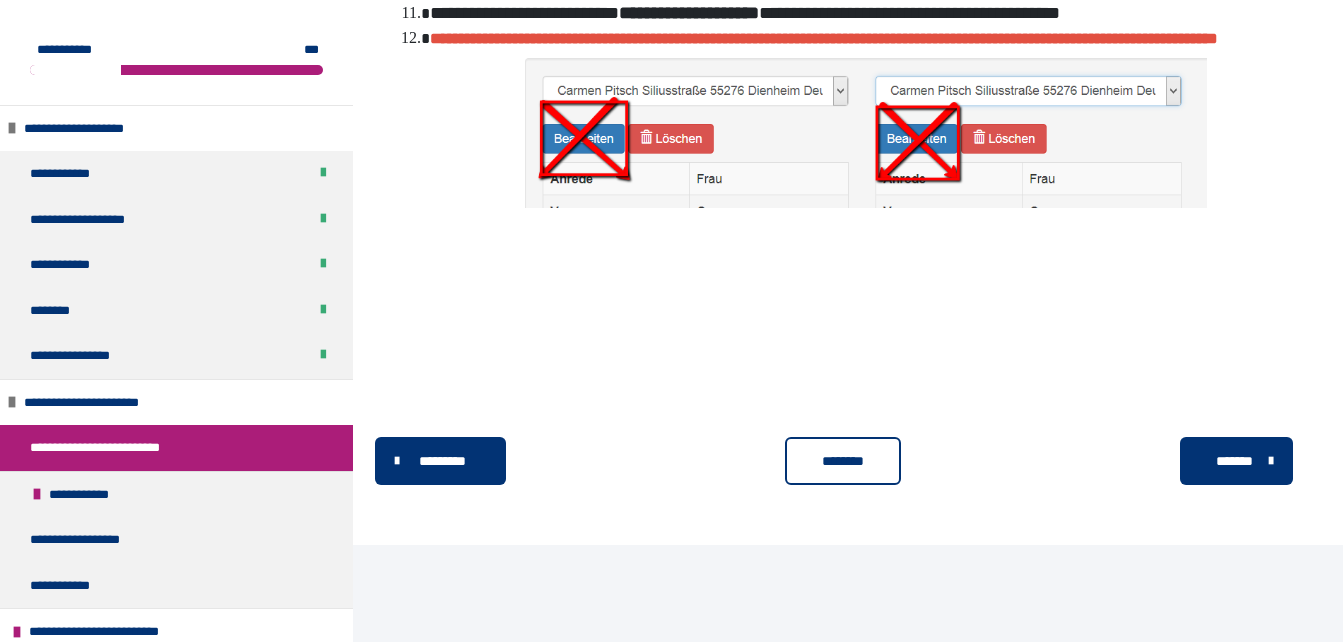 scroll, scrollTop: 2242, scrollLeft: 0, axis: vertical 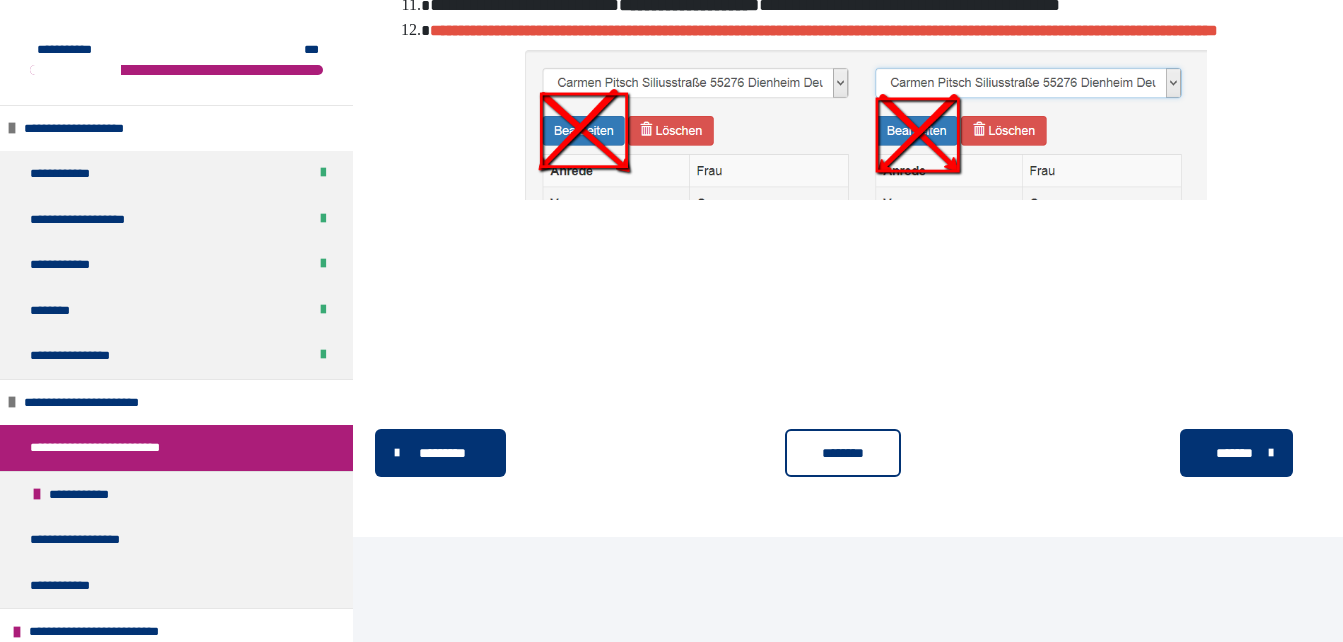 click on "********" at bounding box center [843, 453] 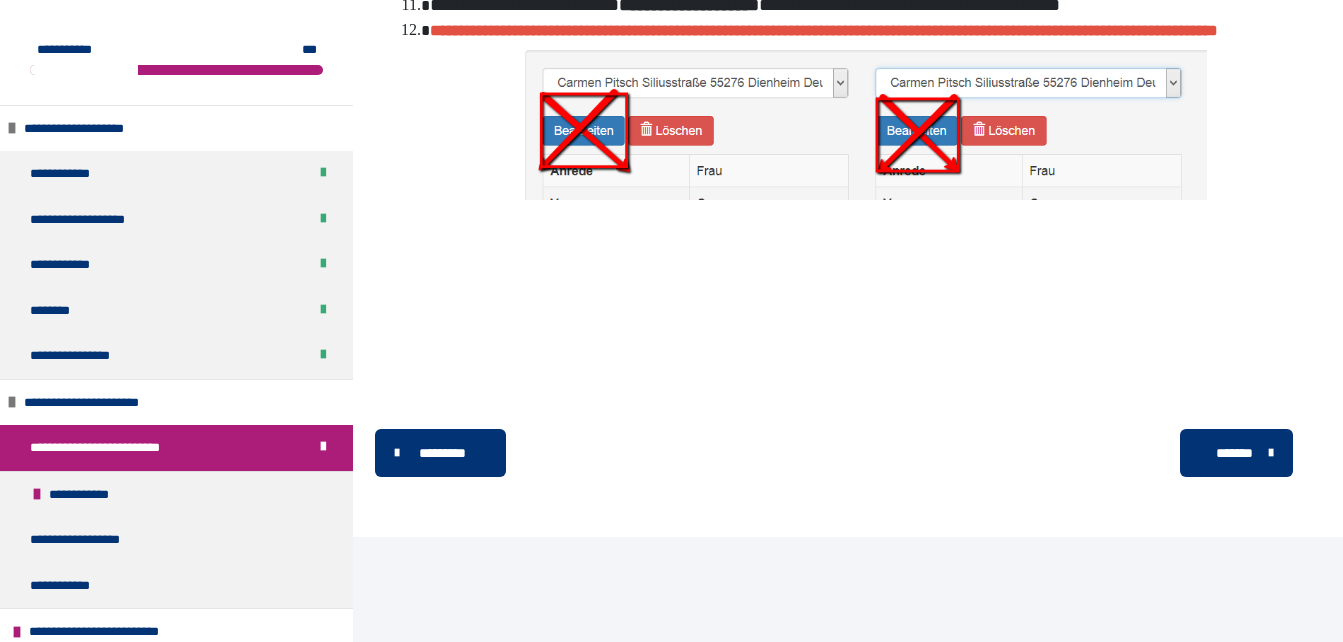 click on "*******" at bounding box center (1234, 453) 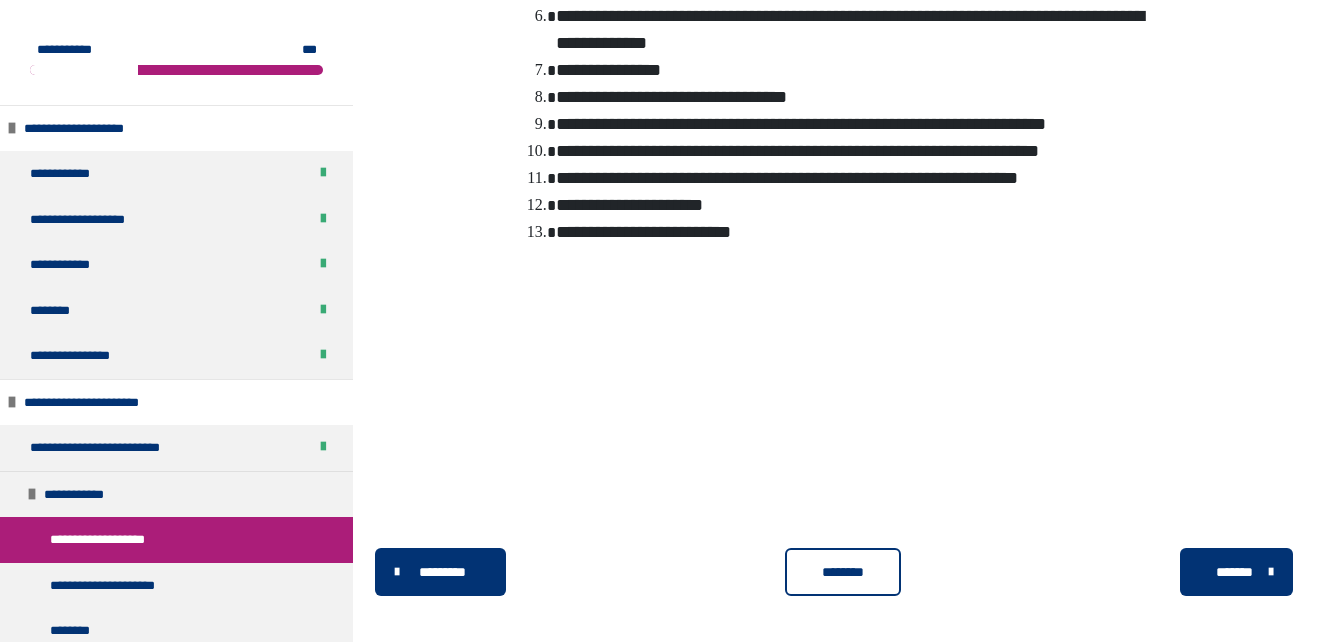 scroll, scrollTop: 1785, scrollLeft: 0, axis: vertical 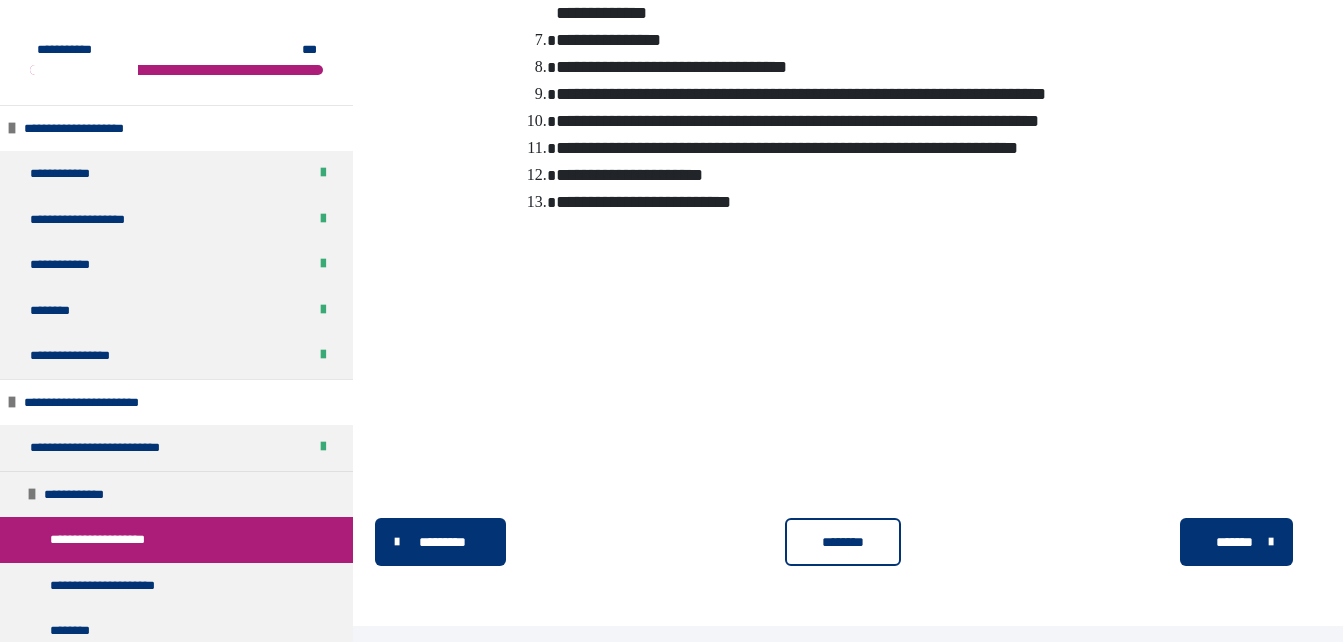 click on "********" at bounding box center [843, 542] 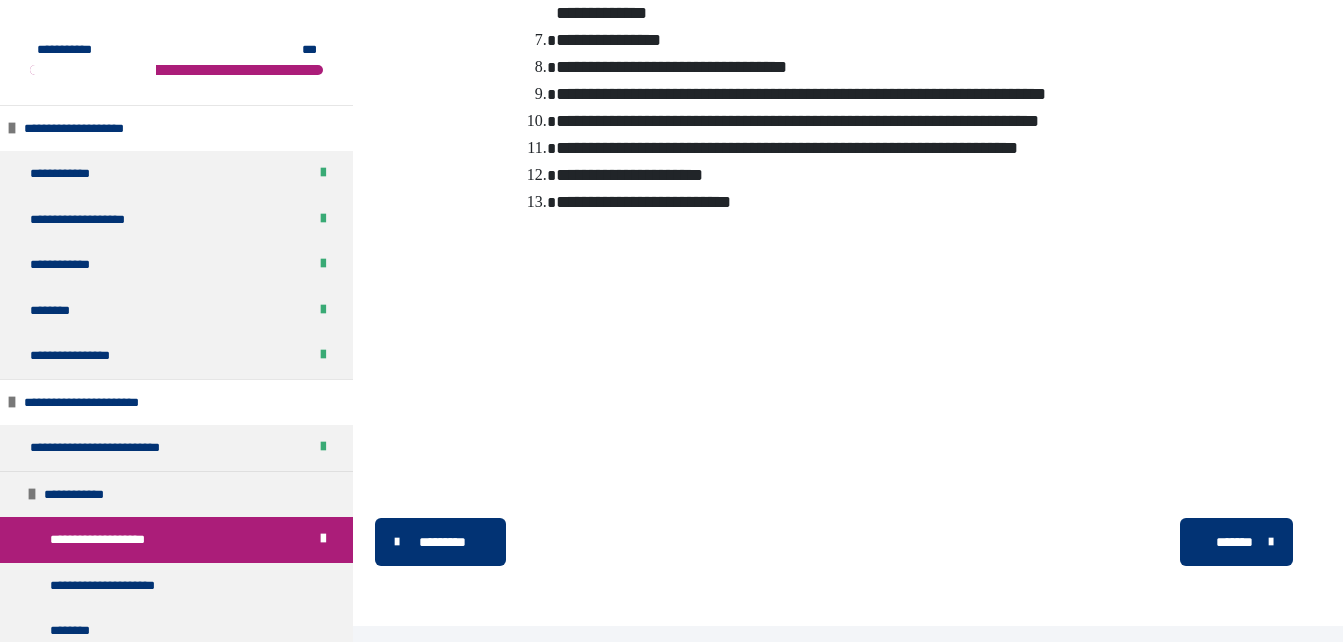 click on "*******" at bounding box center (1234, 542) 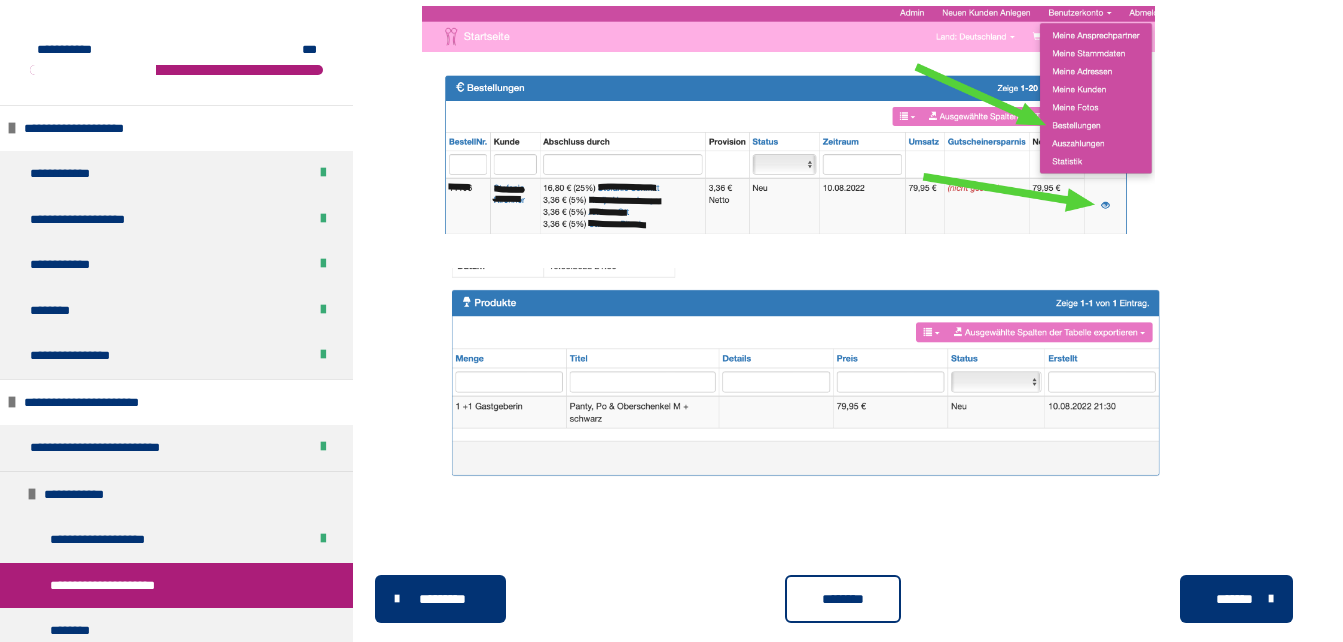 scroll, scrollTop: 517, scrollLeft: 0, axis: vertical 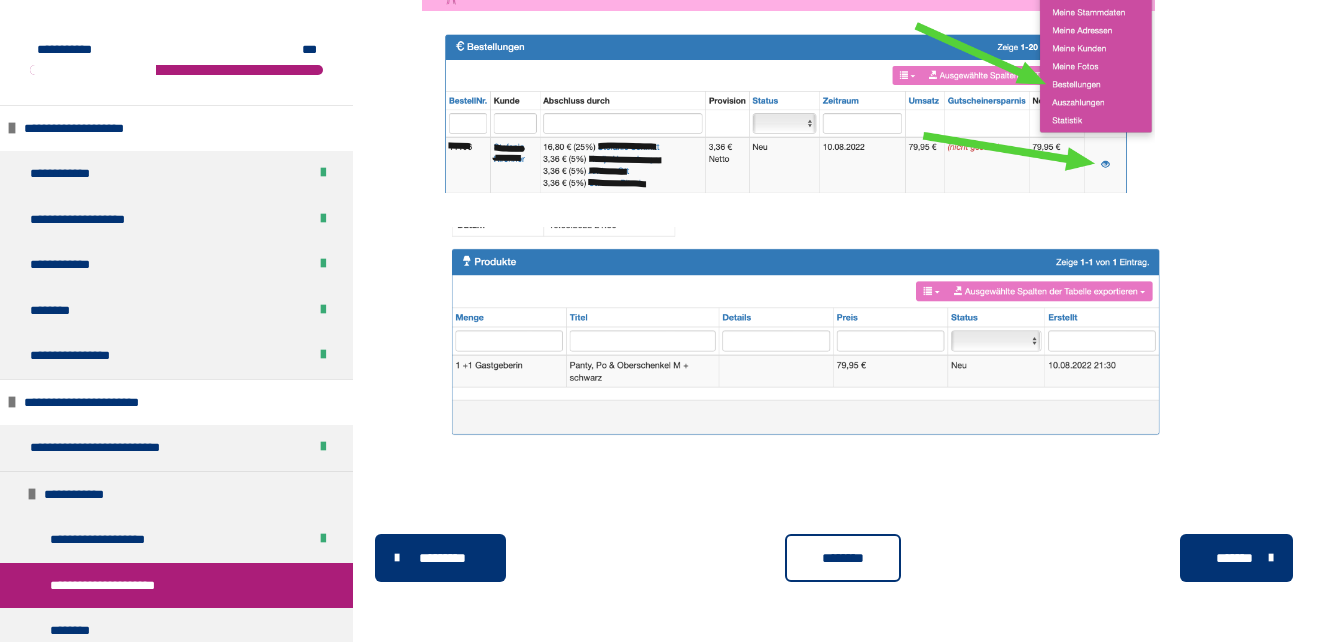 click on "********" at bounding box center (843, 558) 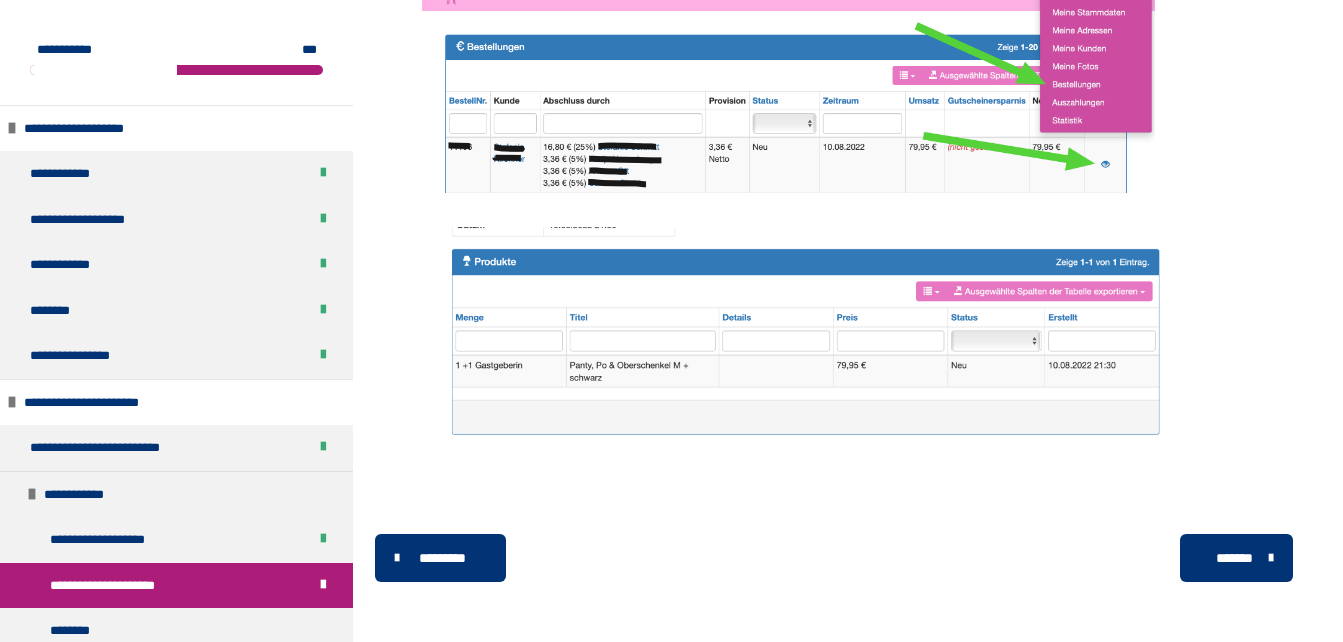 click on "*******" at bounding box center (1234, 558) 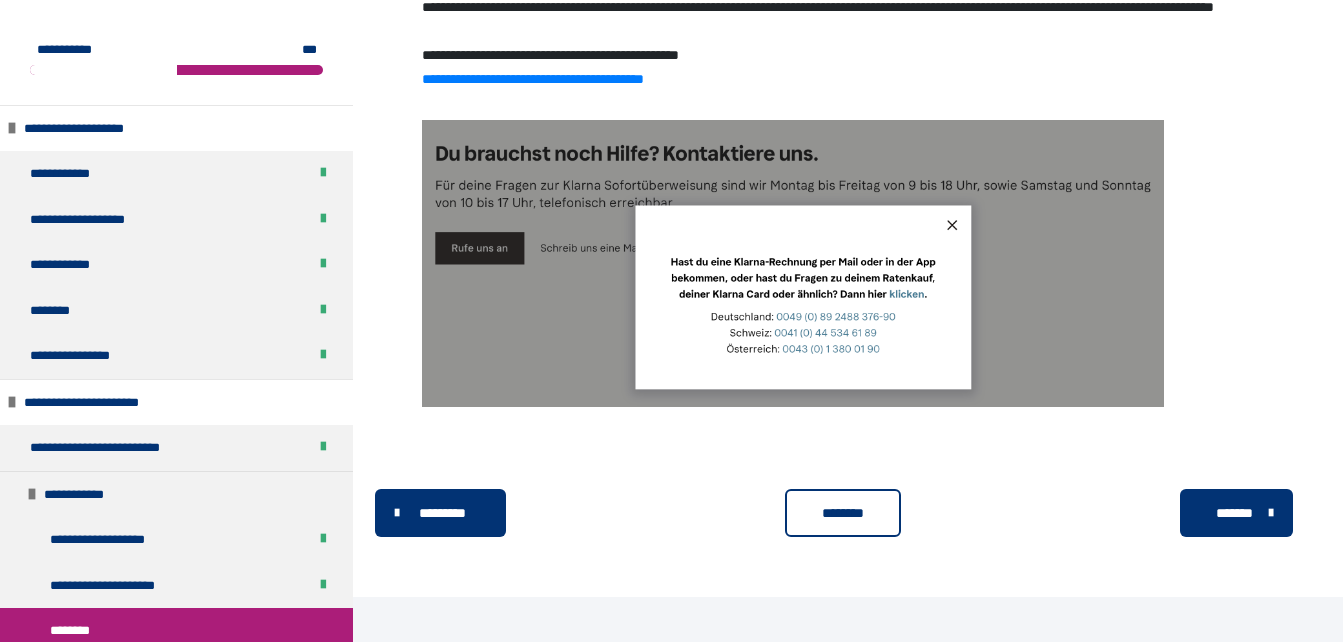 scroll, scrollTop: 1999, scrollLeft: 0, axis: vertical 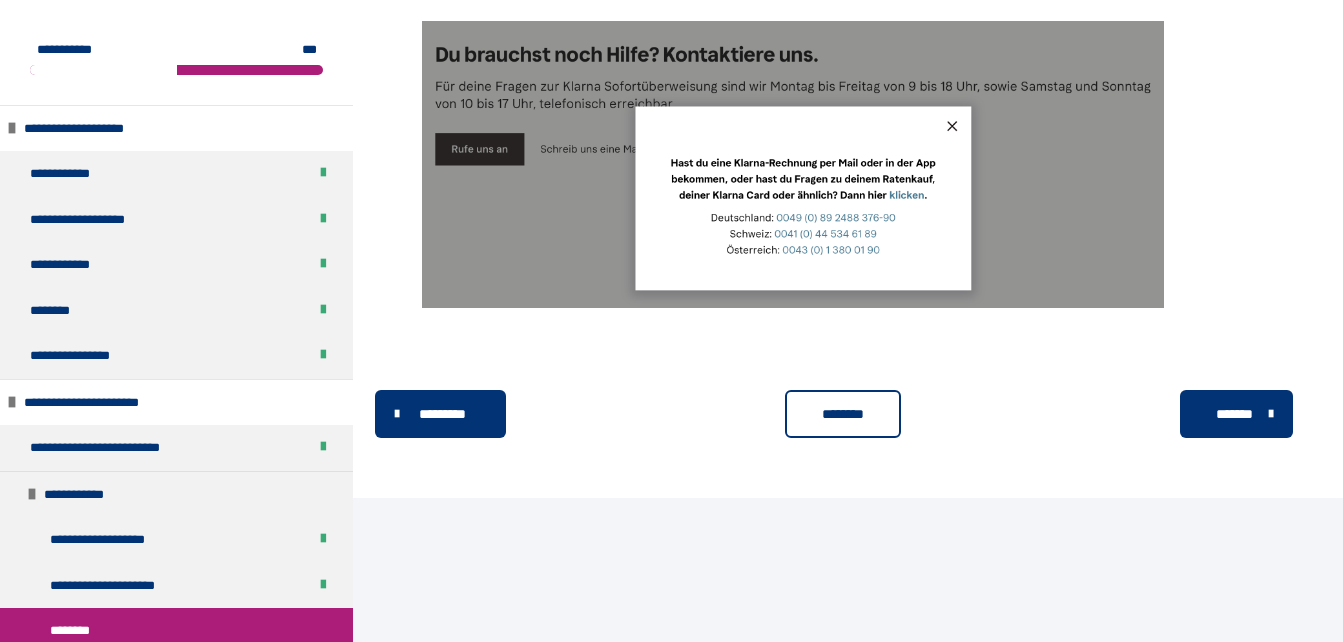 click on "********" at bounding box center [843, 414] 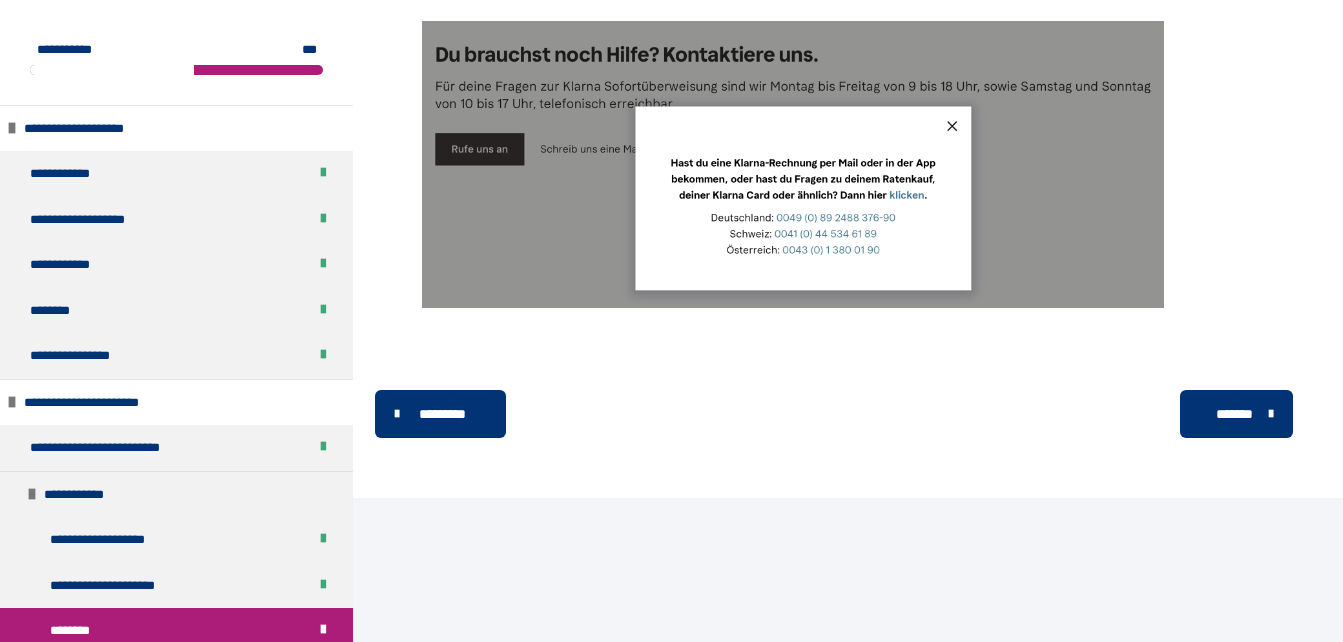 click on "*******" at bounding box center [1234, 414] 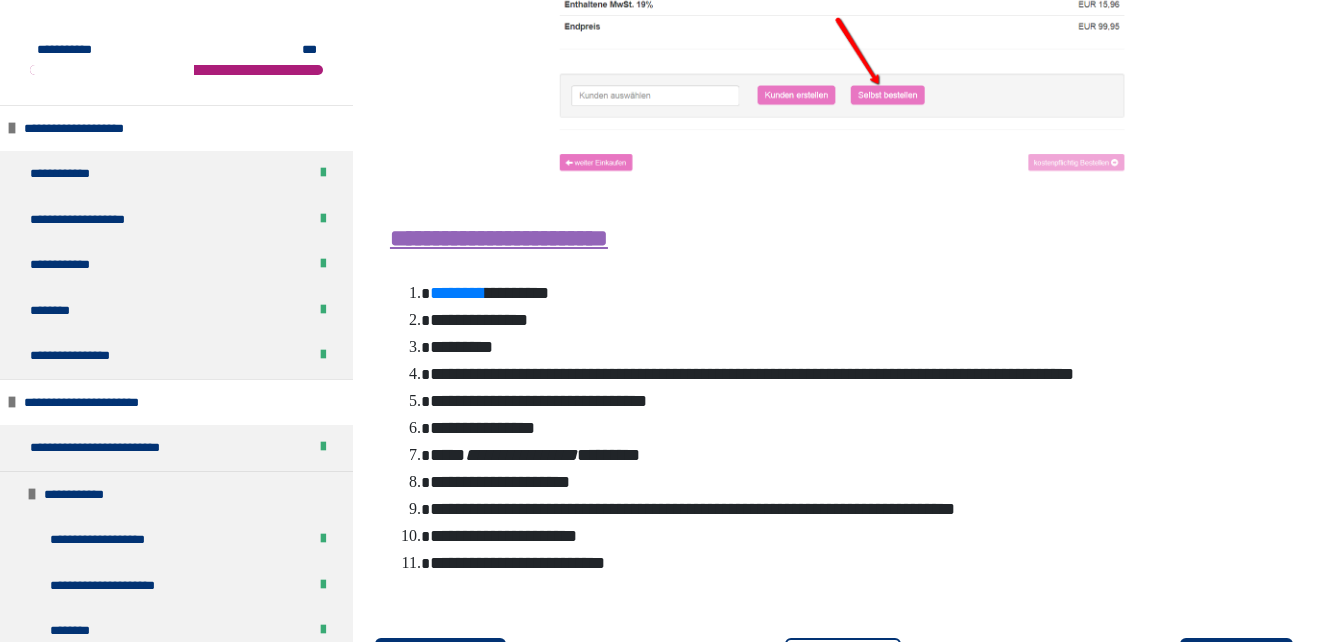 scroll, scrollTop: 600, scrollLeft: 0, axis: vertical 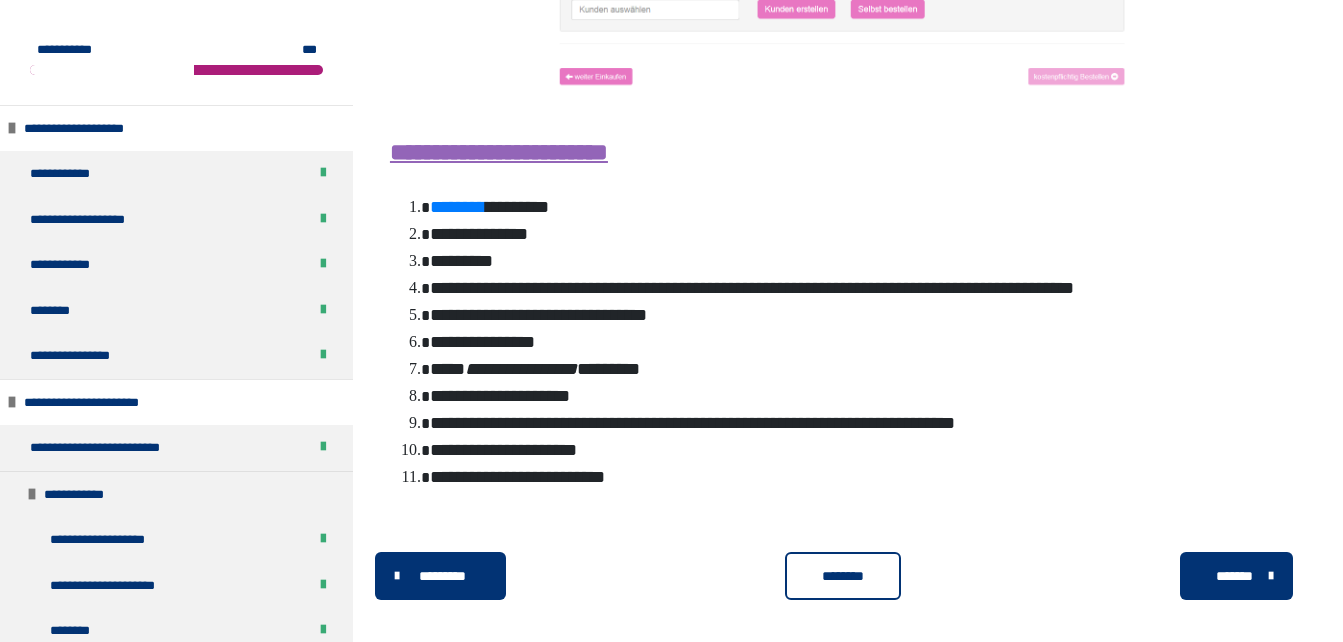 click on "********" at bounding box center (843, 576) 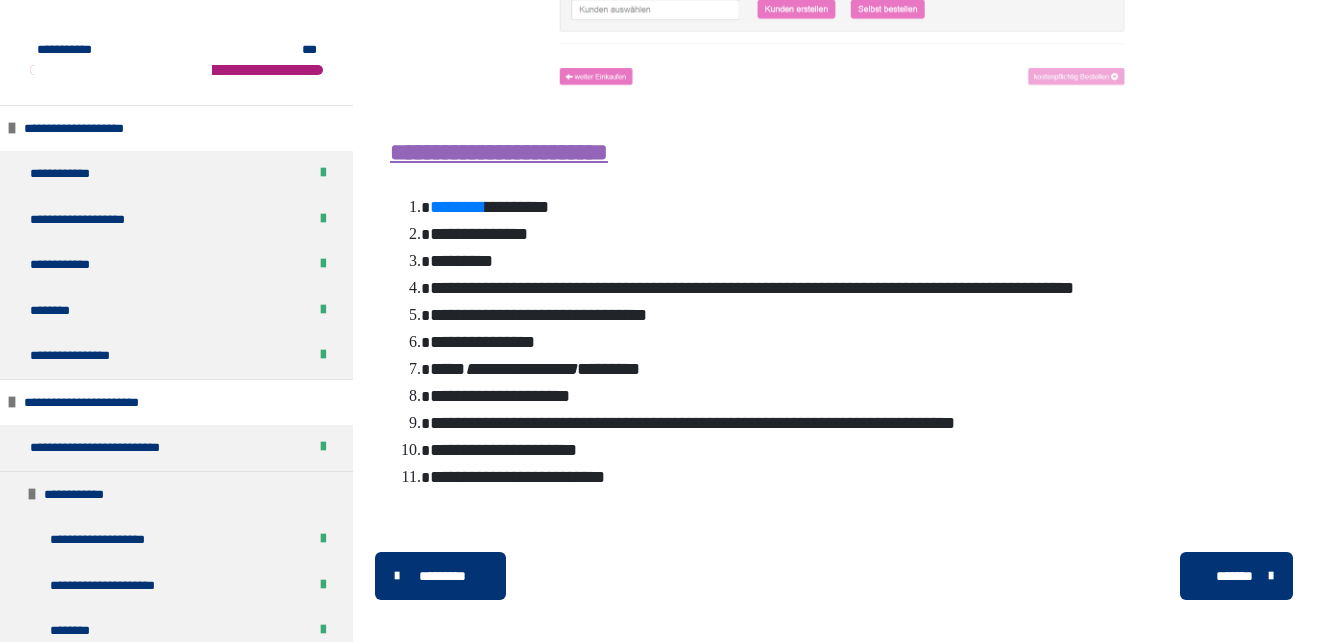 click on "*******" at bounding box center [1234, 576] 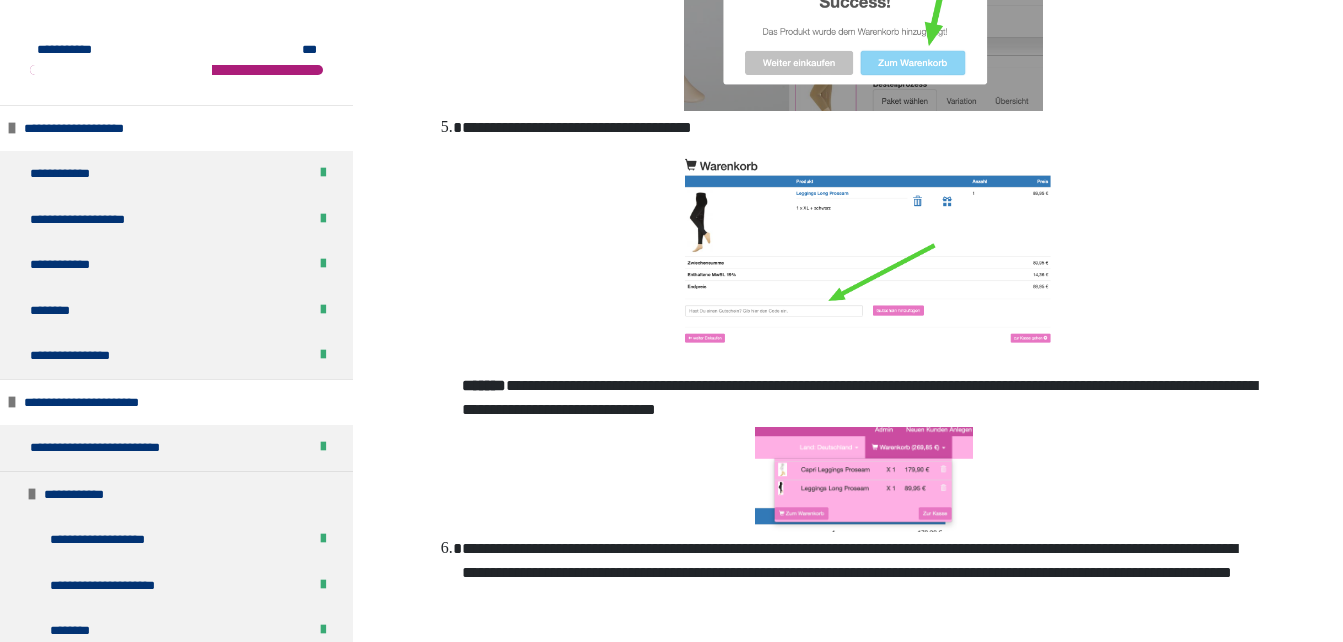 scroll, scrollTop: 900, scrollLeft: 0, axis: vertical 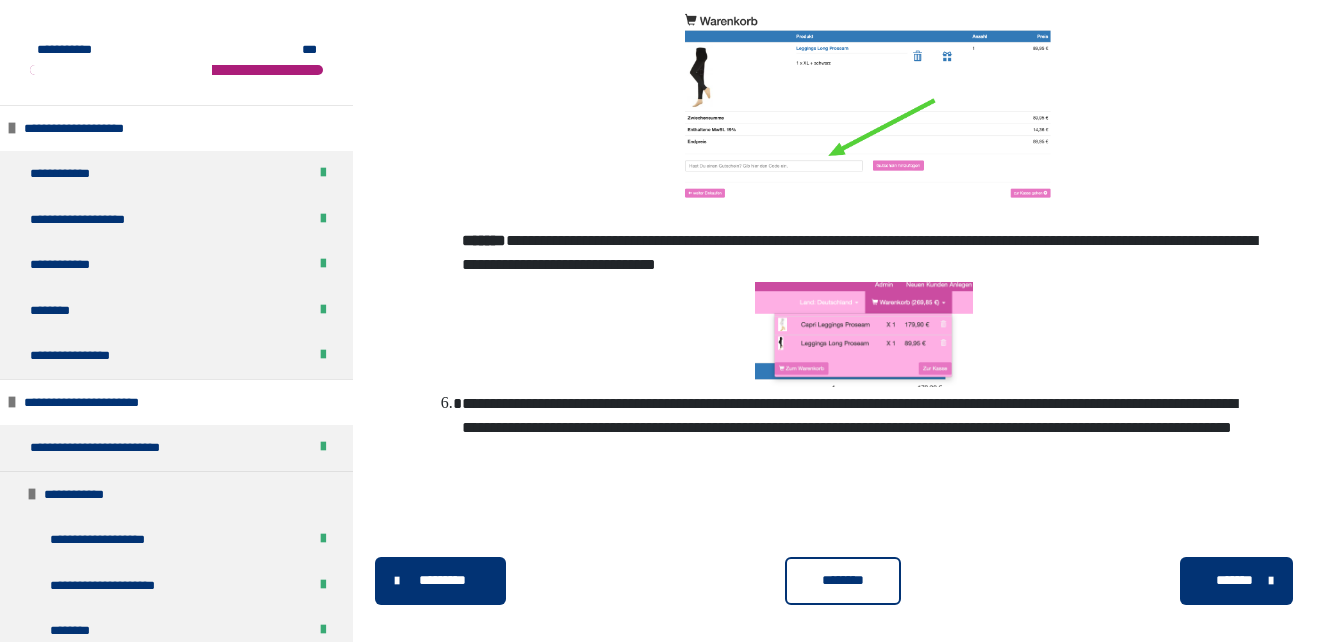click on "********" at bounding box center [843, 580] 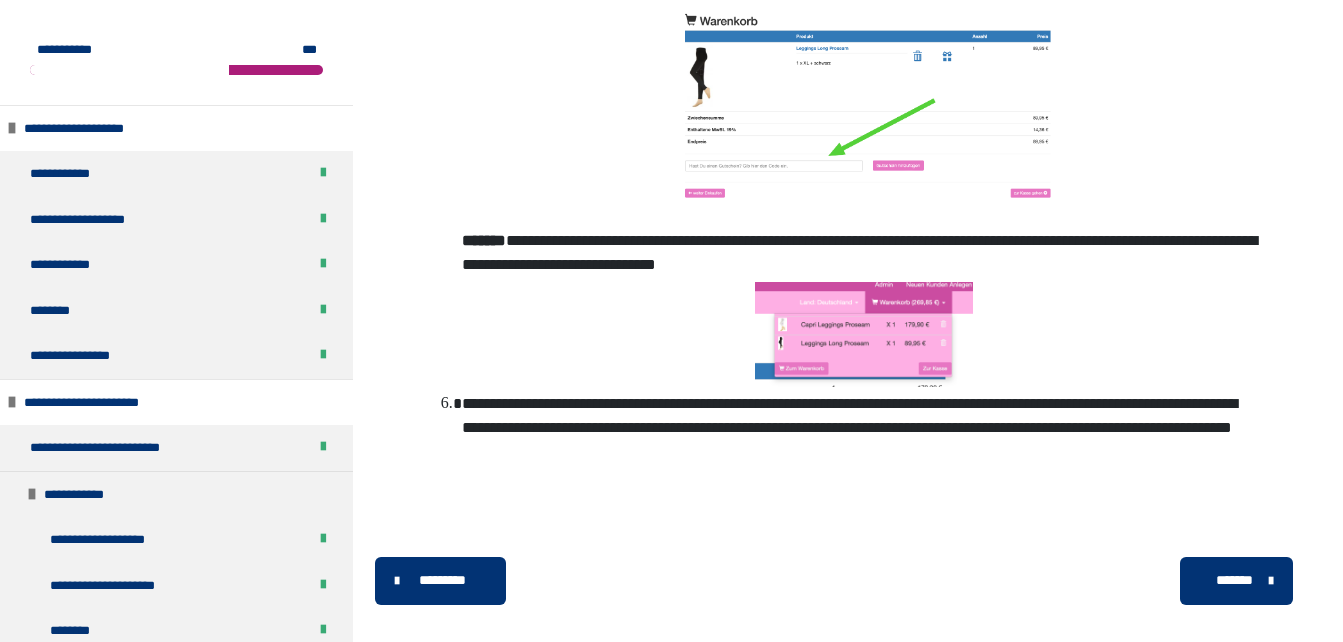 click on "*******" at bounding box center (1234, 580) 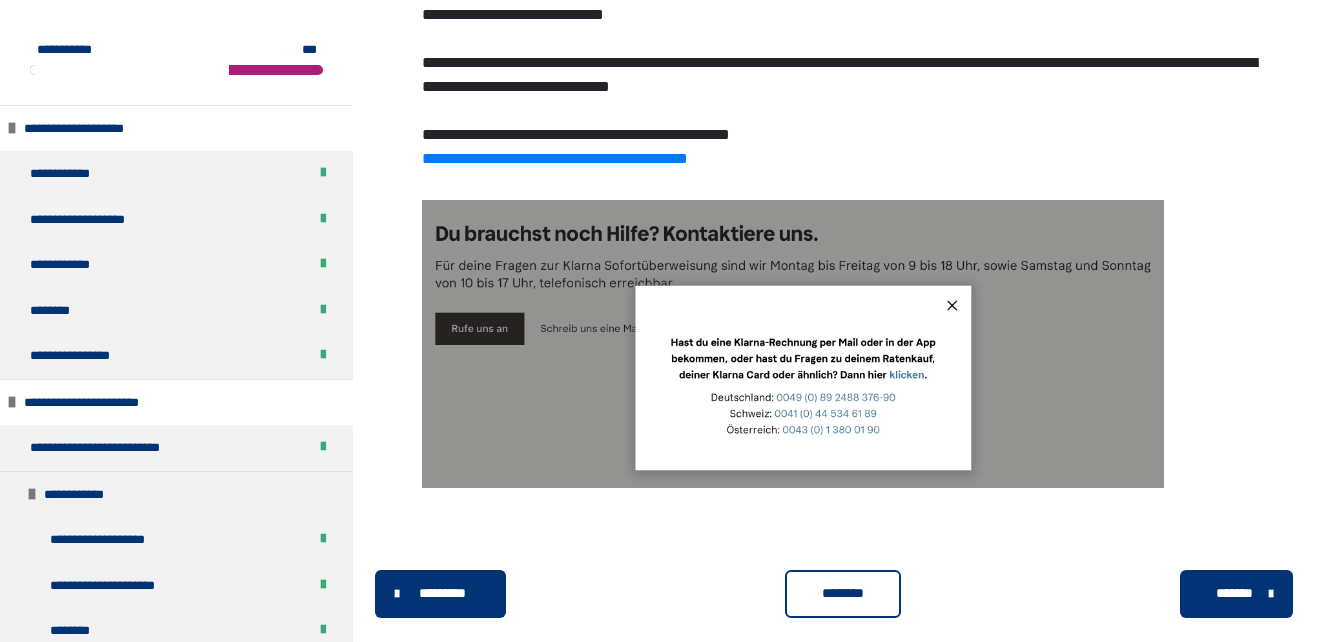 scroll, scrollTop: 630, scrollLeft: 0, axis: vertical 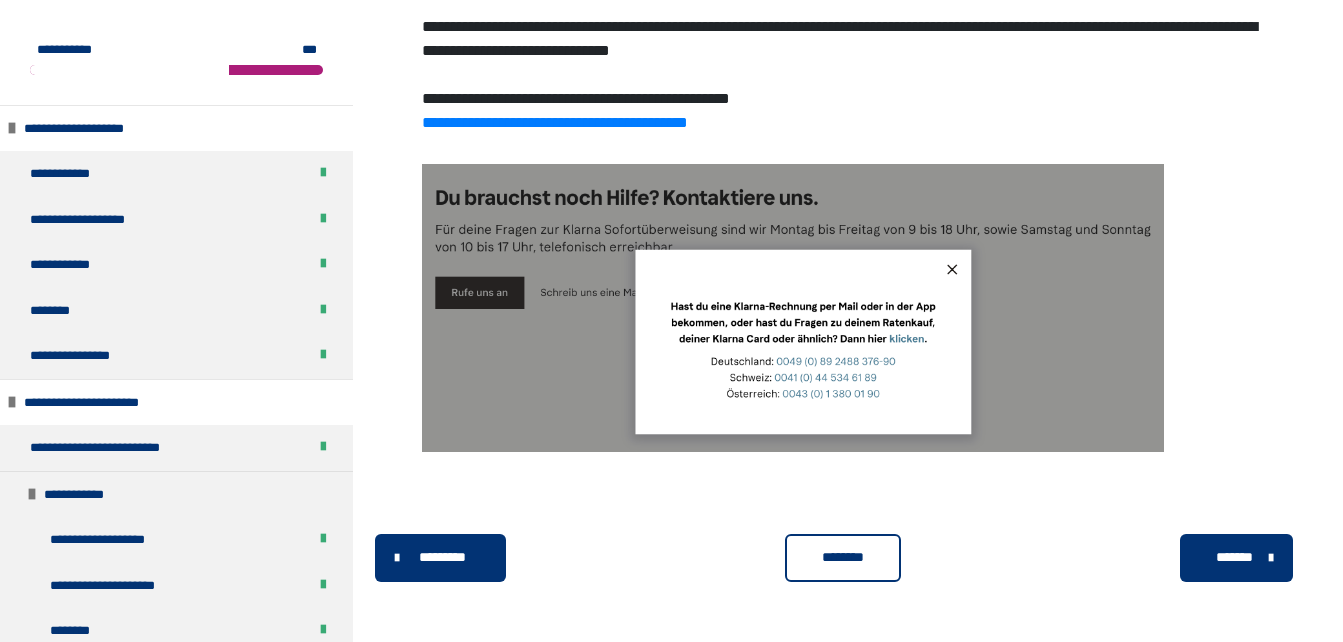 click on "********" at bounding box center [843, 557] 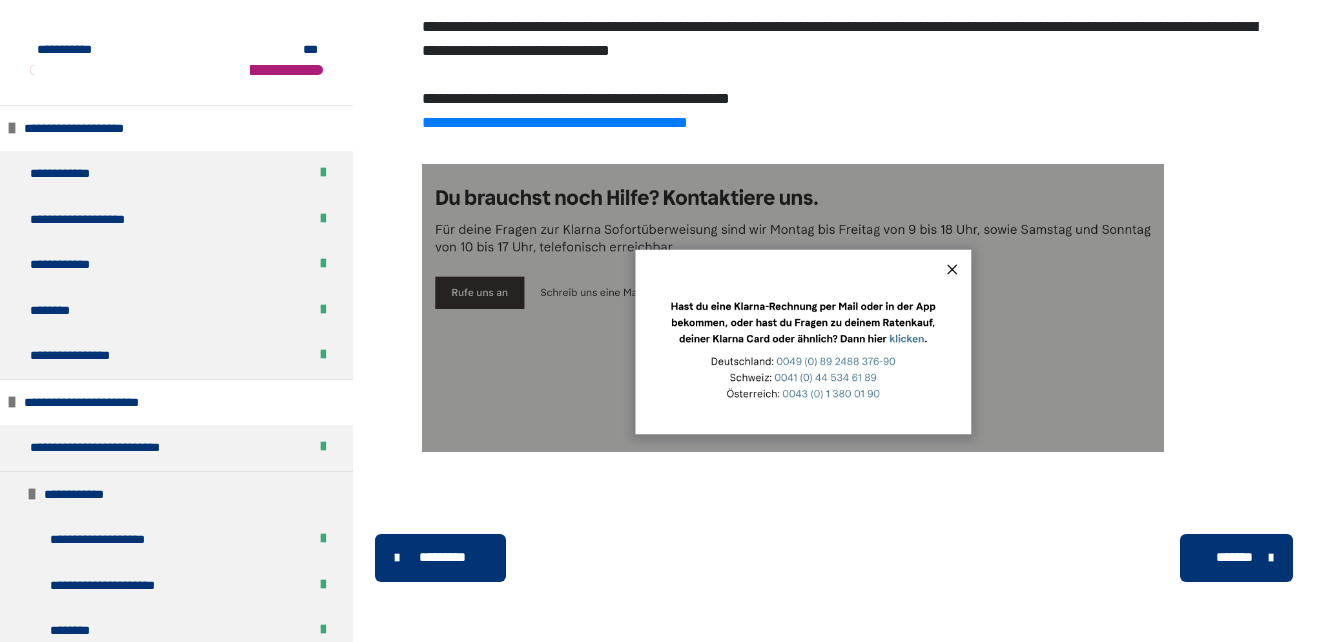 click at bounding box center (793, 307) 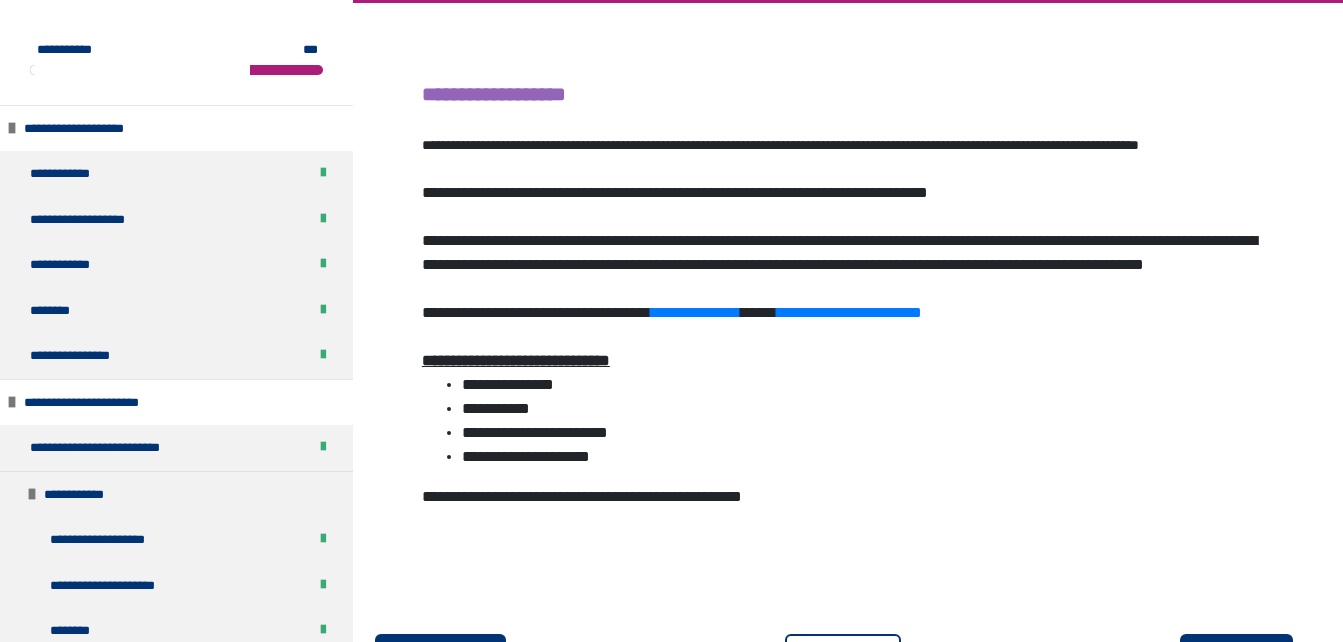 scroll, scrollTop: 390, scrollLeft: 0, axis: vertical 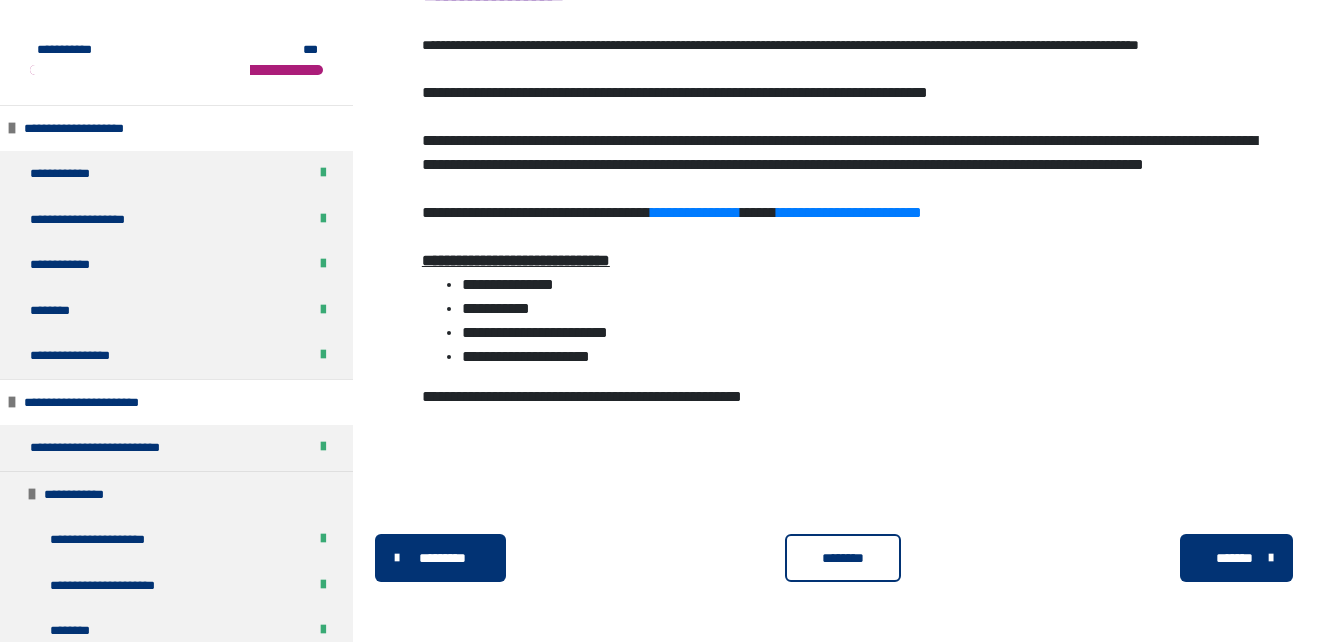 click on "********" at bounding box center [843, 558] 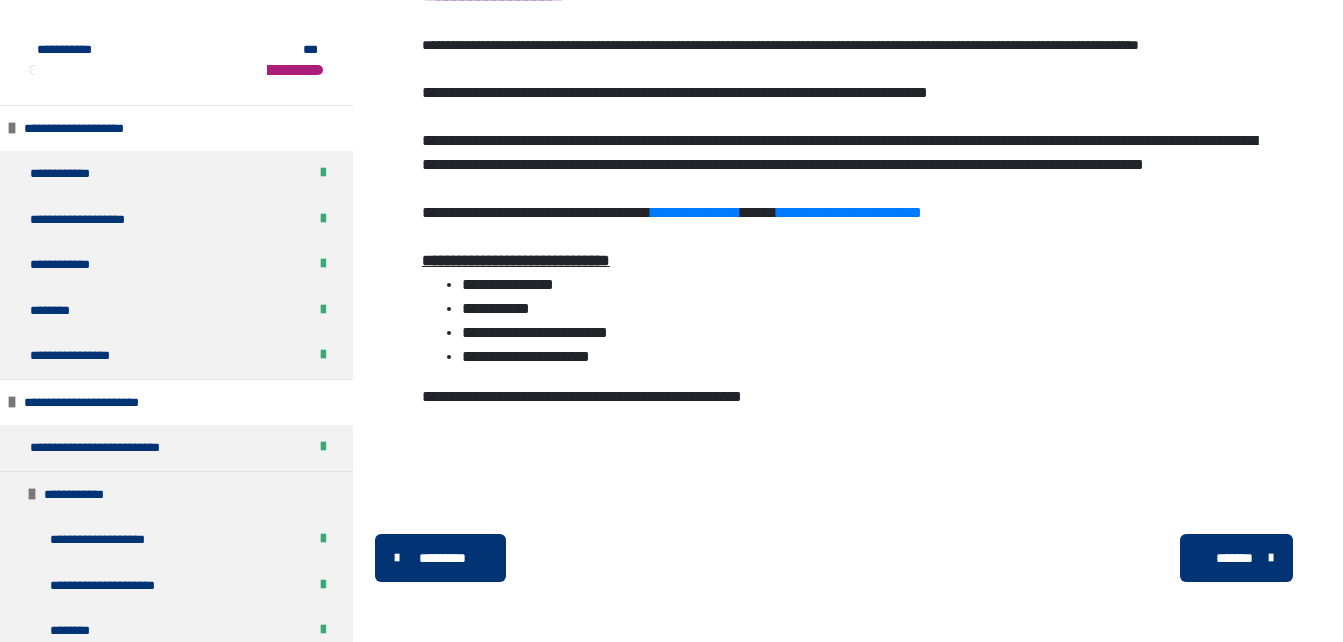 click on "*******" at bounding box center [1234, 558] 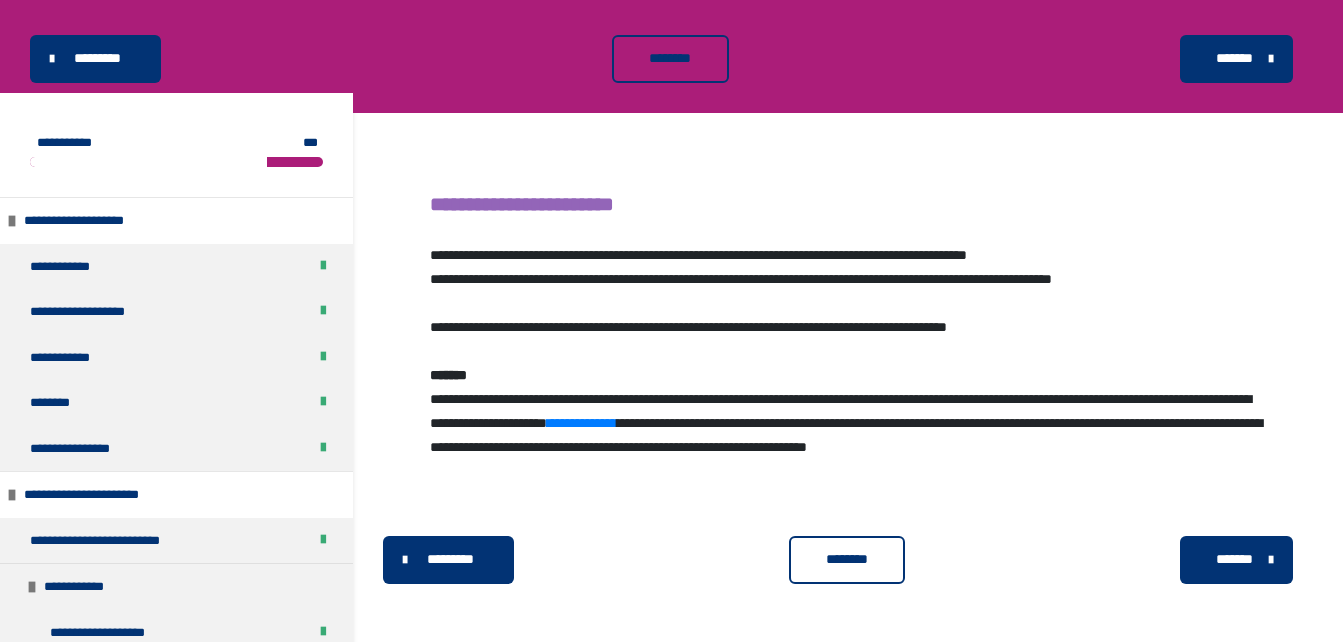 scroll, scrollTop: 200, scrollLeft: 0, axis: vertical 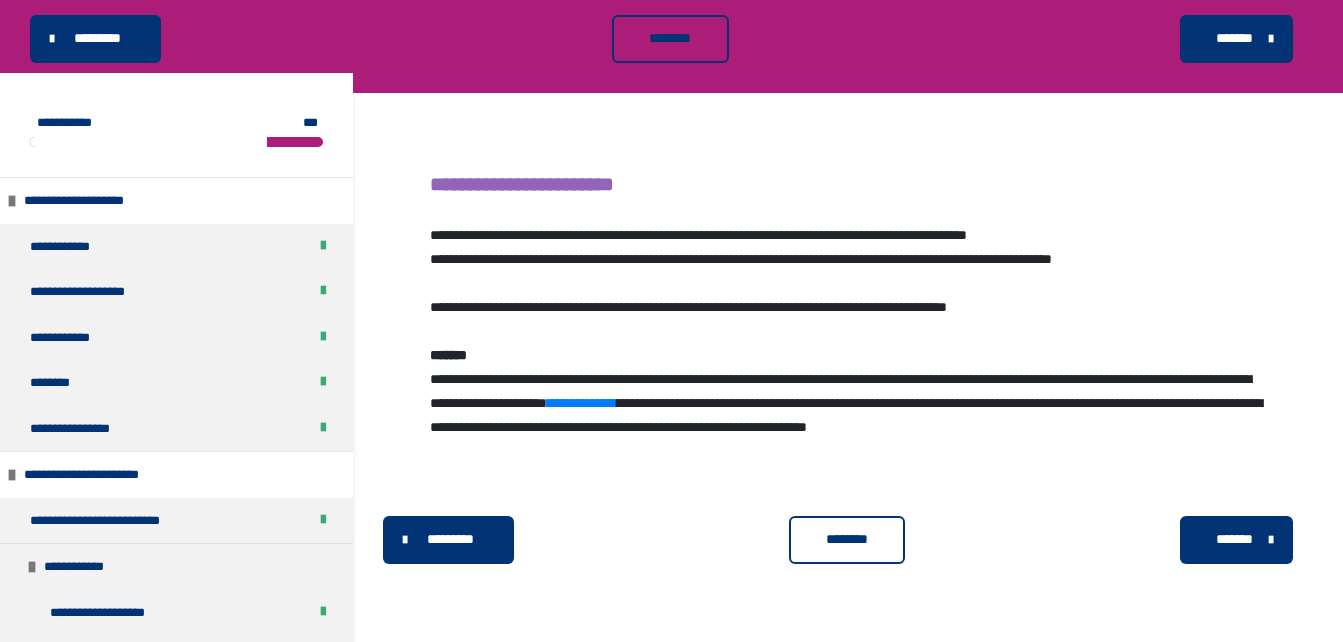 click on "********" at bounding box center (847, 539) 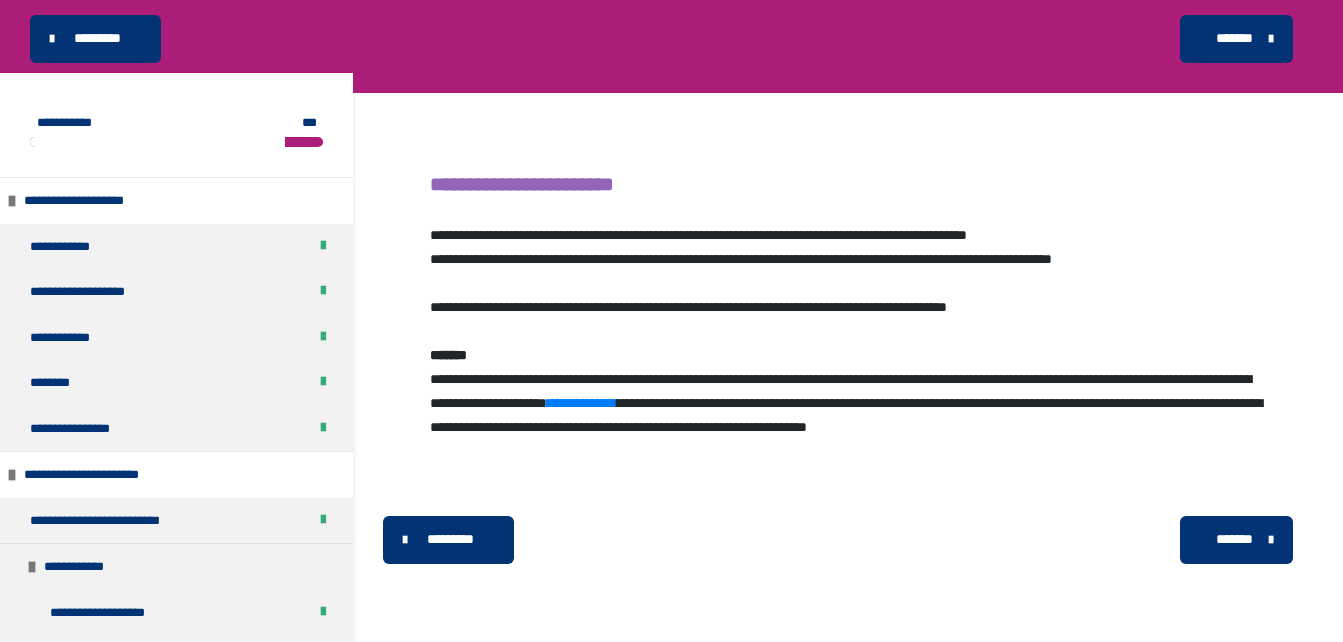 click on "*******" at bounding box center [1234, 539] 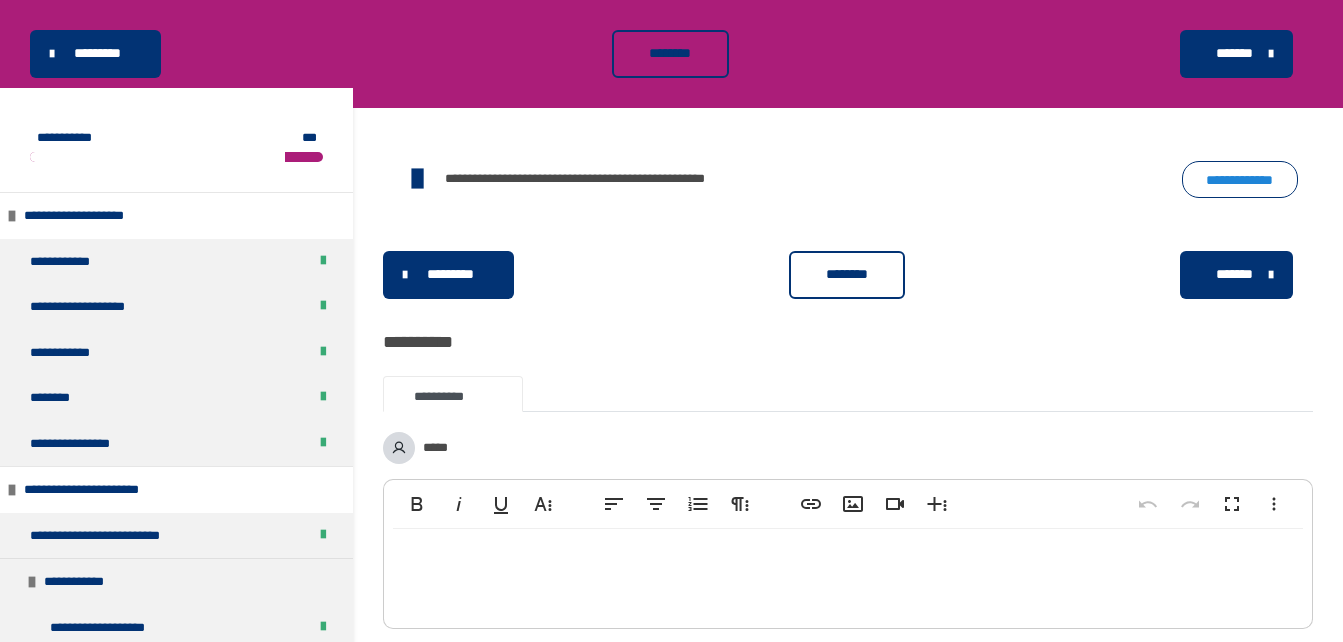 scroll, scrollTop: 0, scrollLeft: 0, axis: both 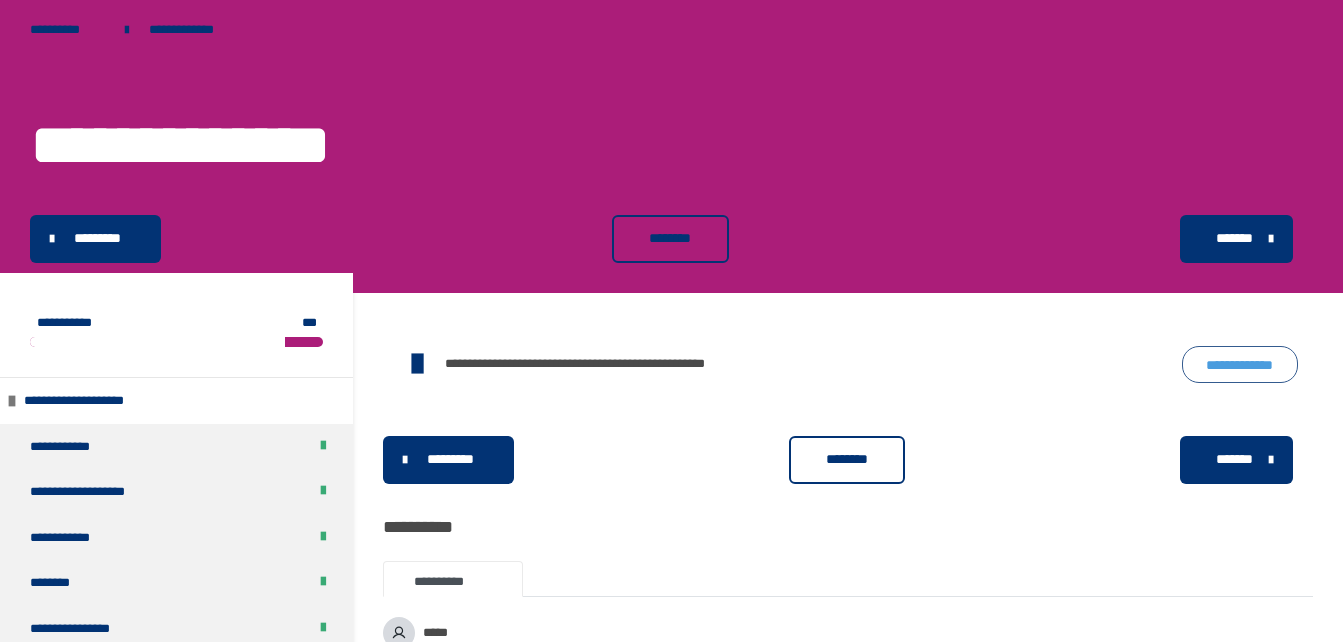 click on "**********" at bounding box center (1240, 364) 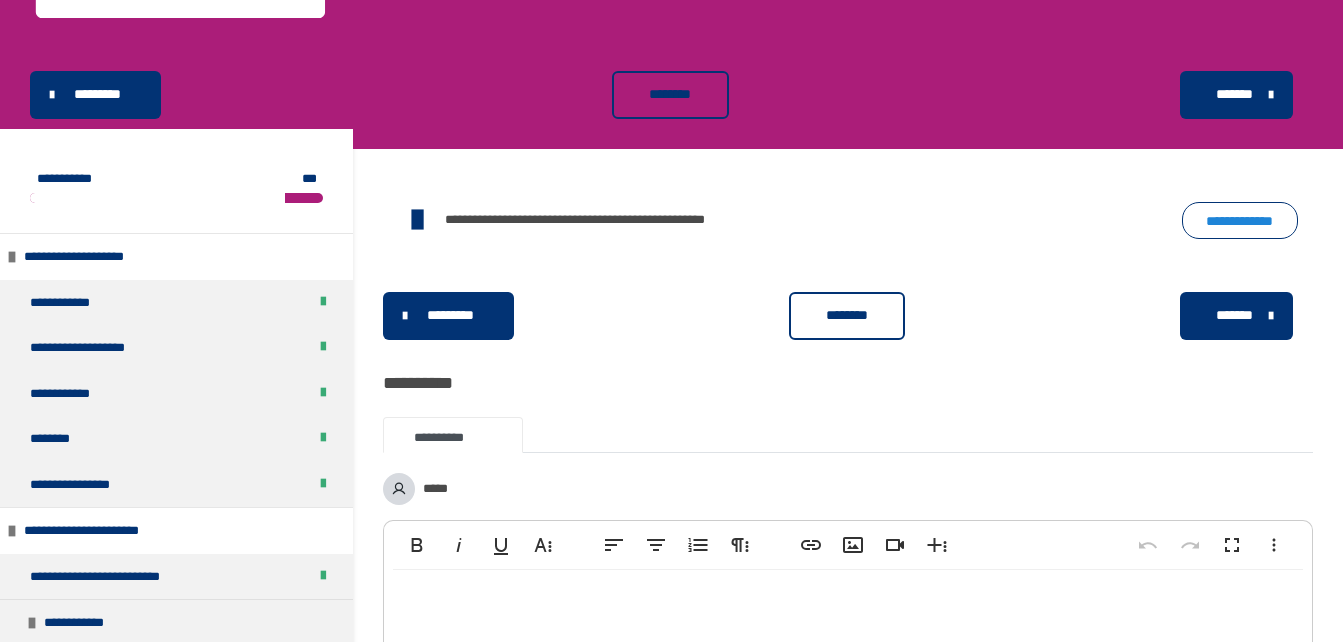 scroll, scrollTop: 0, scrollLeft: 0, axis: both 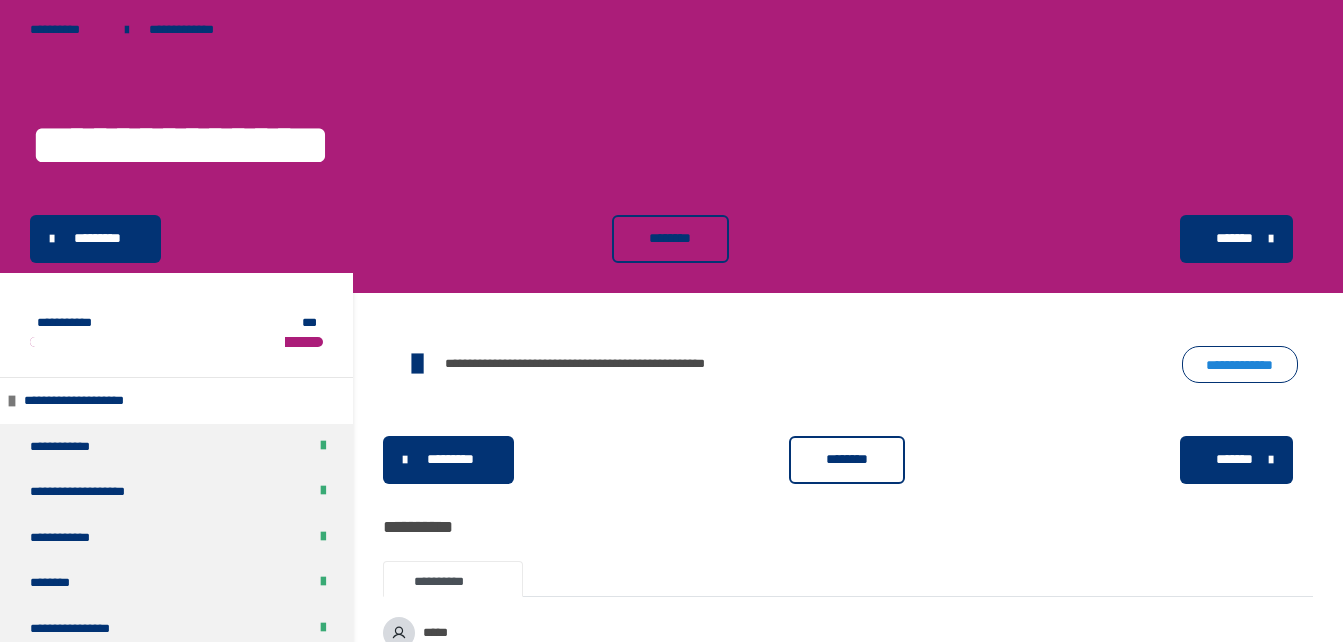 click on "********" at bounding box center [847, 459] 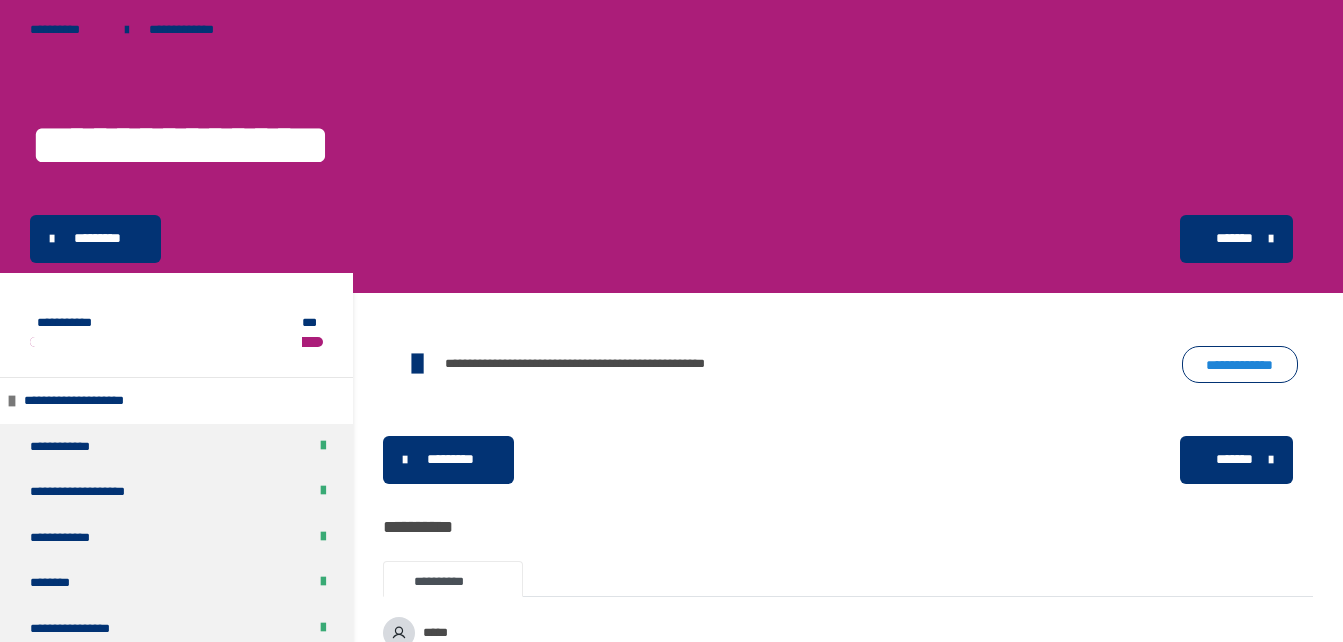 click on "*******" at bounding box center [1234, 459] 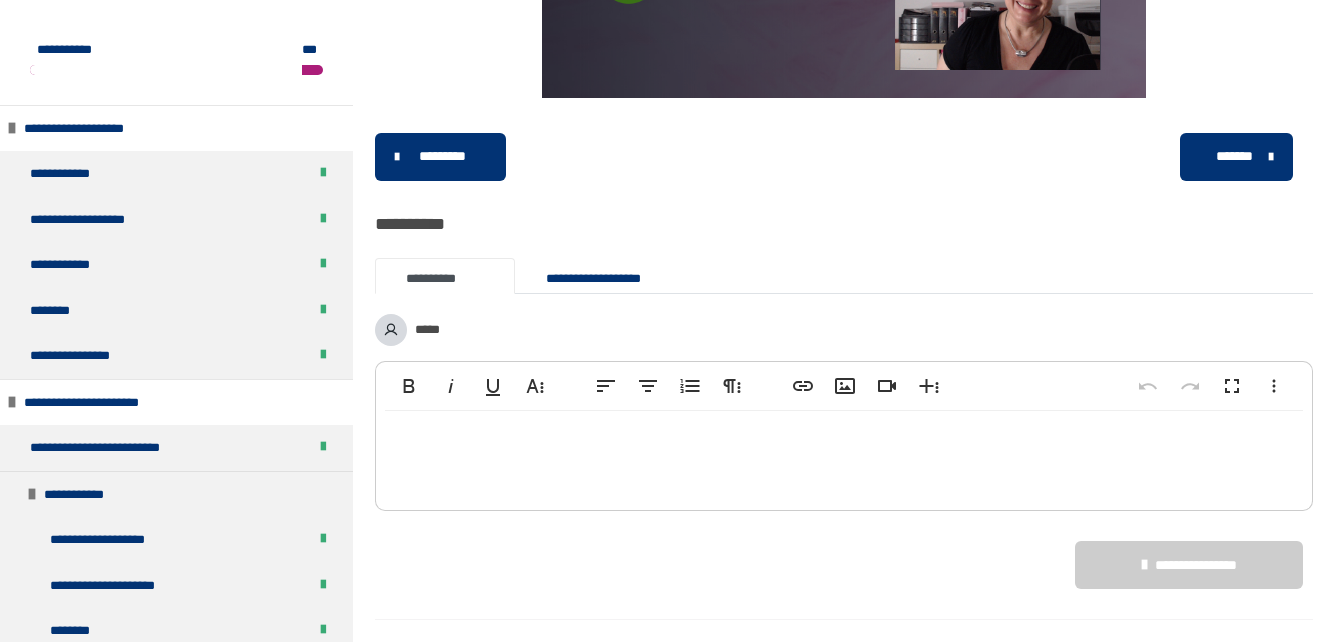 scroll, scrollTop: 400, scrollLeft: 0, axis: vertical 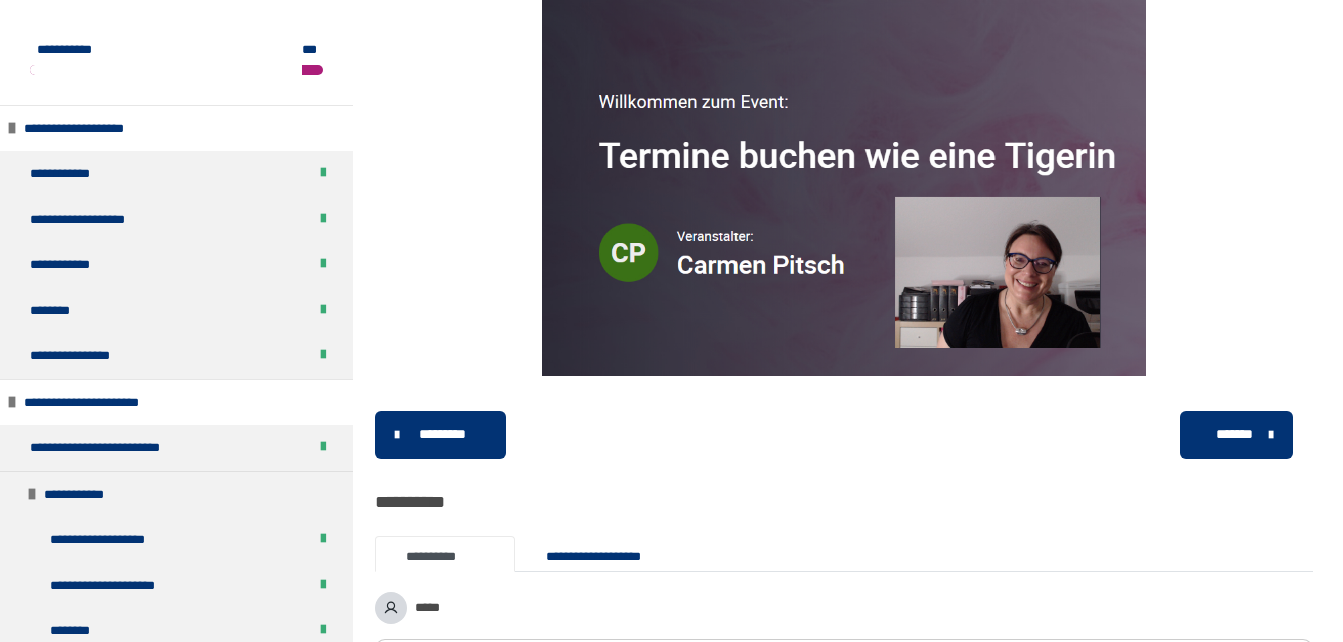 click at bounding box center [844, 164] 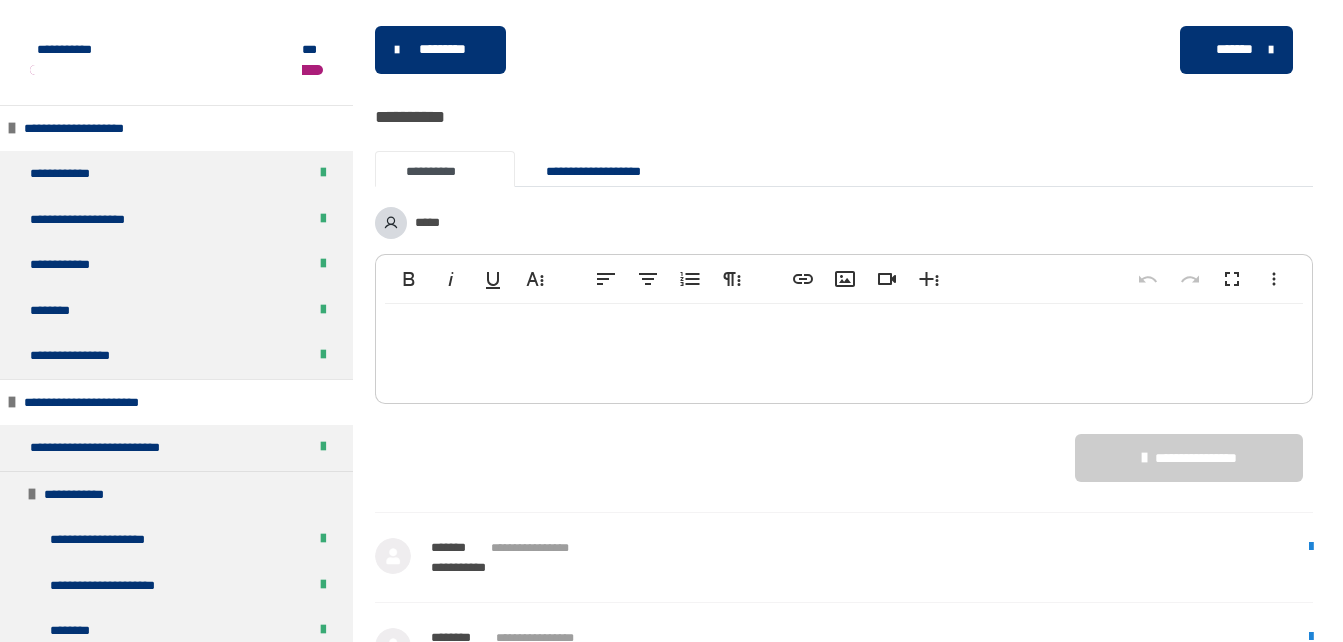 scroll, scrollTop: 800, scrollLeft: 0, axis: vertical 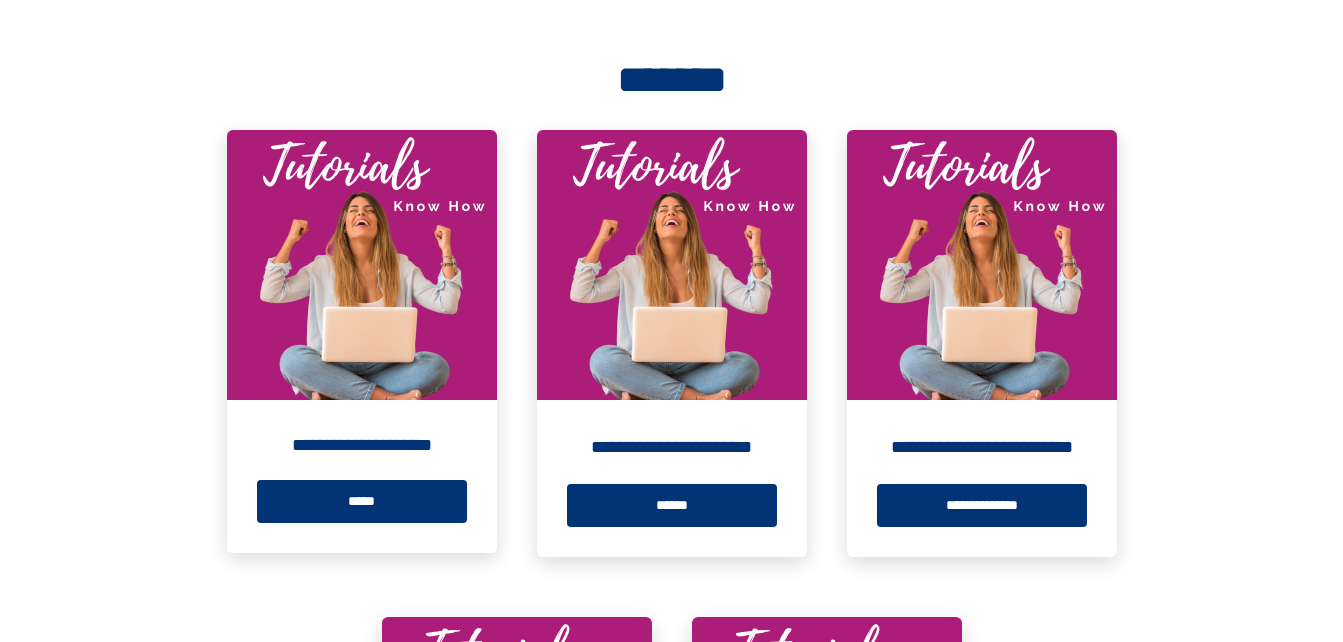 click at bounding box center (672, 265) 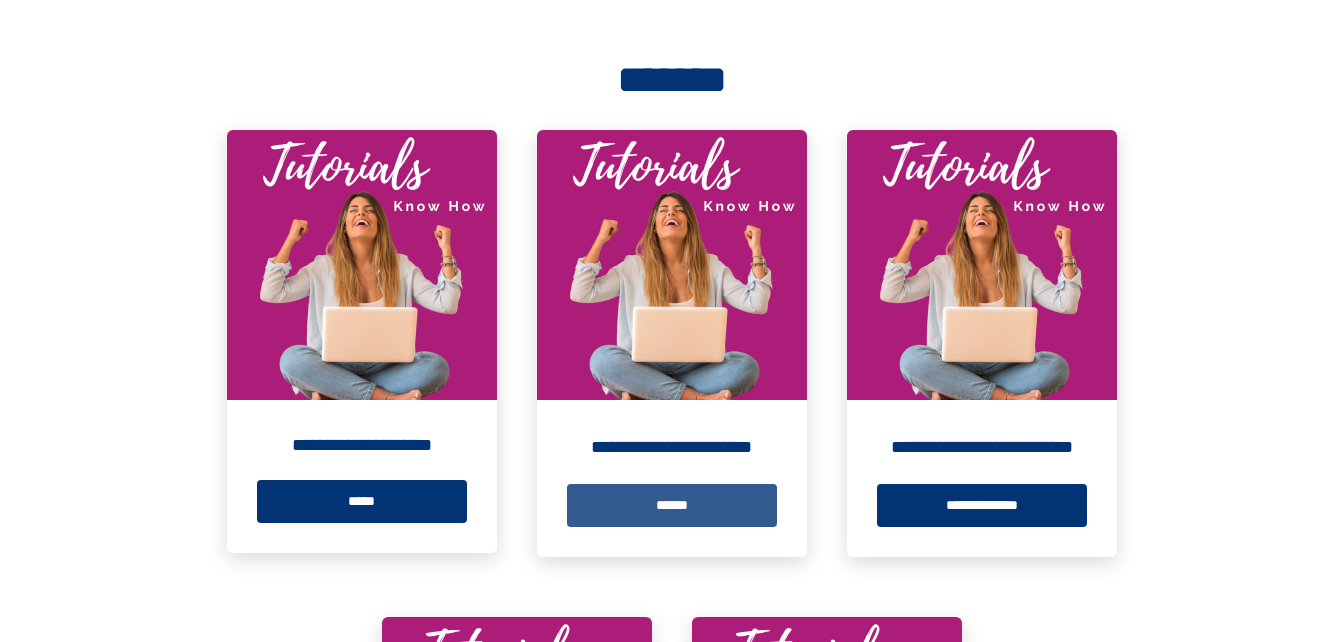 click on "******" at bounding box center [672, 505] 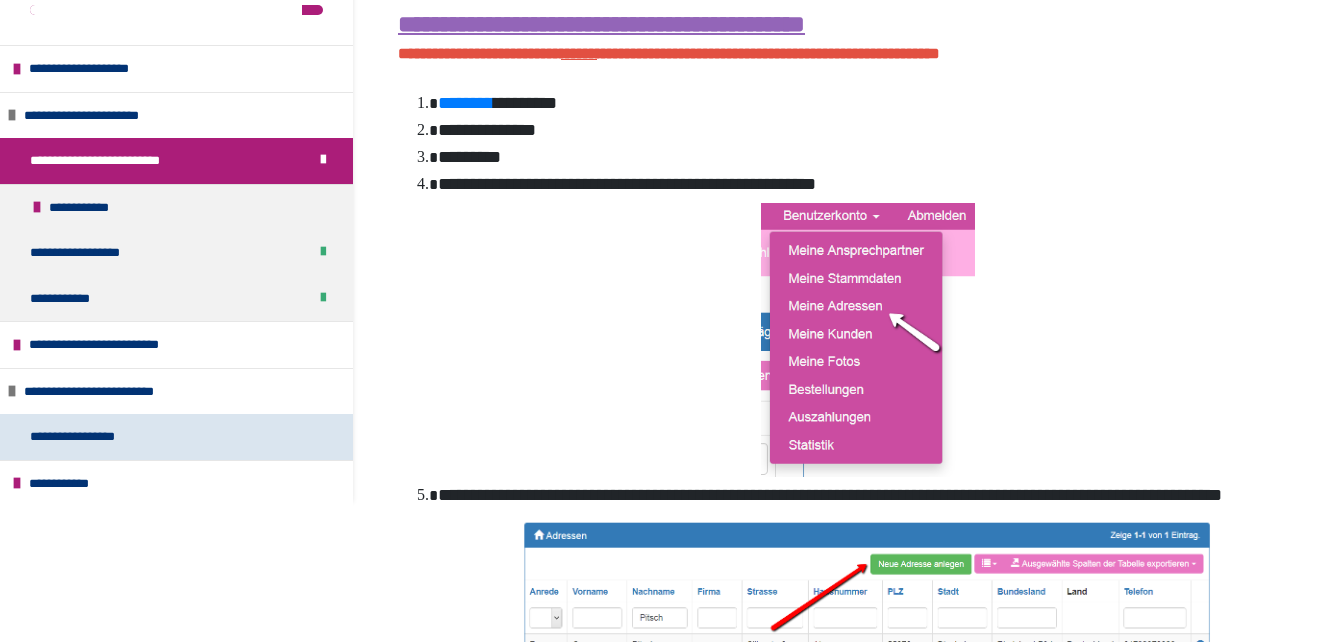 scroll, scrollTop: 400, scrollLeft: 0, axis: vertical 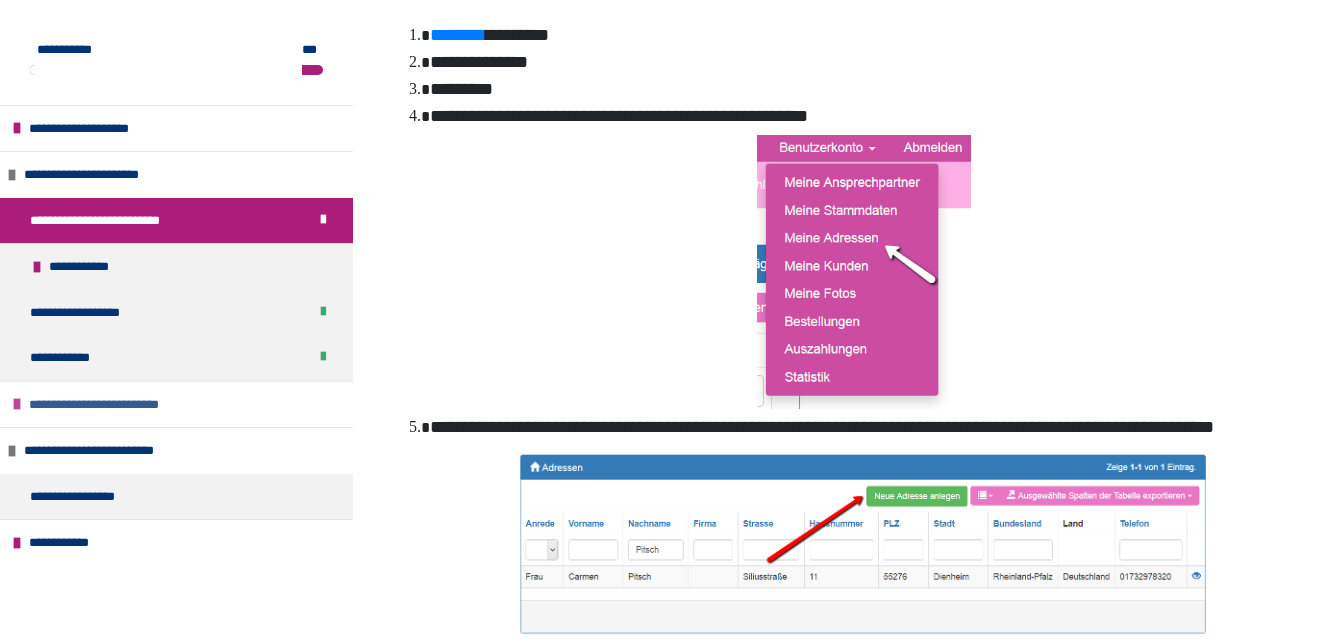 click on "**********" at bounding box center (116, 405) 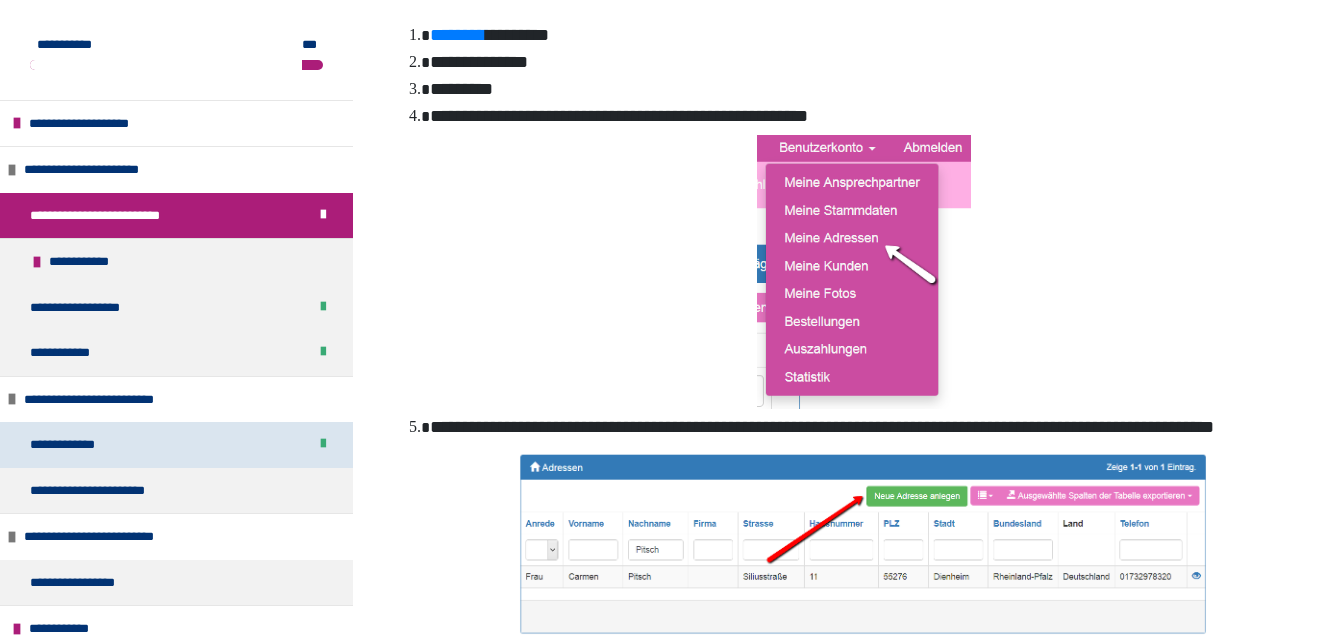 scroll, scrollTop: 0, scrollLeft: 0, axis: both 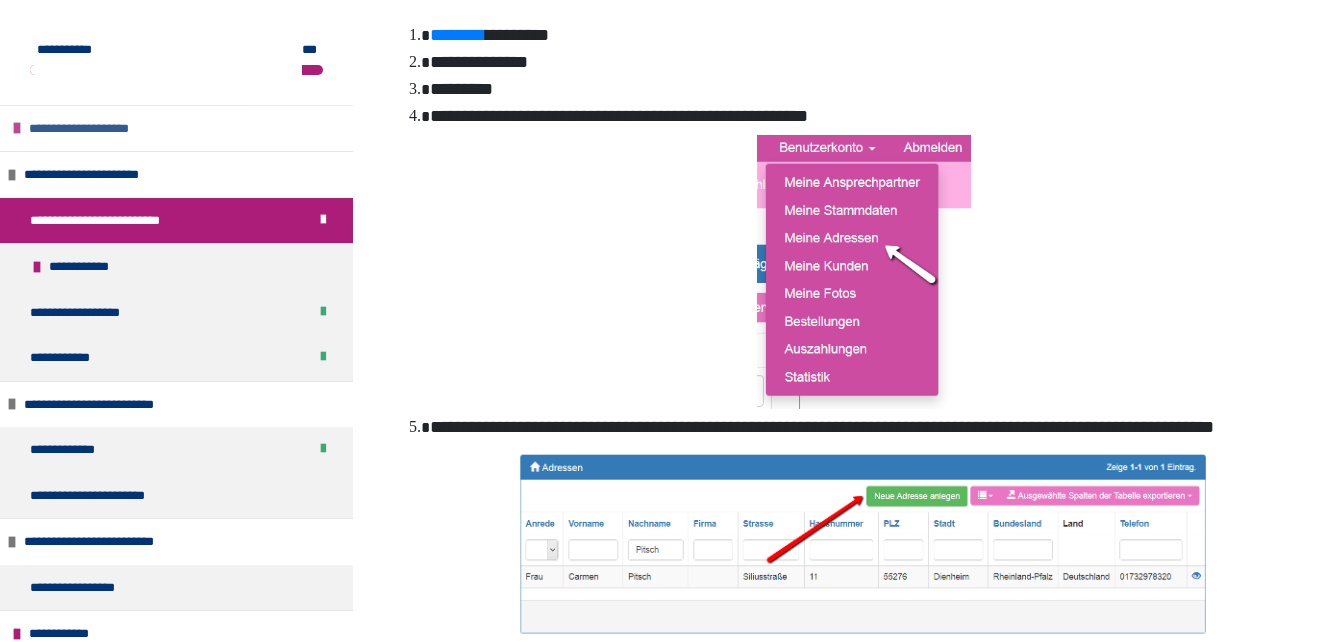 click on "**********" at bounding box center [98, 129] 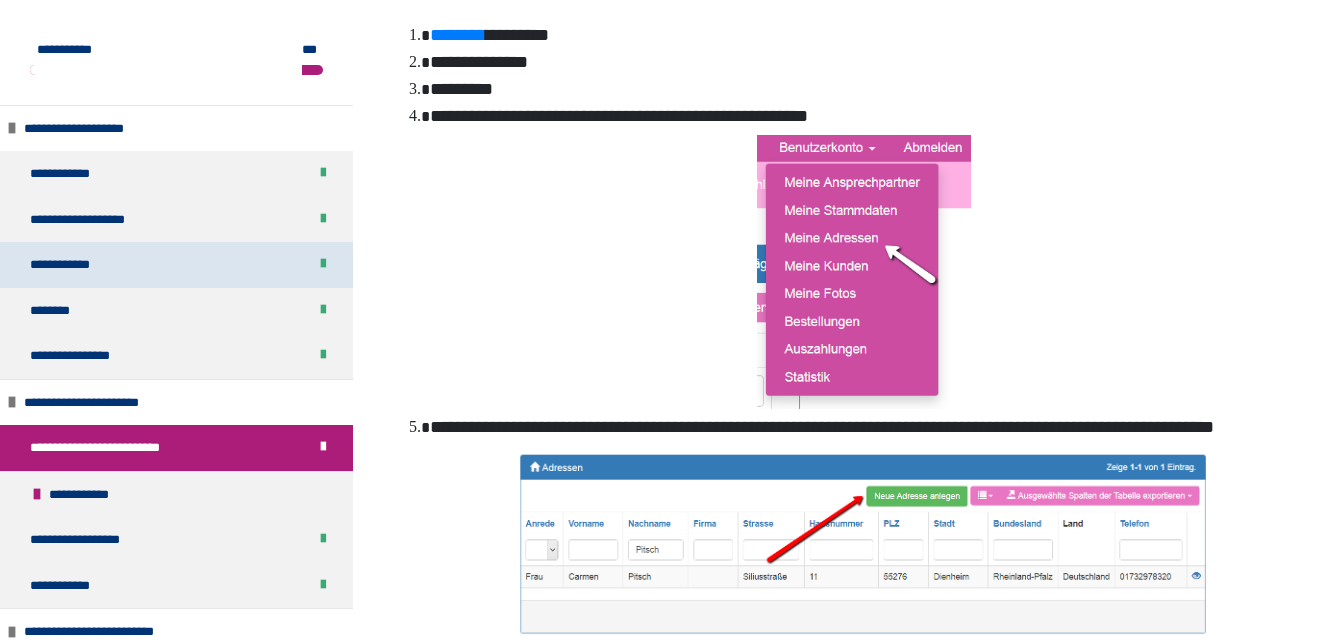 click on "**********" at bounding box center [71, 265] 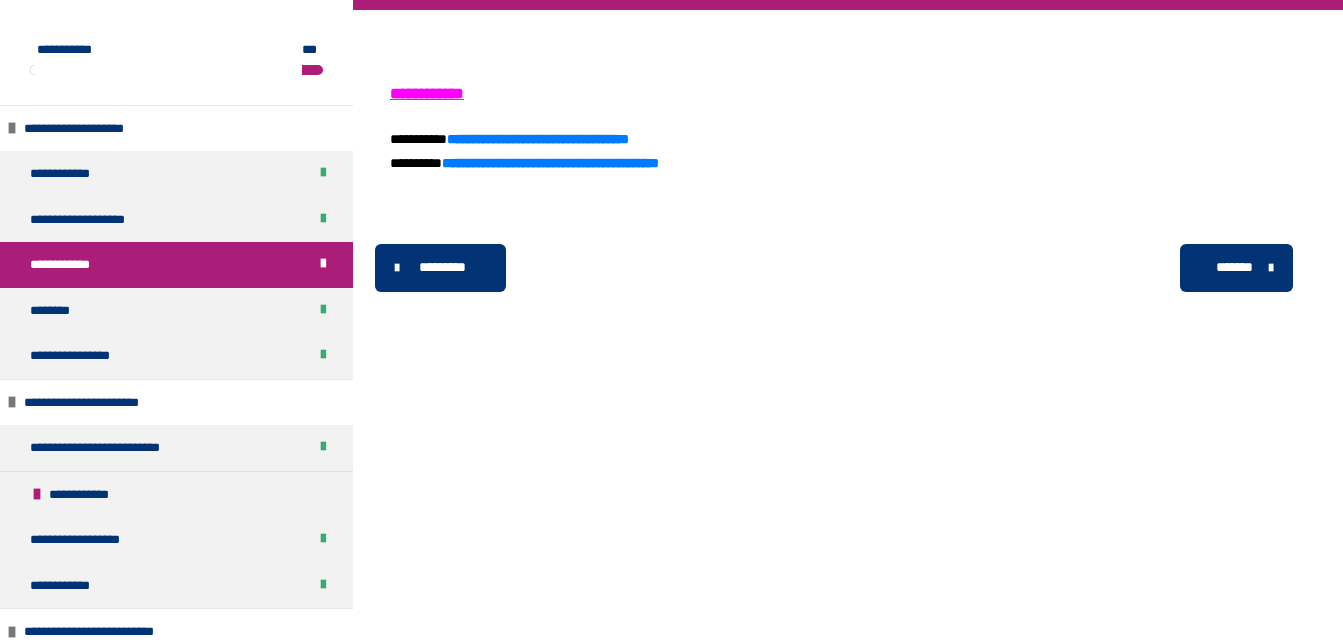 click on "*******" at bounding box center (1234, 267) 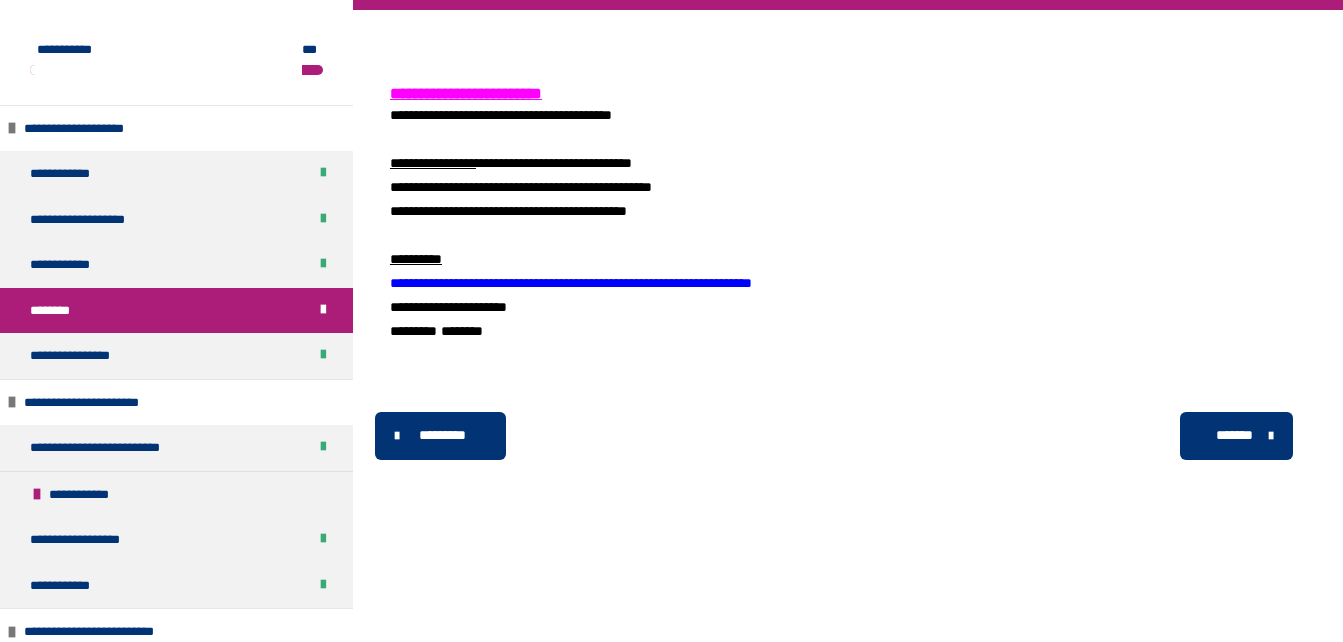 click on "*******" at bounding box center (1234, 435) 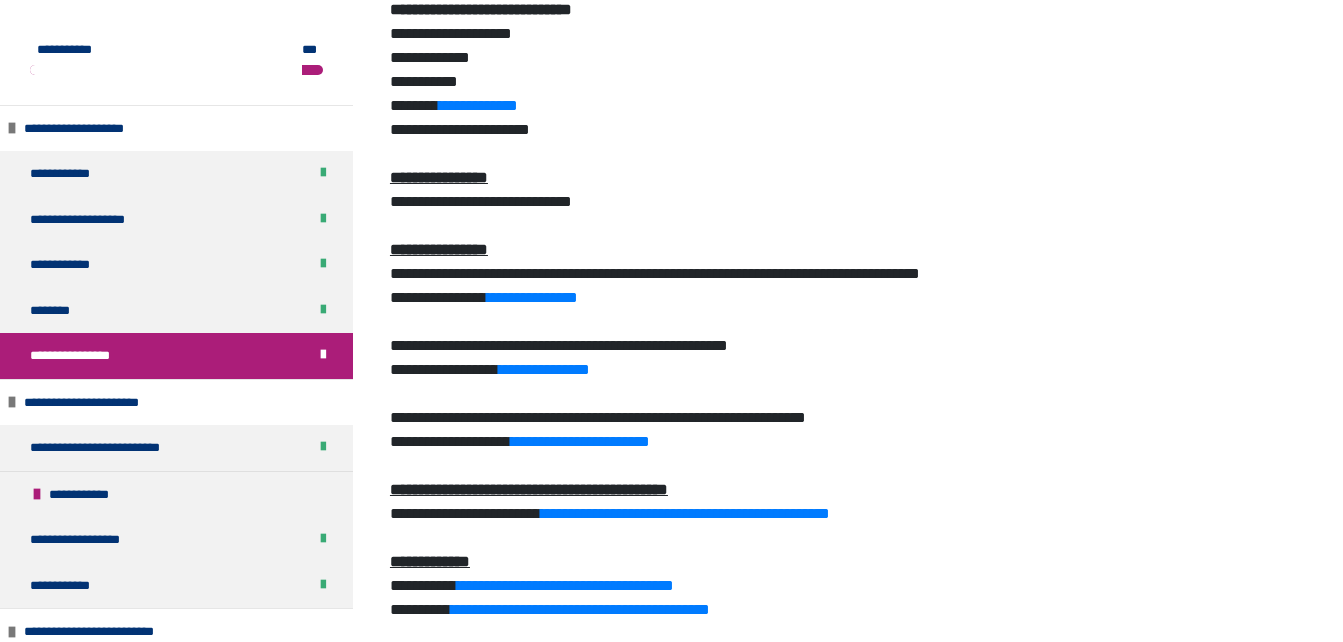scroll, scrollTop: 758, scrollLeft: 0, axis: vertical 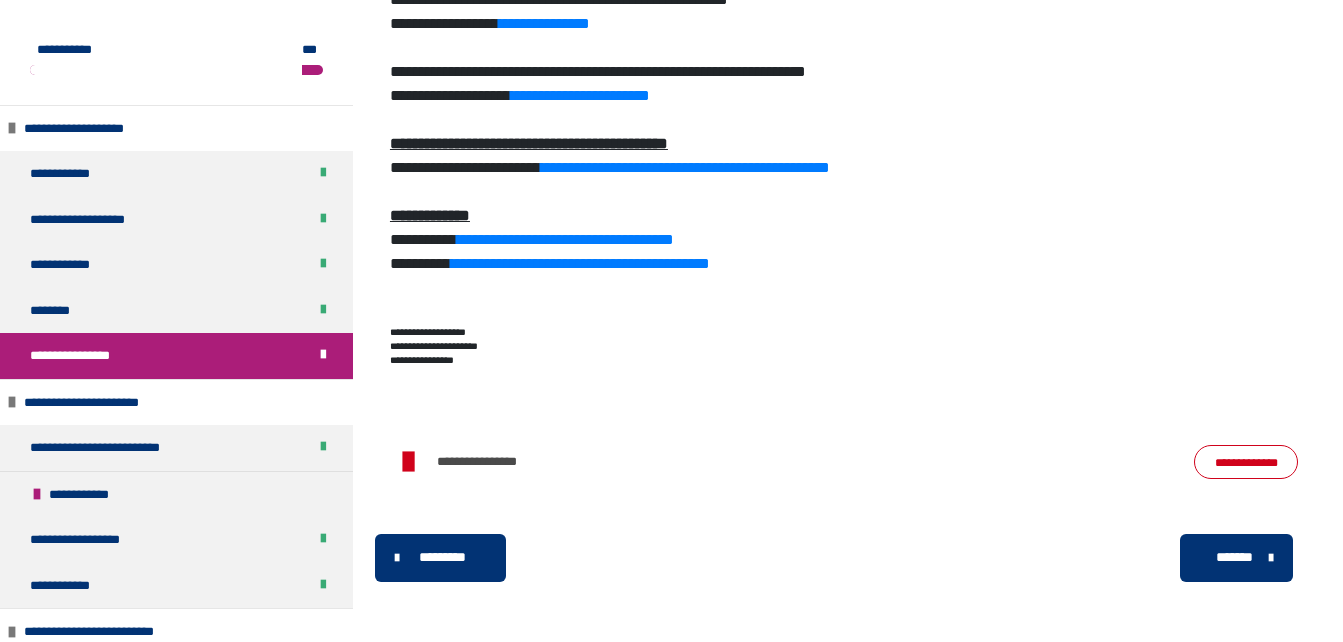 click on "*******" at bounding box center (1234, 557) 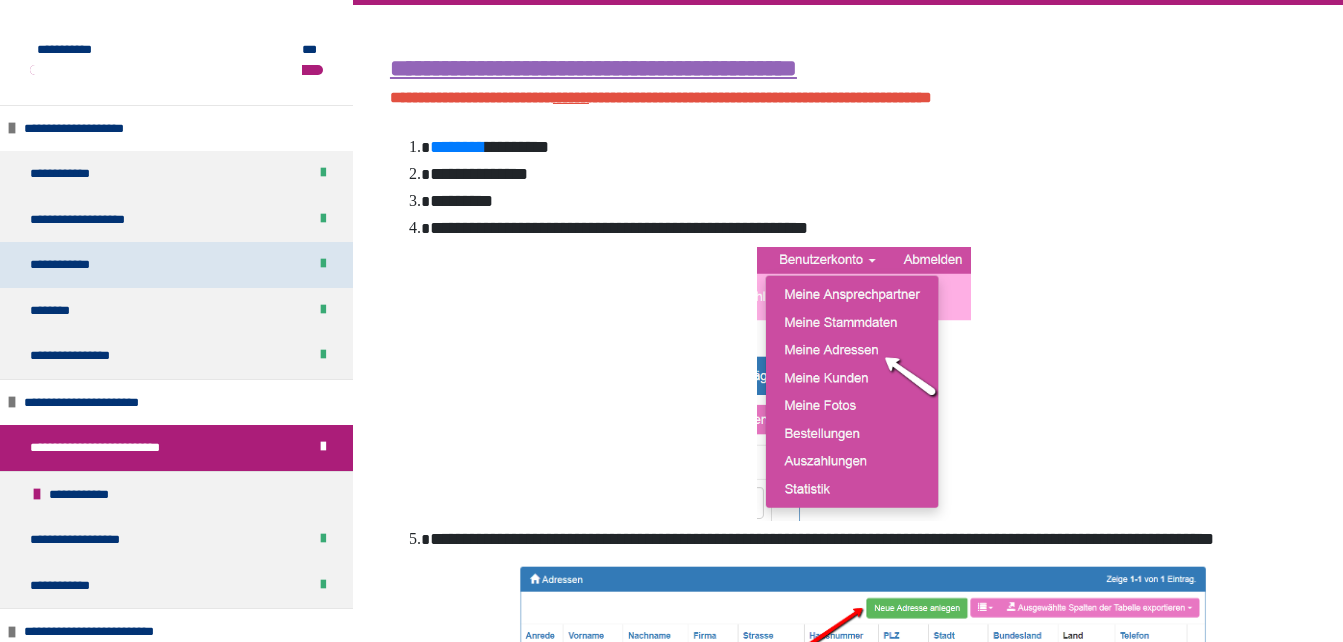 scroll, scrollTop: 600, scrollLeft: 0, axis: vertical 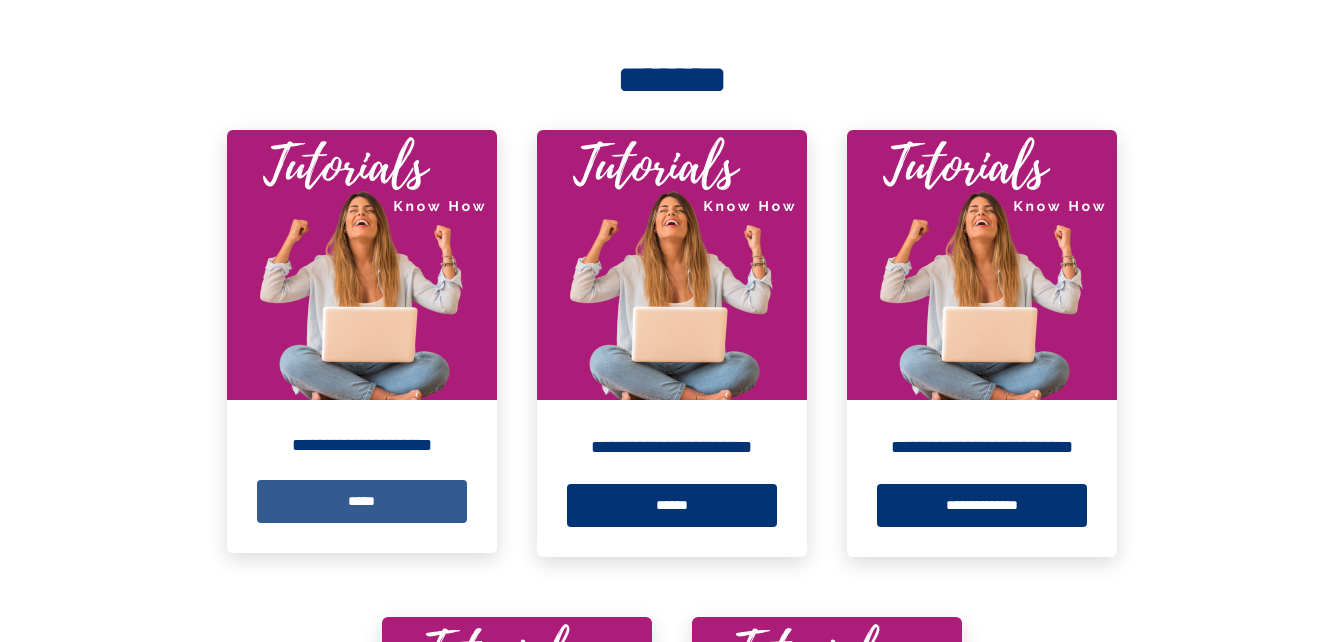 click on "*****" at bounding box center (362, 501) 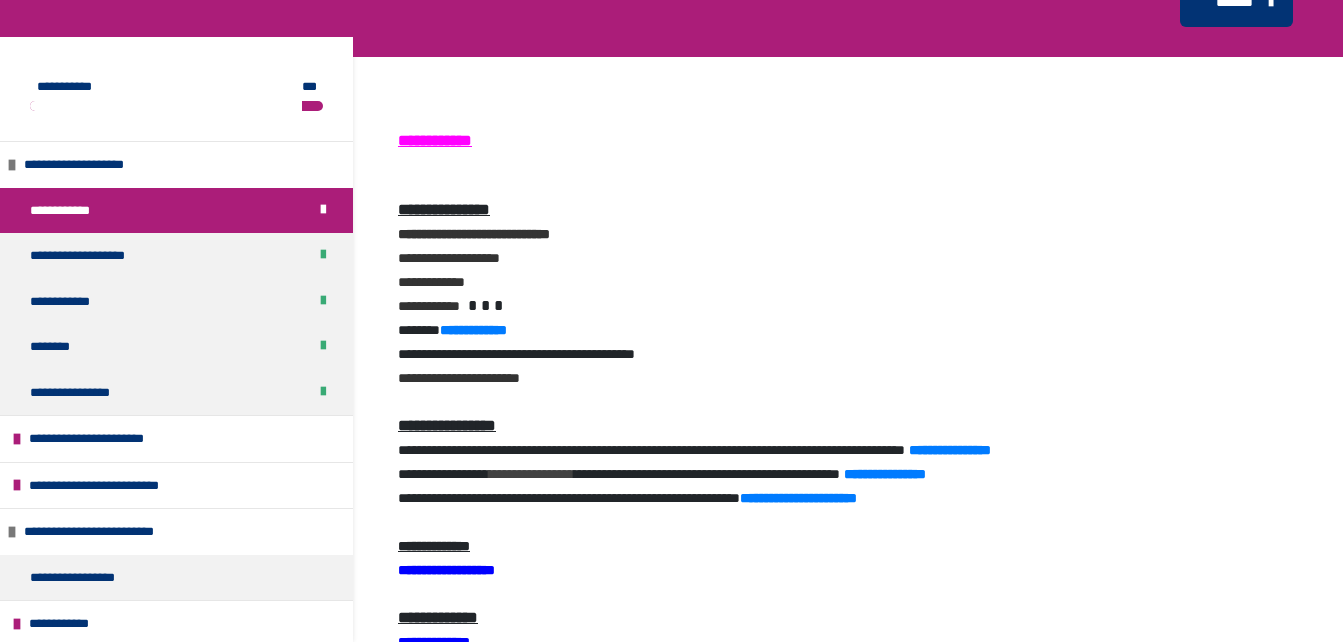 scroll, scrollTop: 0, scrollLeft: 0, axis: both 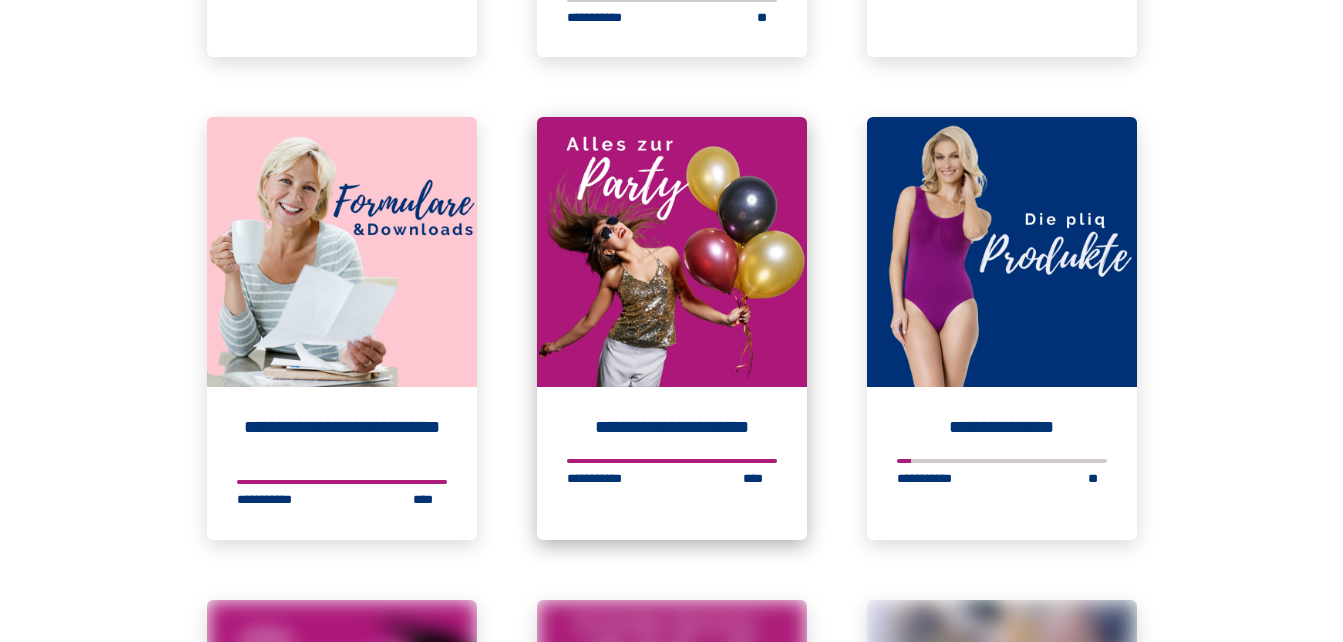 click at bounding box center [672, 252] 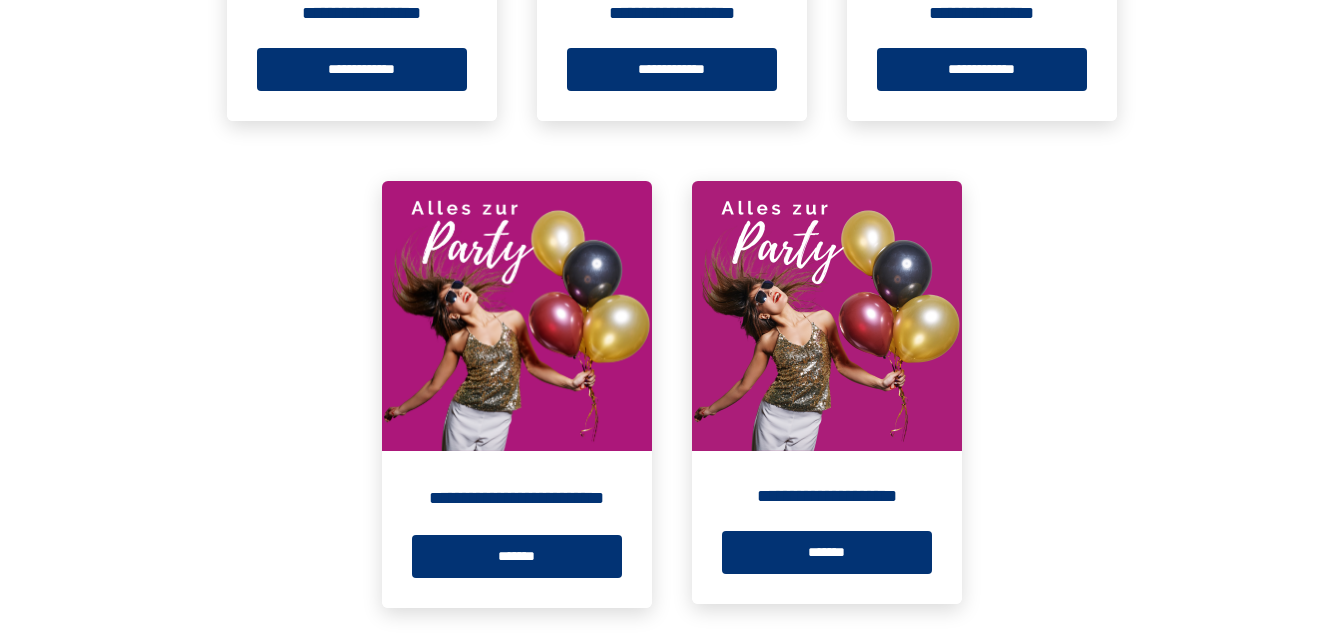 scroll, scrollTop: 758, scrollLeft: 0, axis: vertical 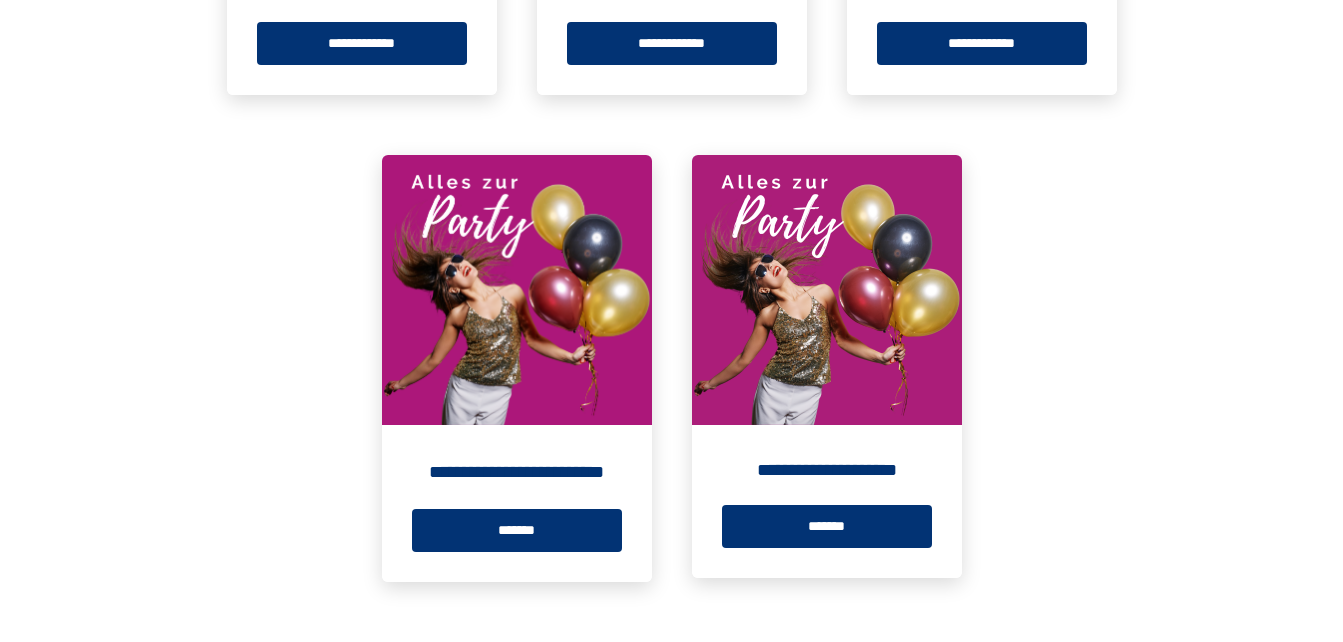 click at bounding box center (827, 290) 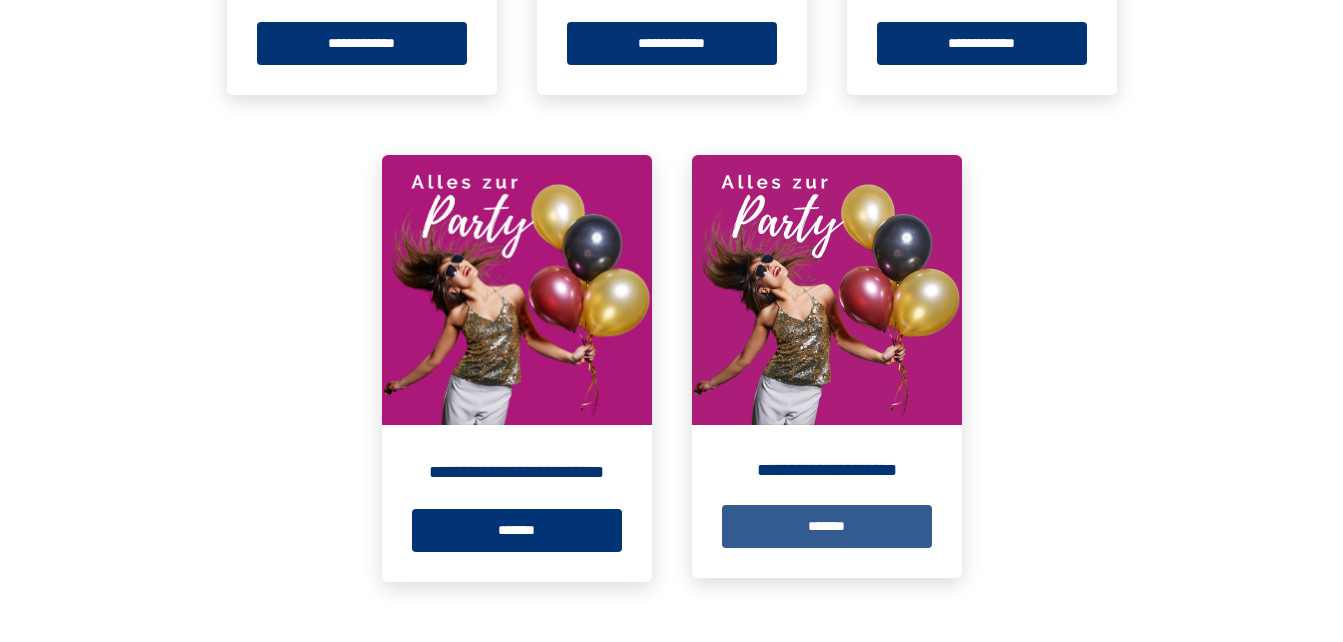 click on "*******" at bounding box center [827, 526] 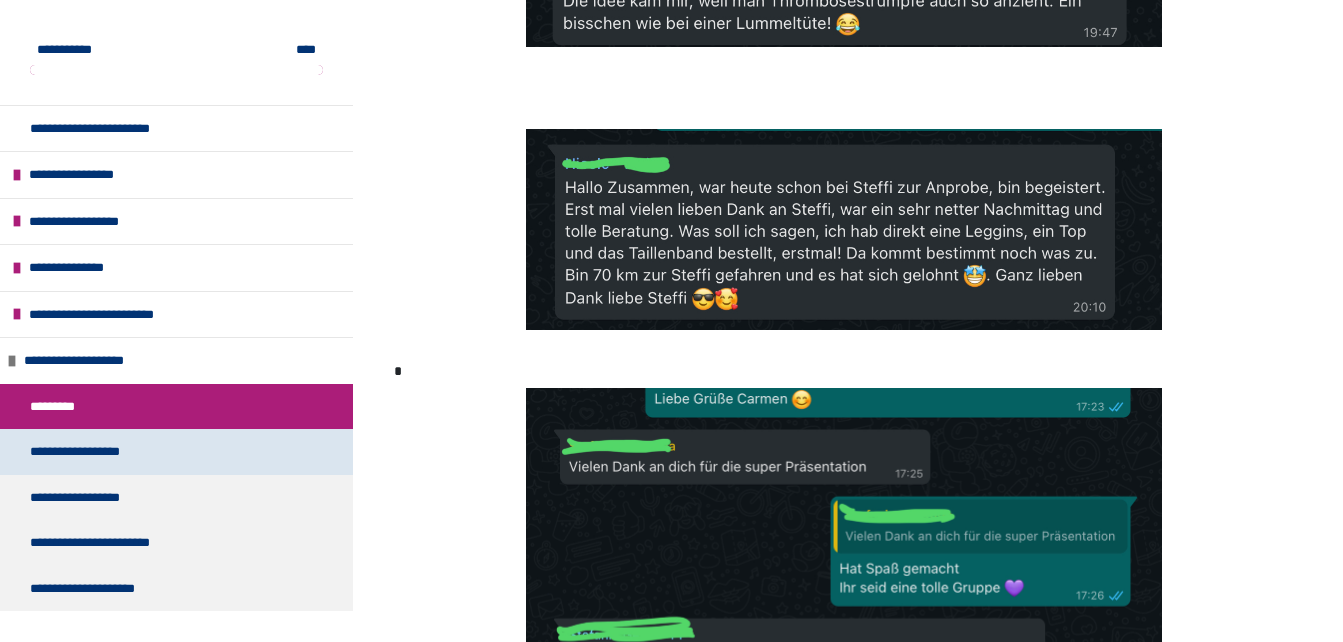 scroll, scrollTop: 1000, scrollLeft: 0, axis: vertical 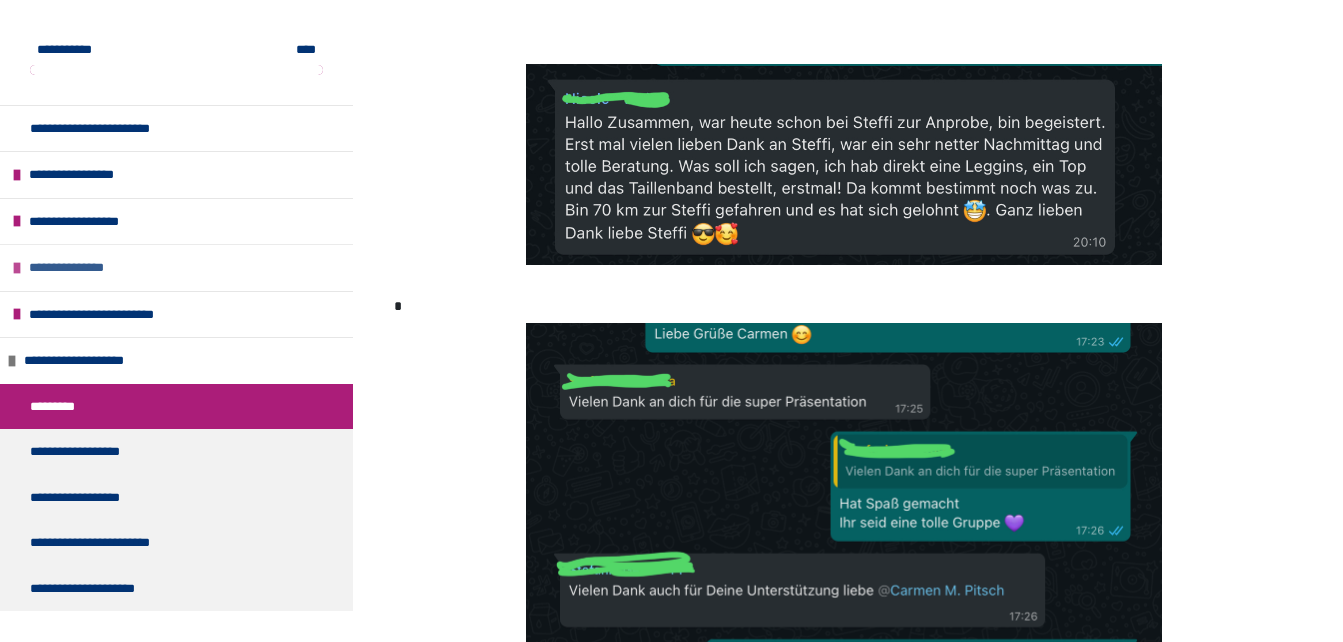 click on "**********" at bounding box center [79, 268] 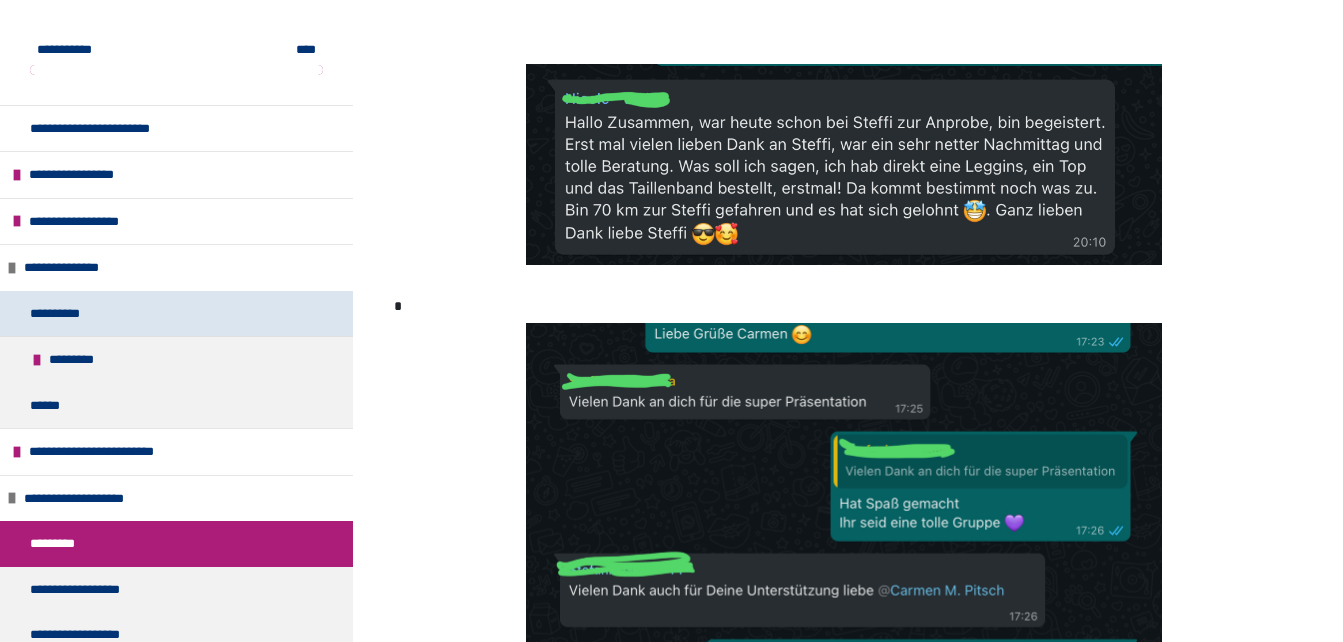 scroll, scrollTop: 102, scrollLeft: 0, axis: vertical 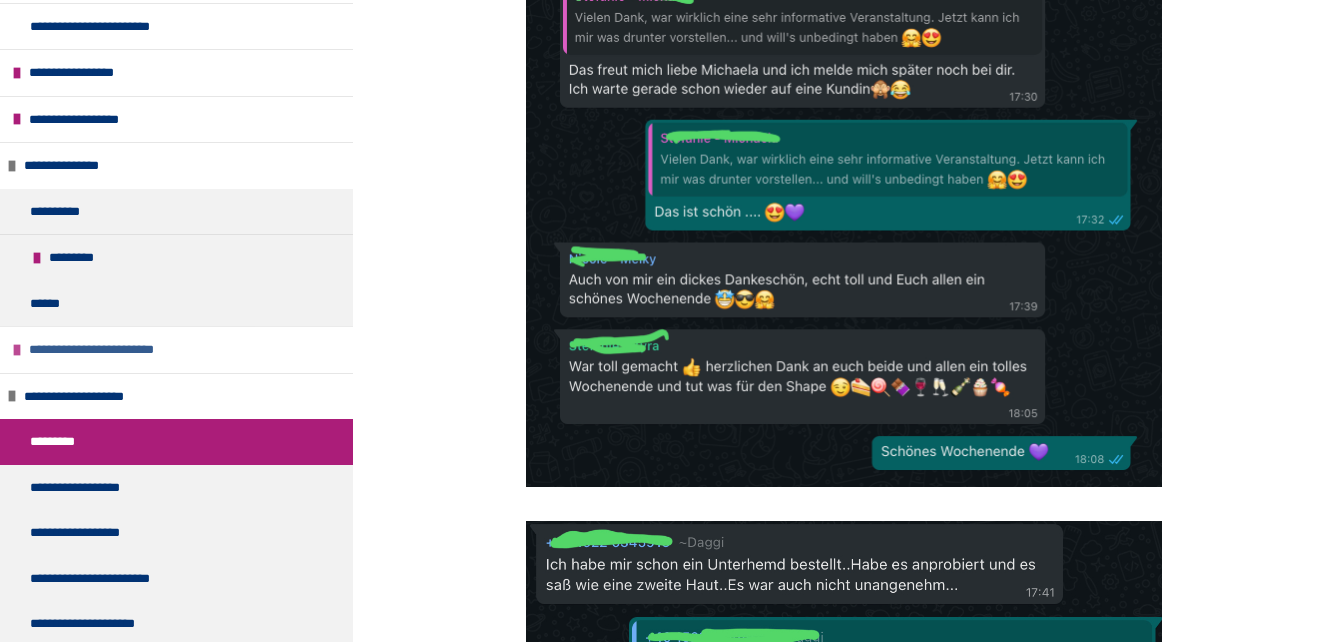 click on "**********" at bounding box center (114, 350) 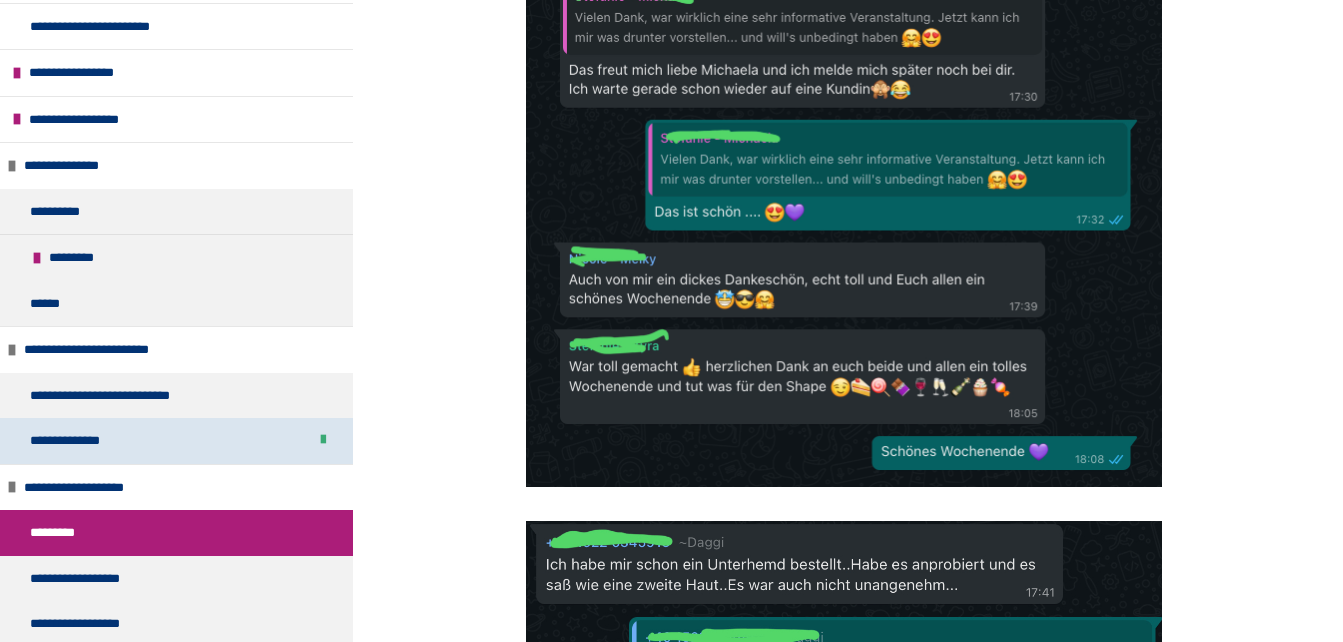 click on "**********" at bounding box center [81, 441] 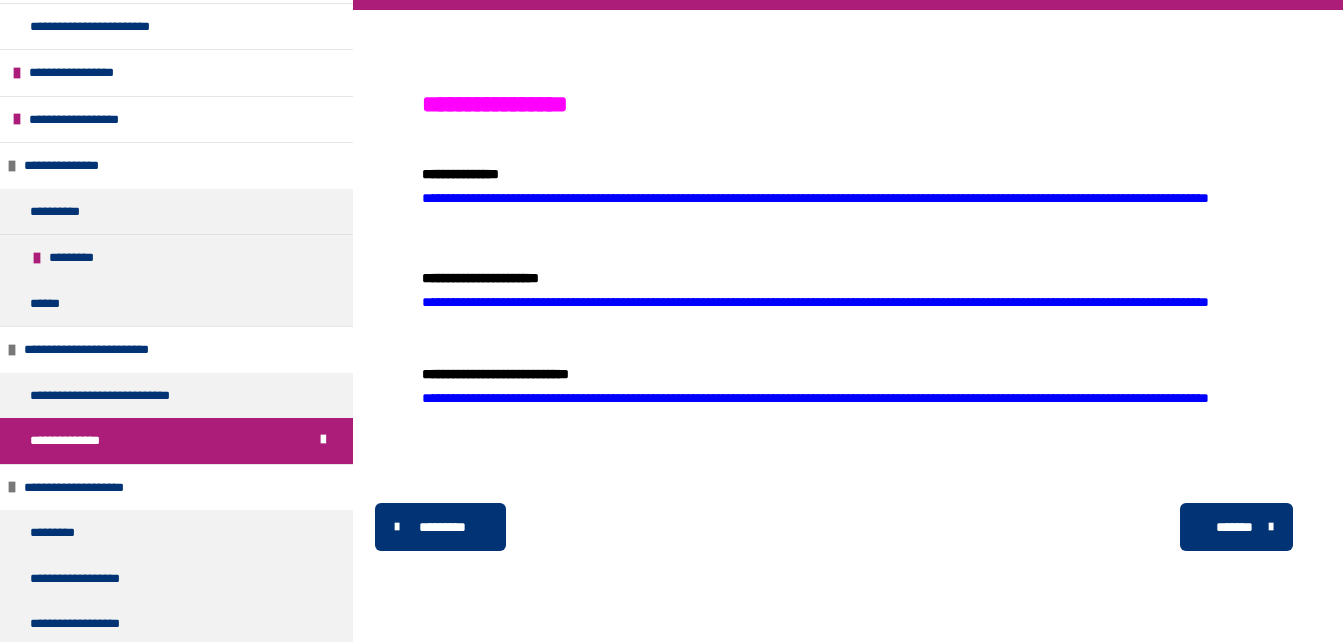 click on "**********" at bounding box center [815, 198] 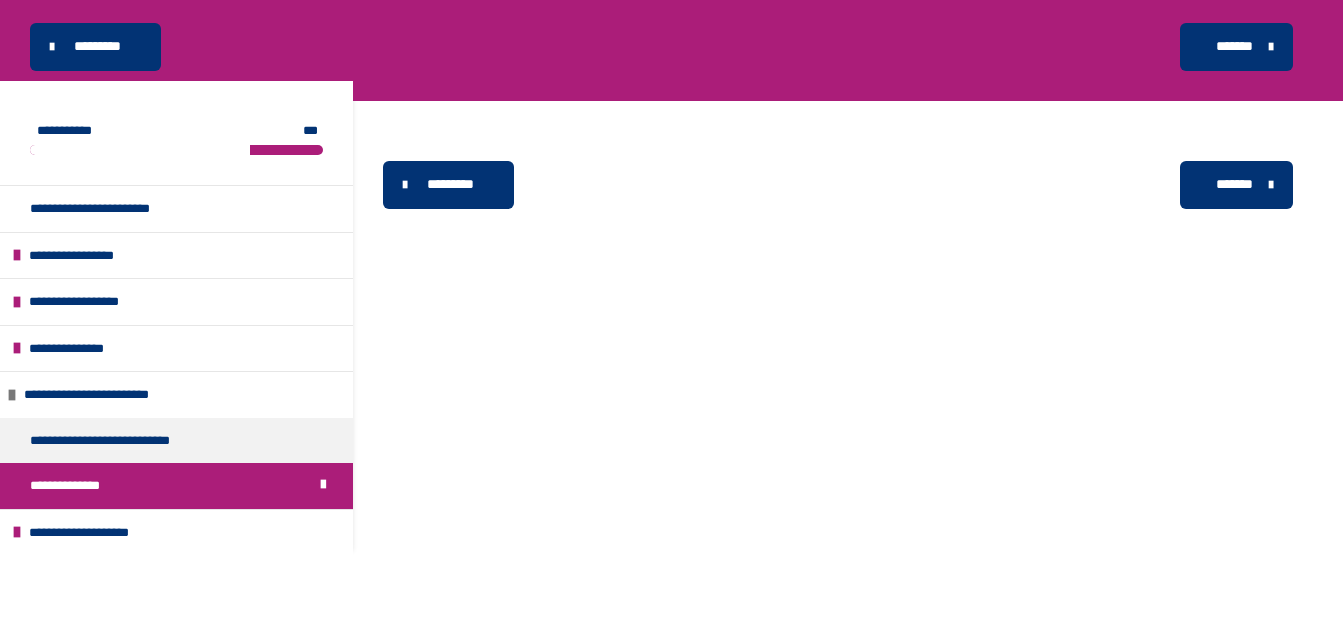 scroll, scrollTop: 283, scrollLeft: 0, axis: vertical 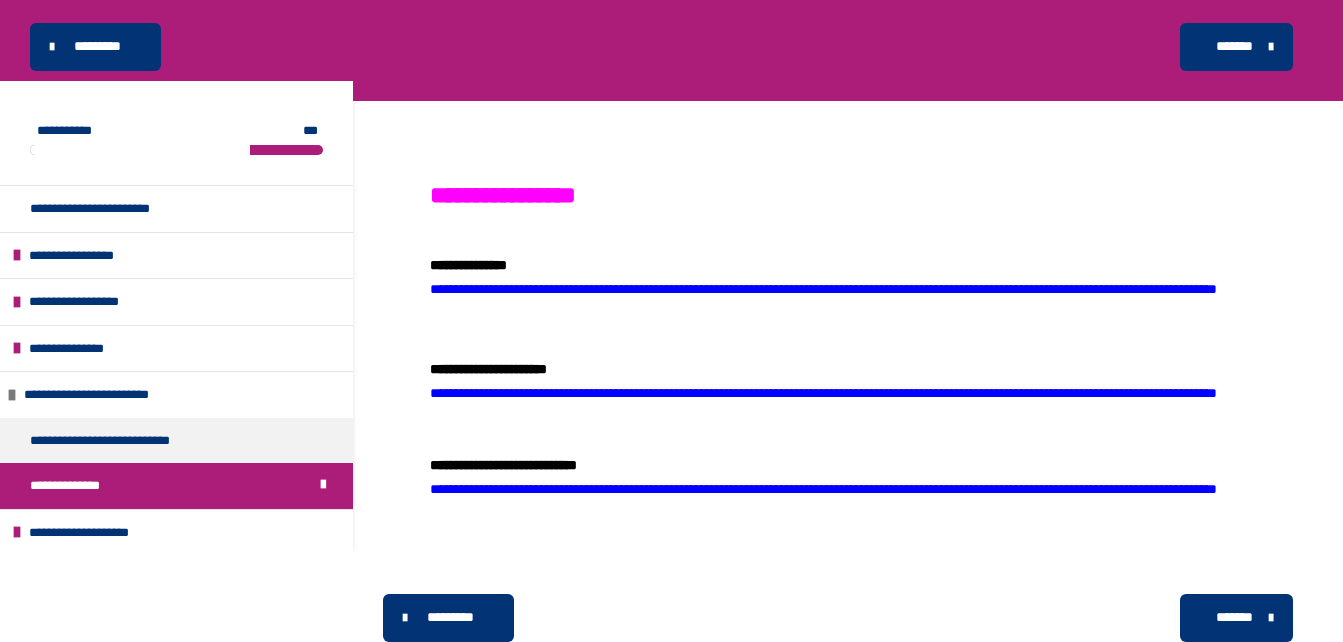 click on "**********" at bounding box center (823, 393) 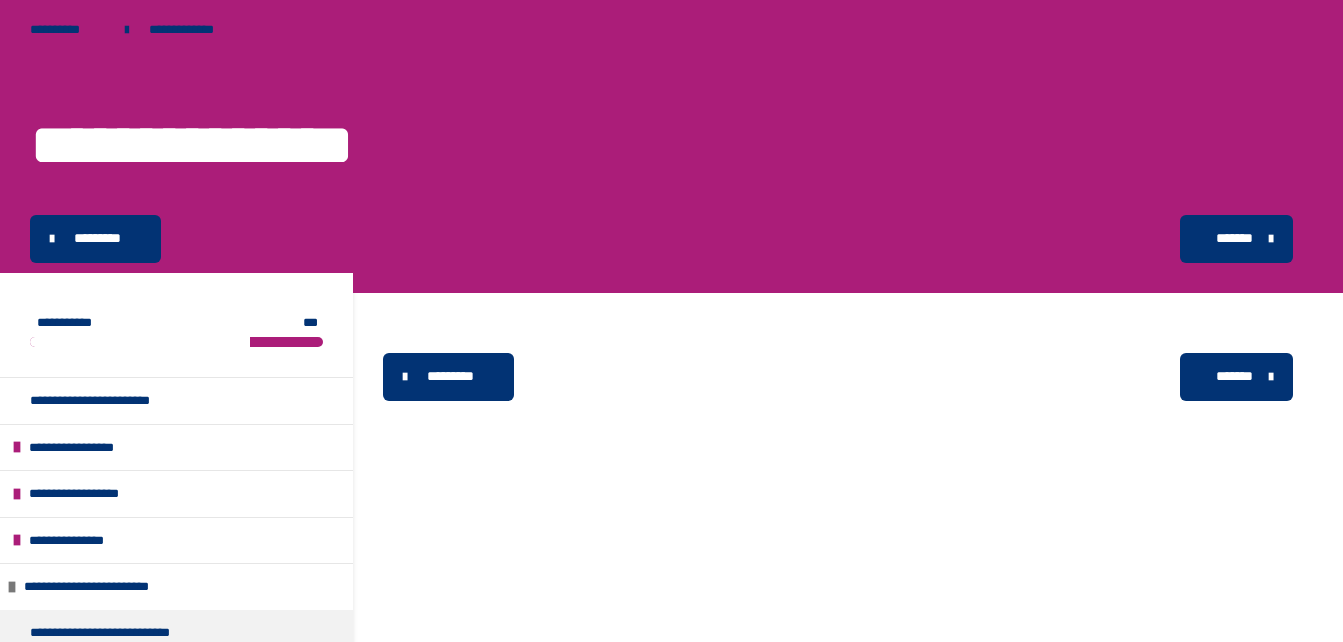 scroll, scrollTop: 0, scrollLeft: 0, axis: both 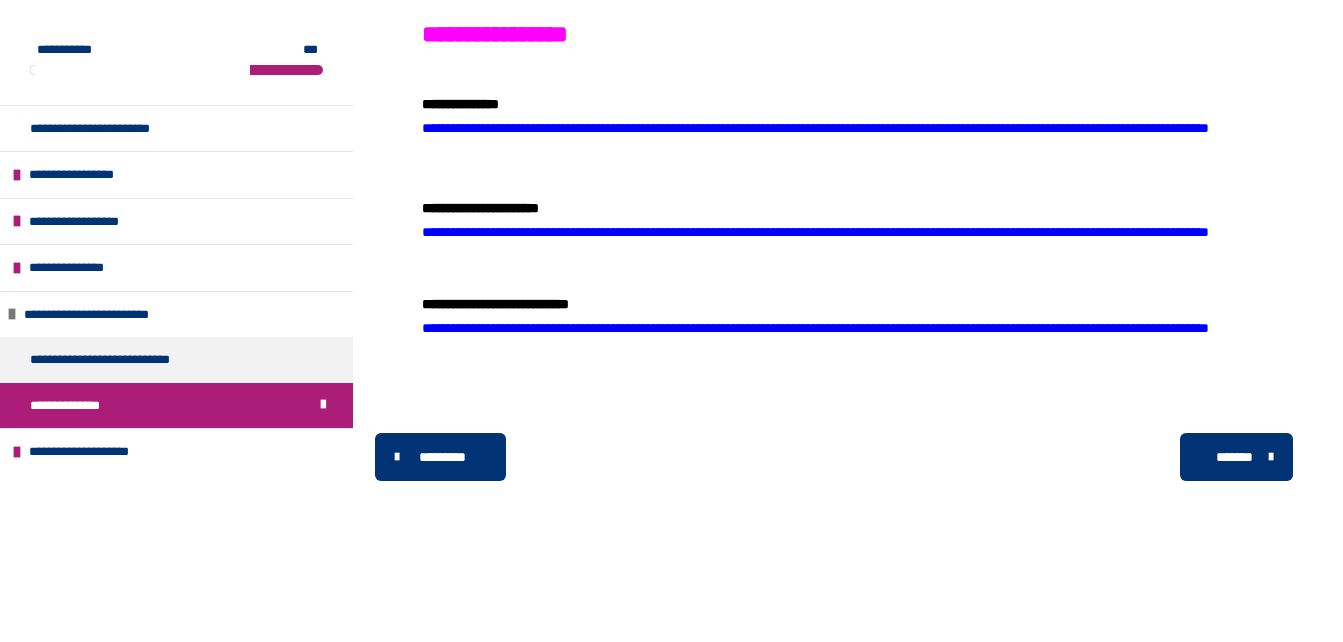 click on "**********" at bounding box center (815, 328) 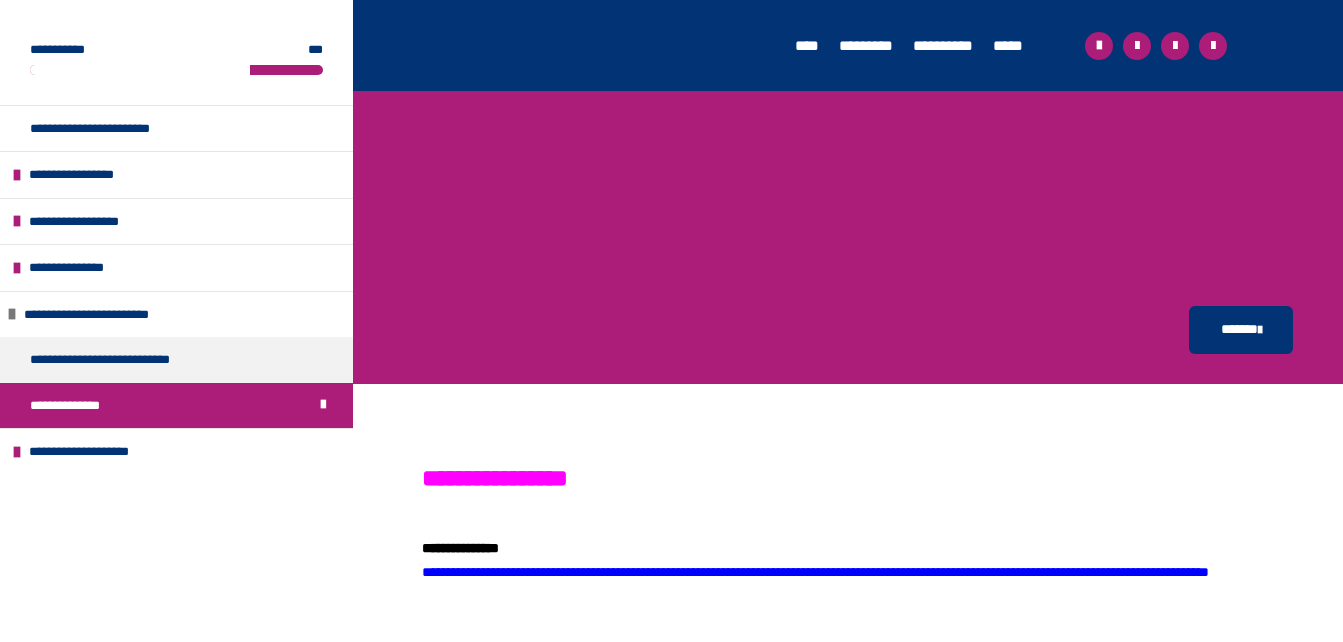 scroll, scrollTop: 444, scrollLeft: 0, axis: vertical 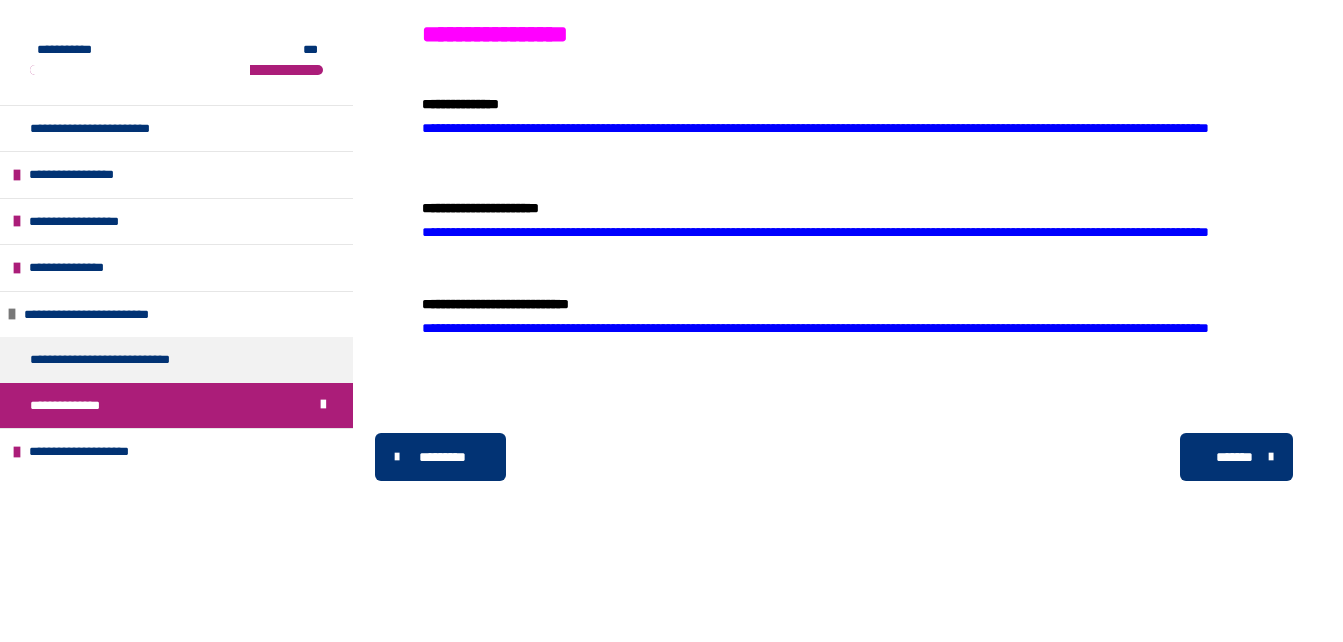 click on "**********" at bounding box center [815, 232] 